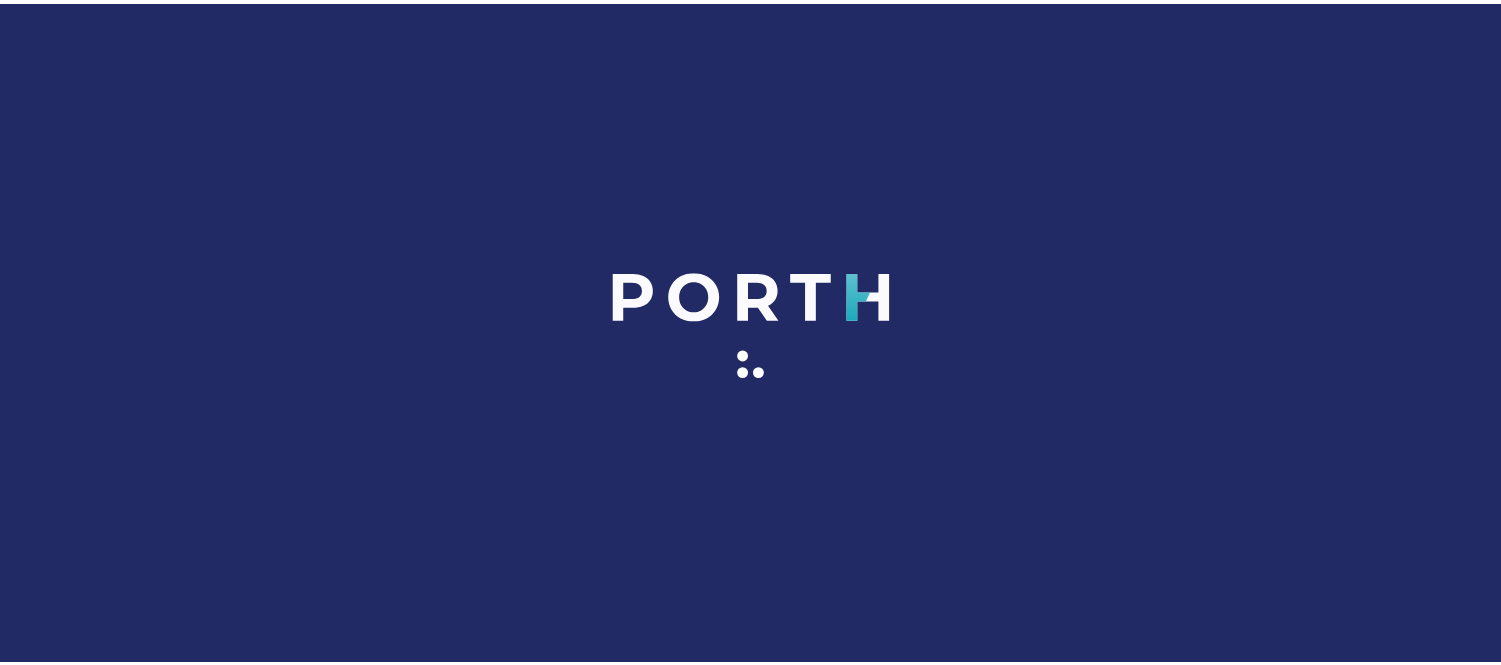 scroll, scrollTop: 0, scrollLeft: 0, axis: both 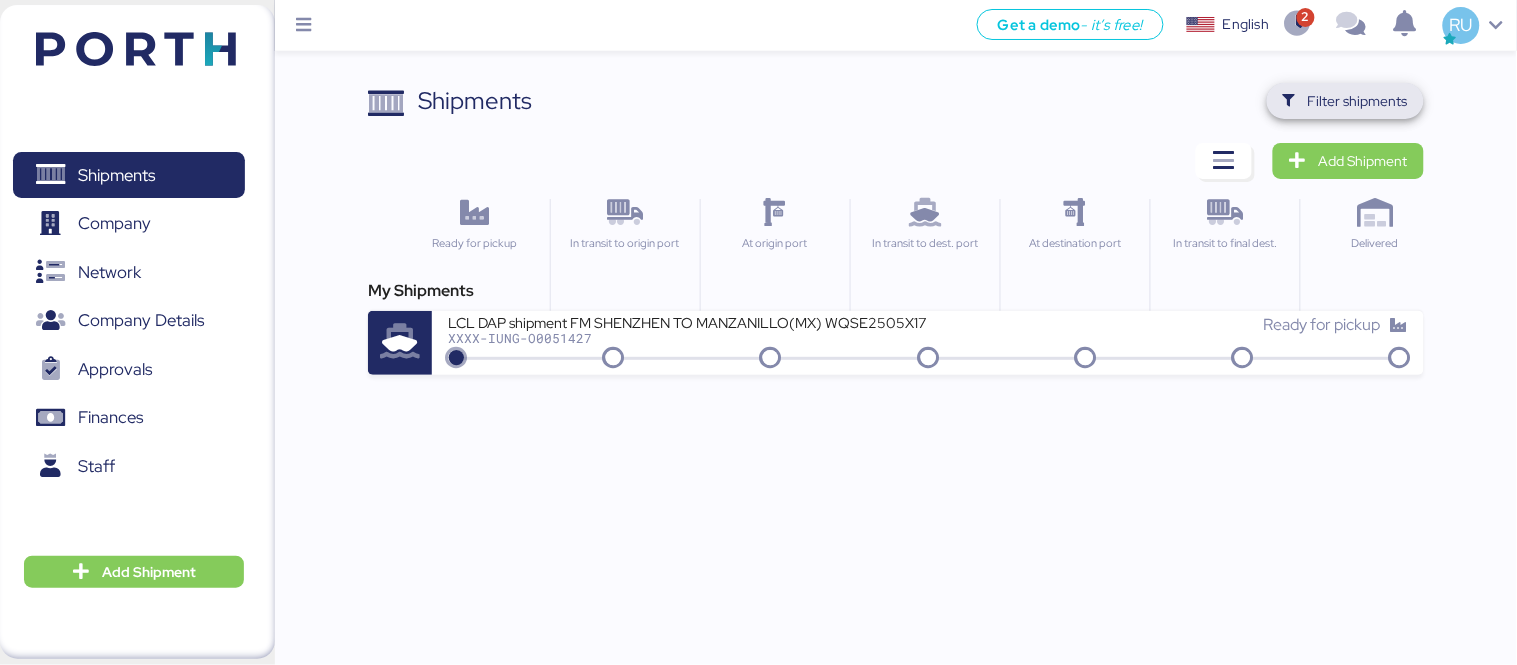 click on "Filter shipments" at bounding box center [1358, 101] 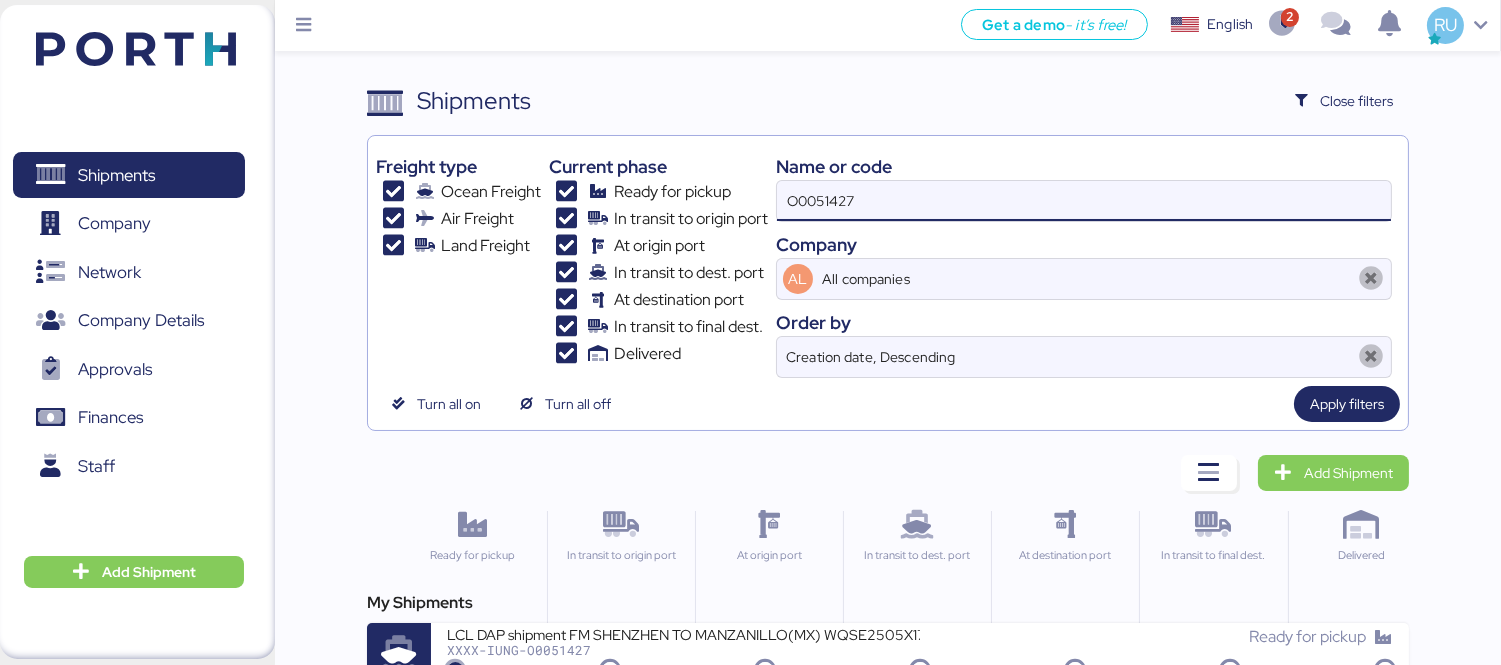 click on "O0051427" at bounding box center [1084, 201] 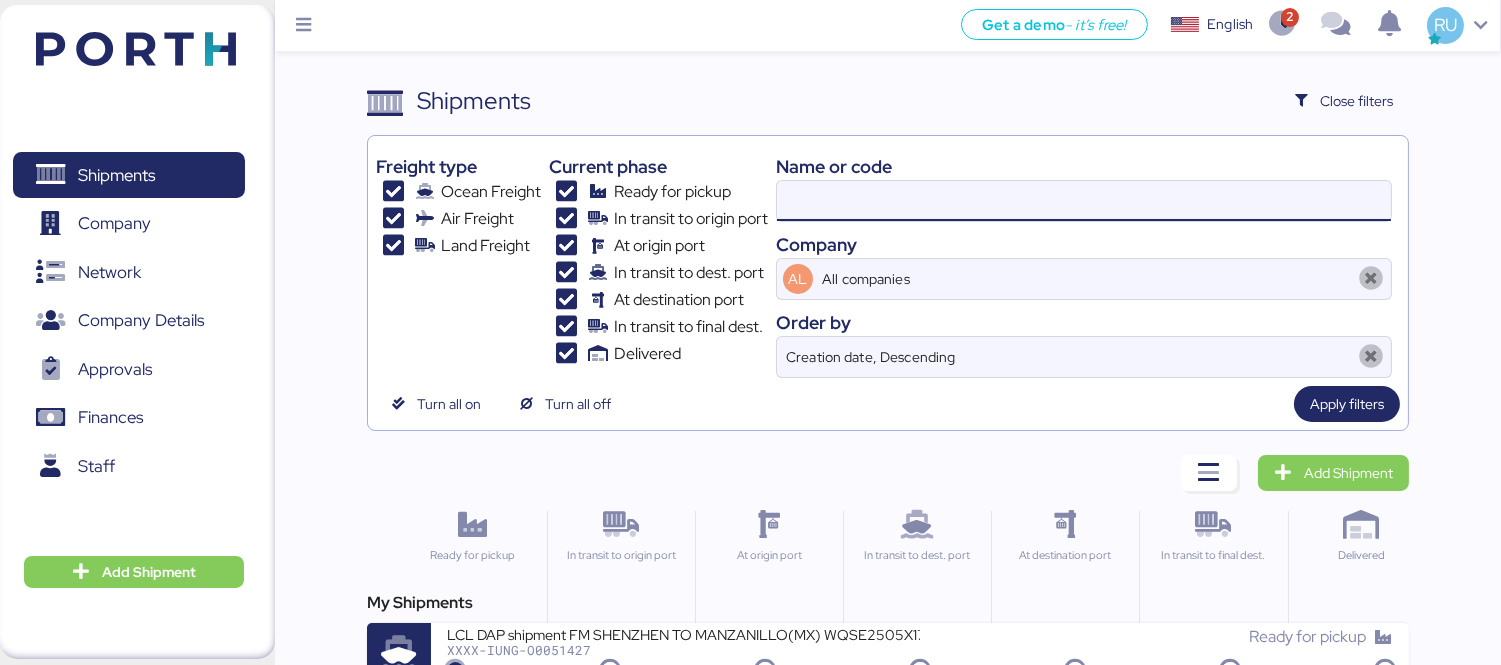 paste on "WQSE2505X21" 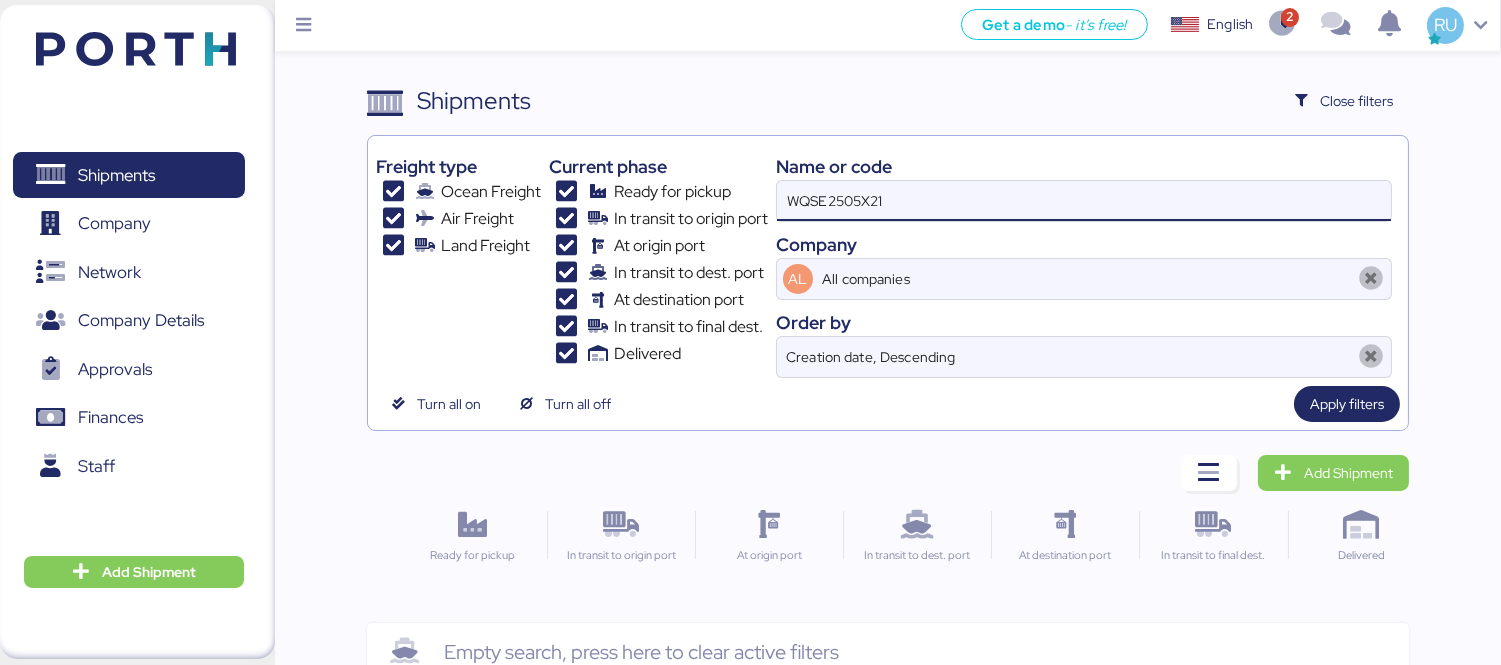 type on "WQSE2505X21" 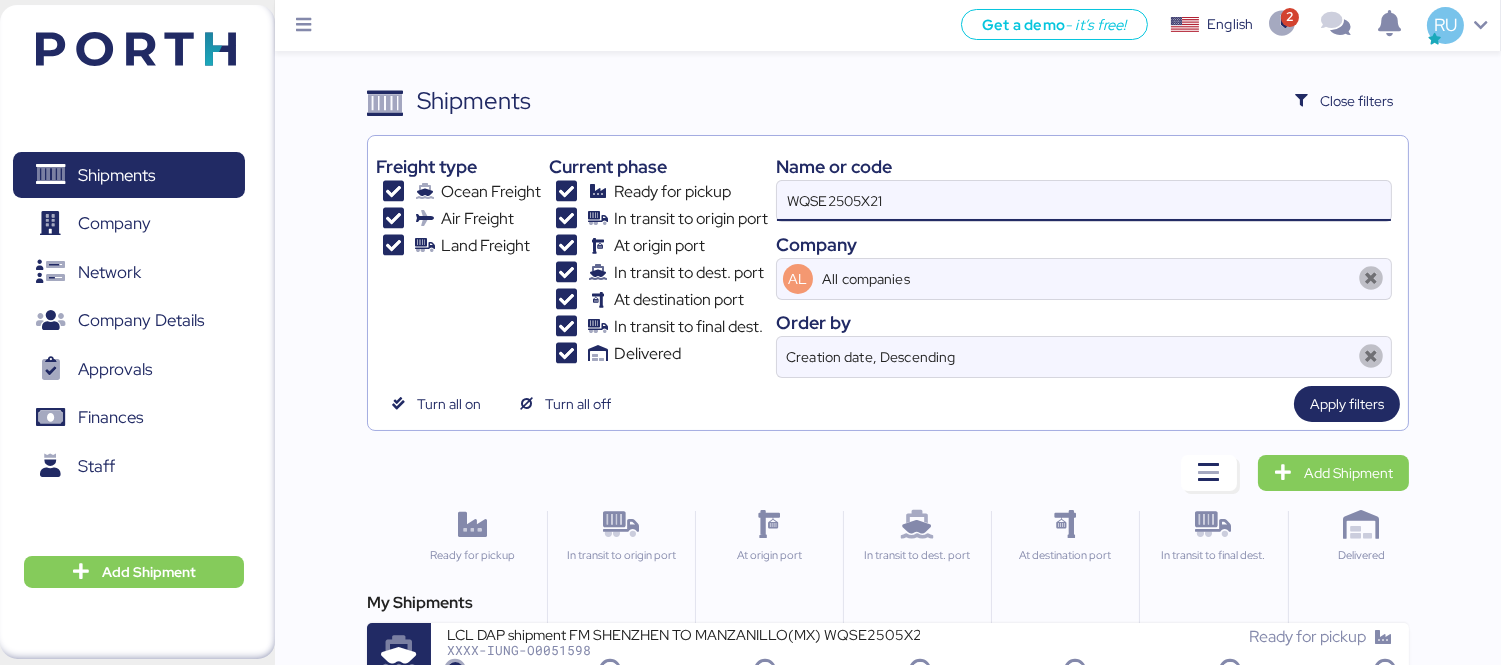 scroll, scrollTop: 37, scrollLeft: 0, axis: vertical 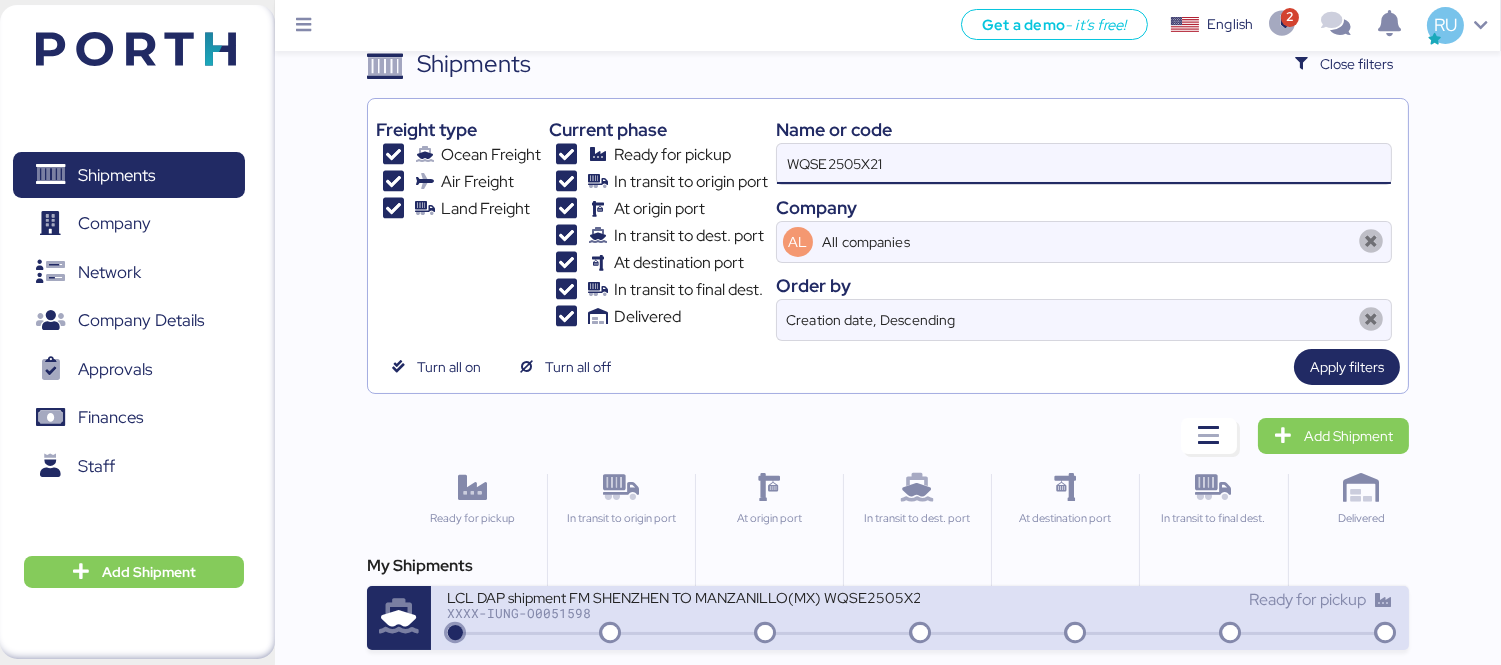 click on "LCL DAP shipment FM SHENZHEN TO MANZANILLO(MX) WQSE2505X21 XXXX-IUNG-O0051598" at bounding box center [683, 609] 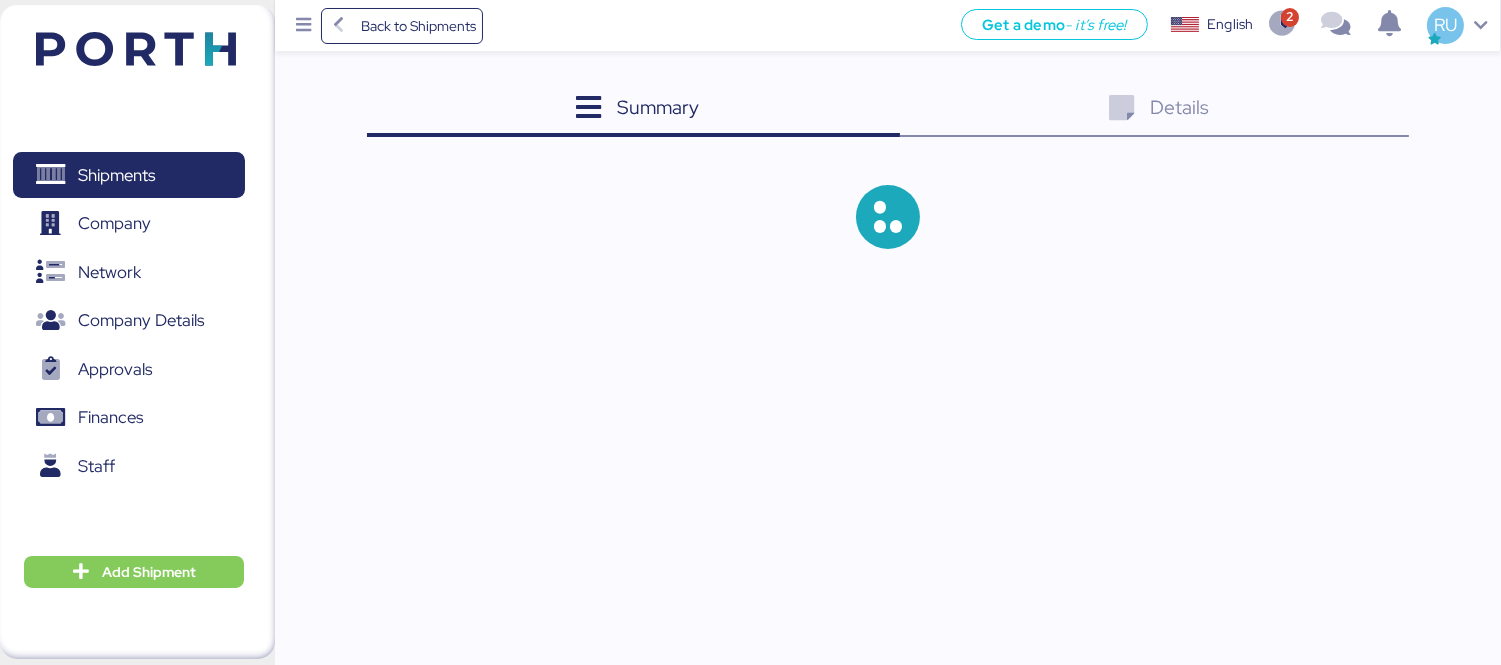 scroll, scrollTop: 0, scrollLeft: 0, axis: both 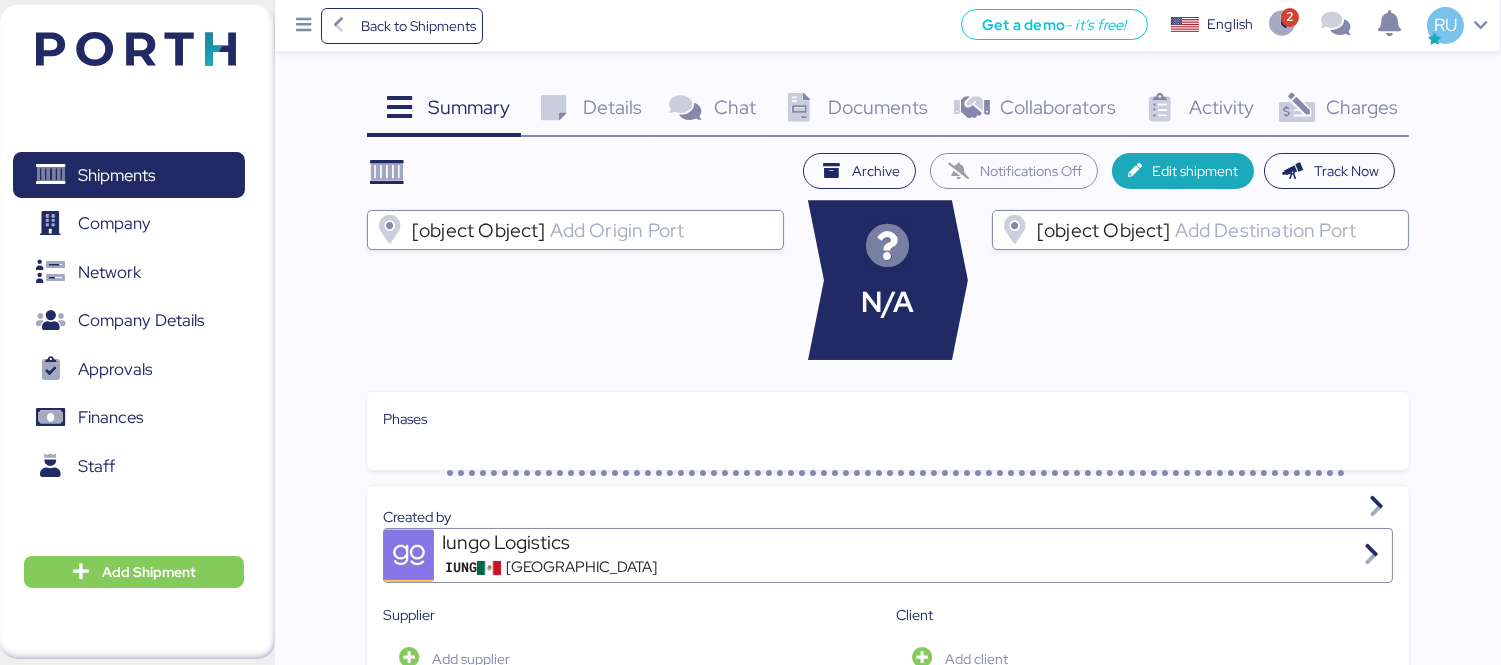click on "Charges 0" at bounding box center (1337, 110) 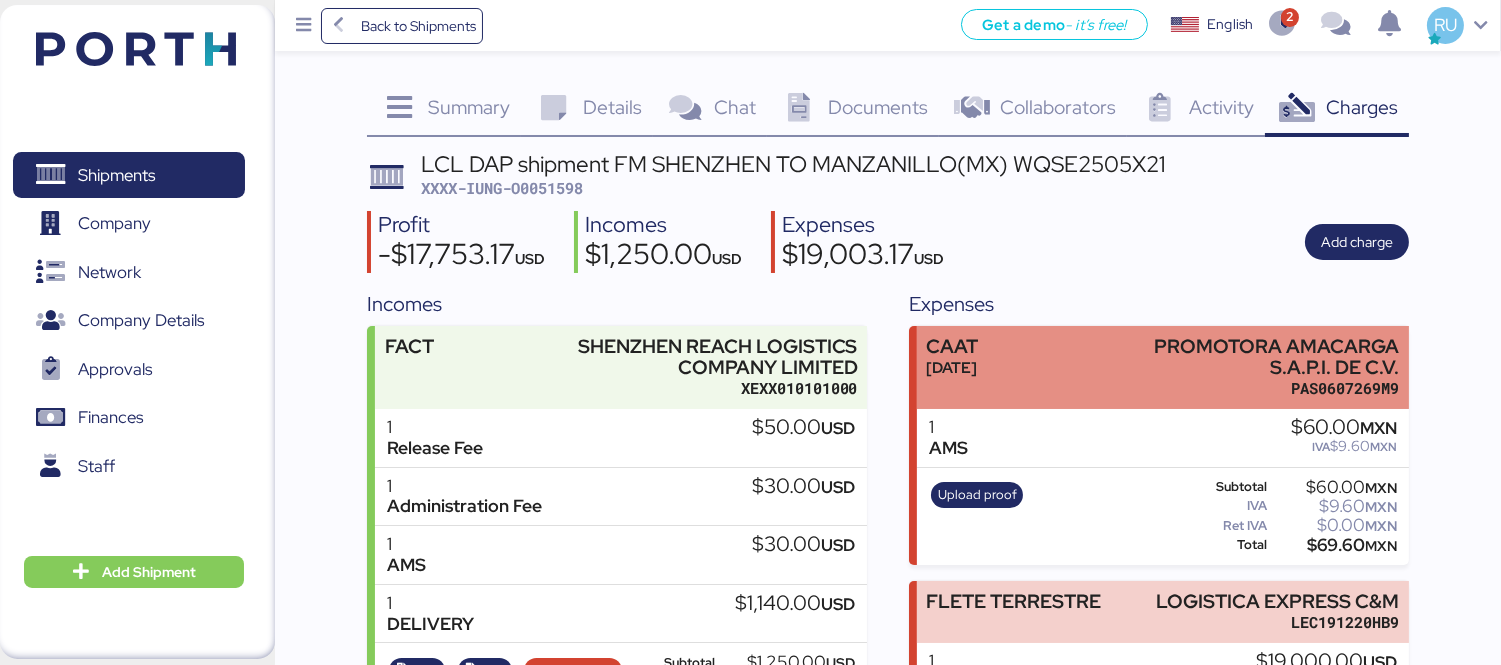 scroll, scrollTop: 157, scrollLeft: 0, axis: vertical 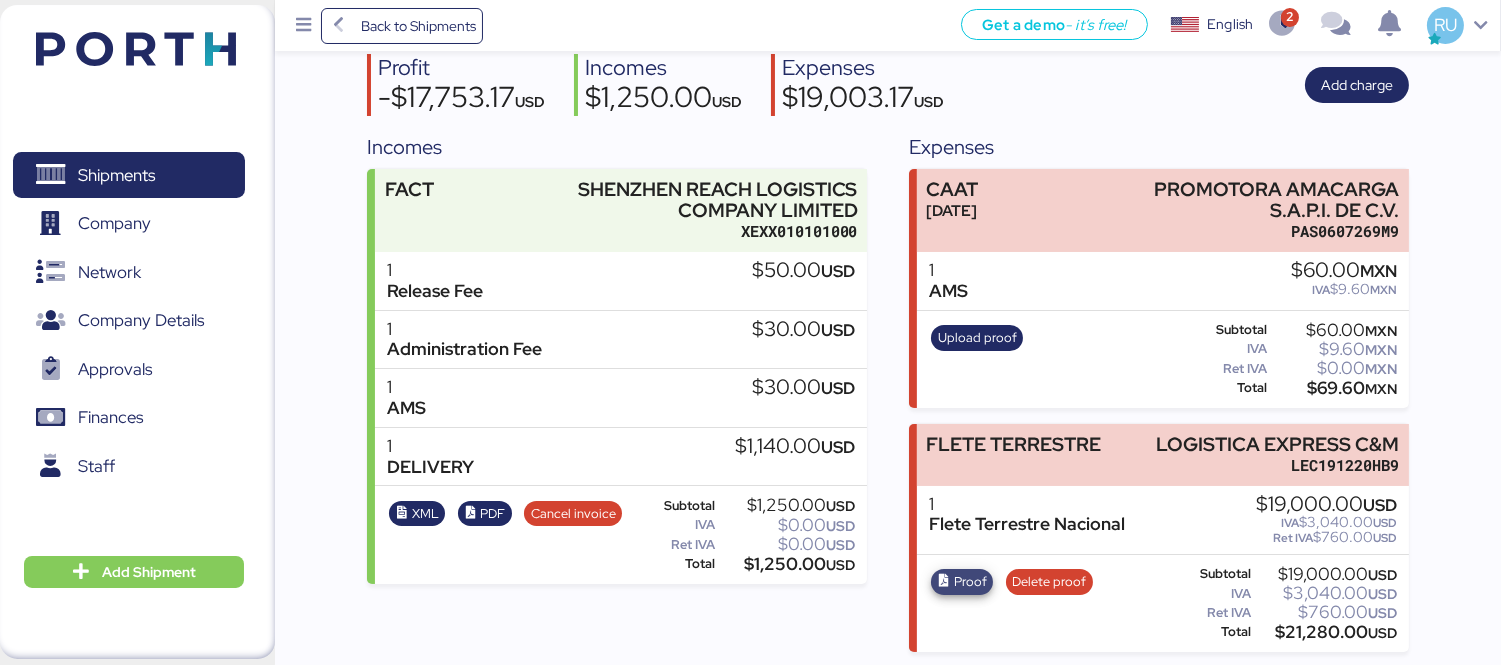 click on "Proof" at bounding box center (970, 582) 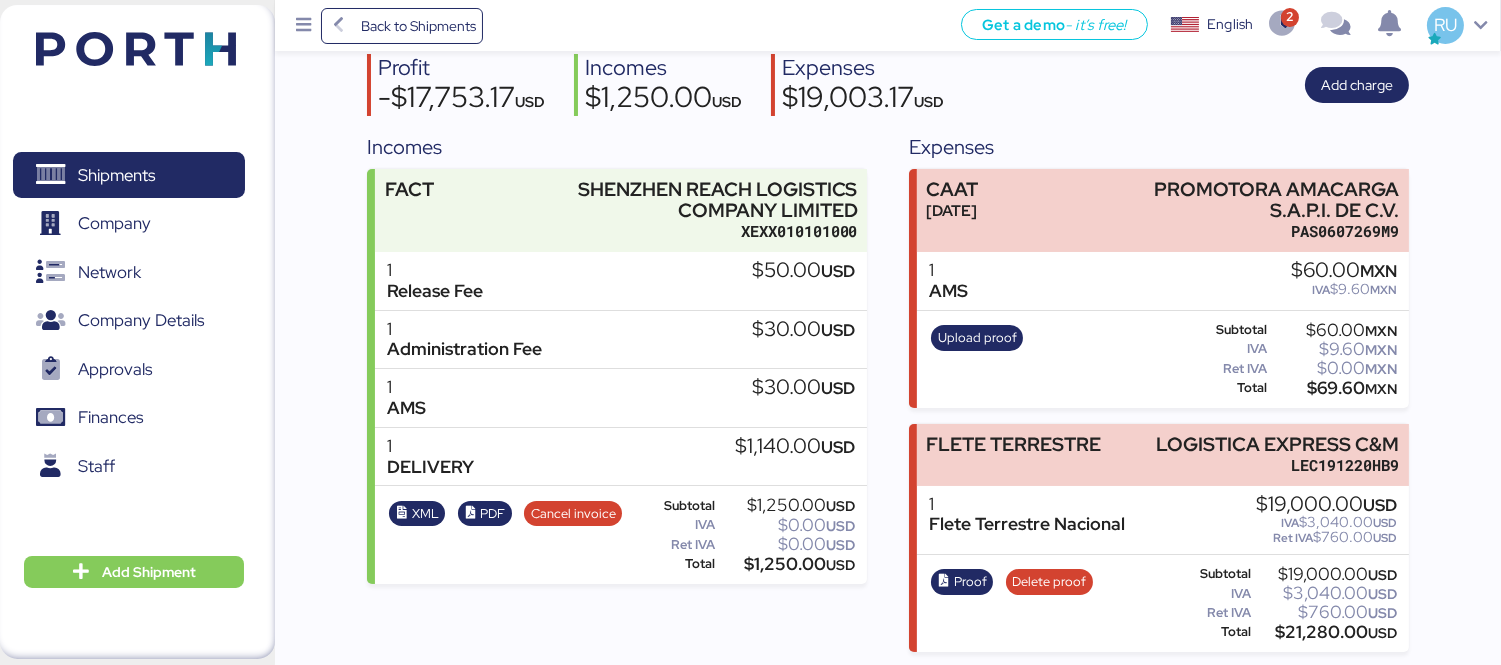 click on "Shipments 0   Company 0   Network 0   Company Details 0   Approvals 0   Finances 0   Staff 0   Add Shipment" at bounding box center (137, 332) 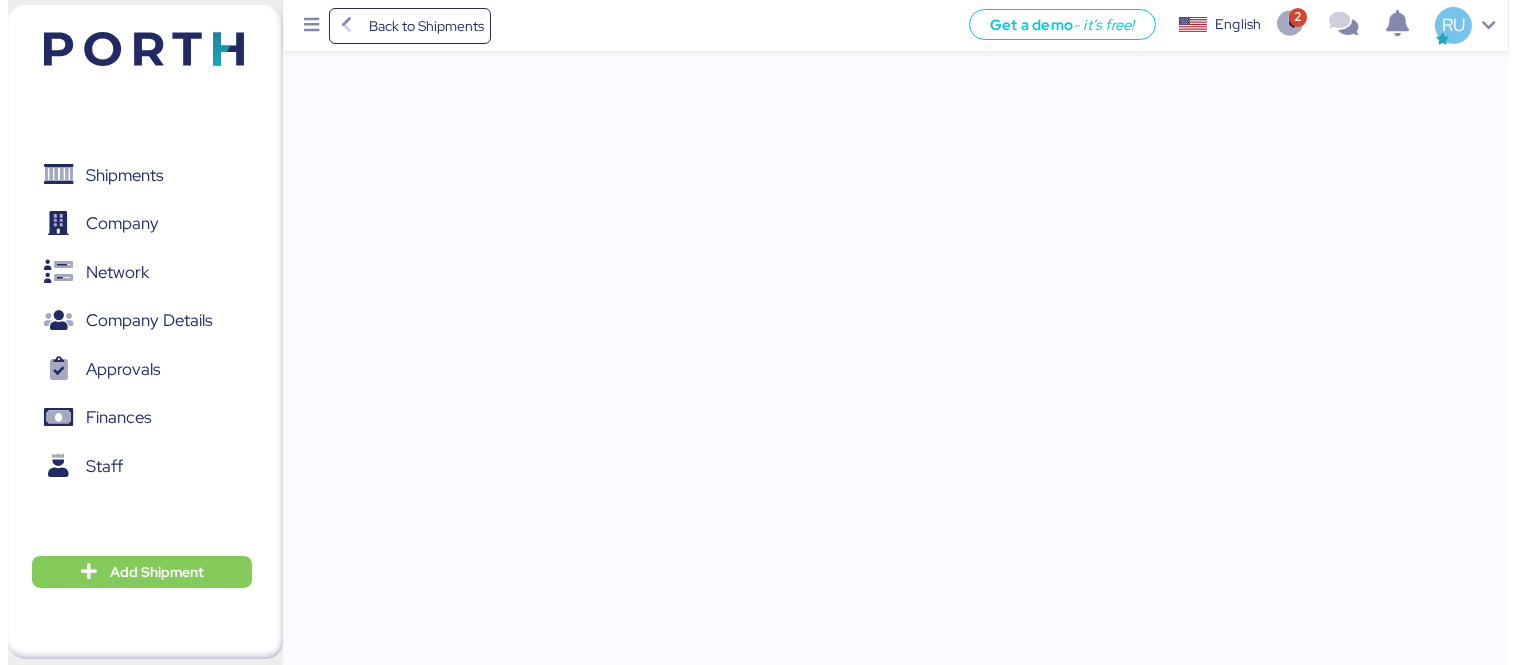 scroll, scrollTop: 0, scrollLeft: 0, axis: both 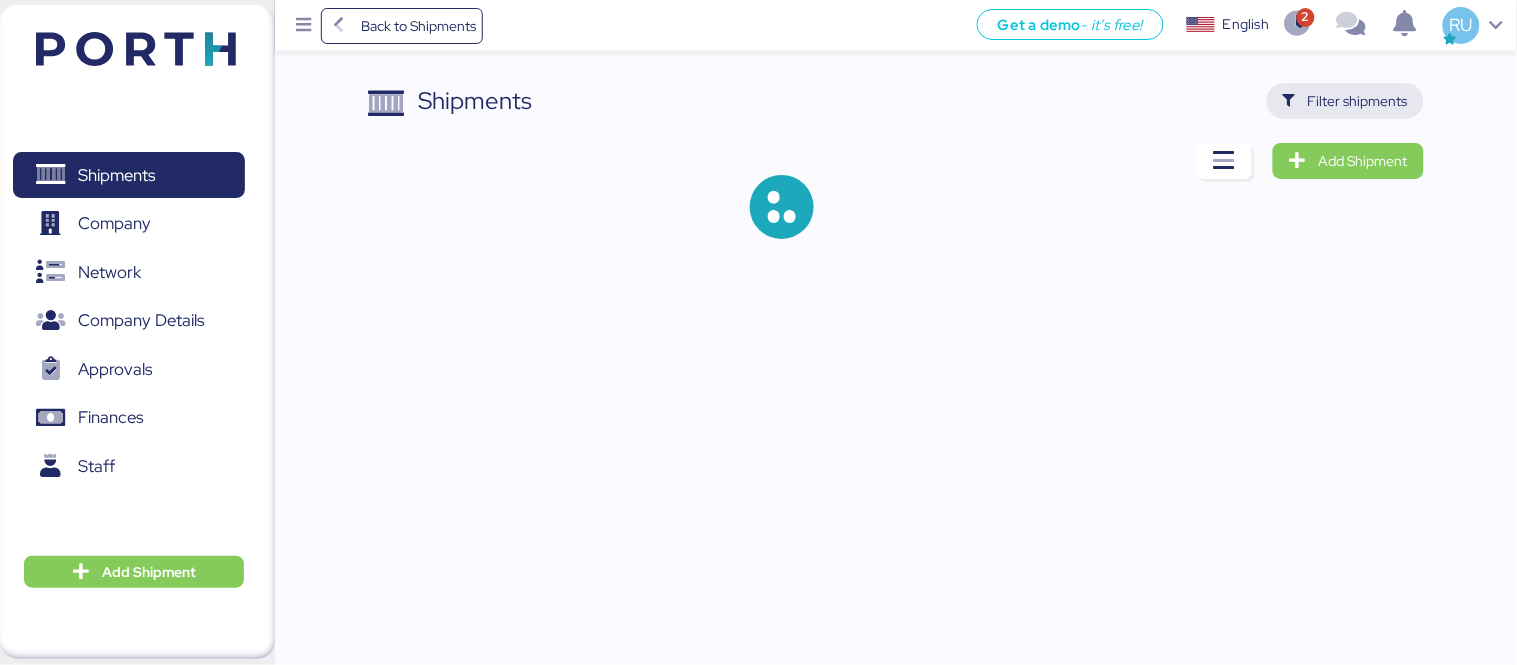 click on "Filter shipments" at bounding box center (1358, 101) 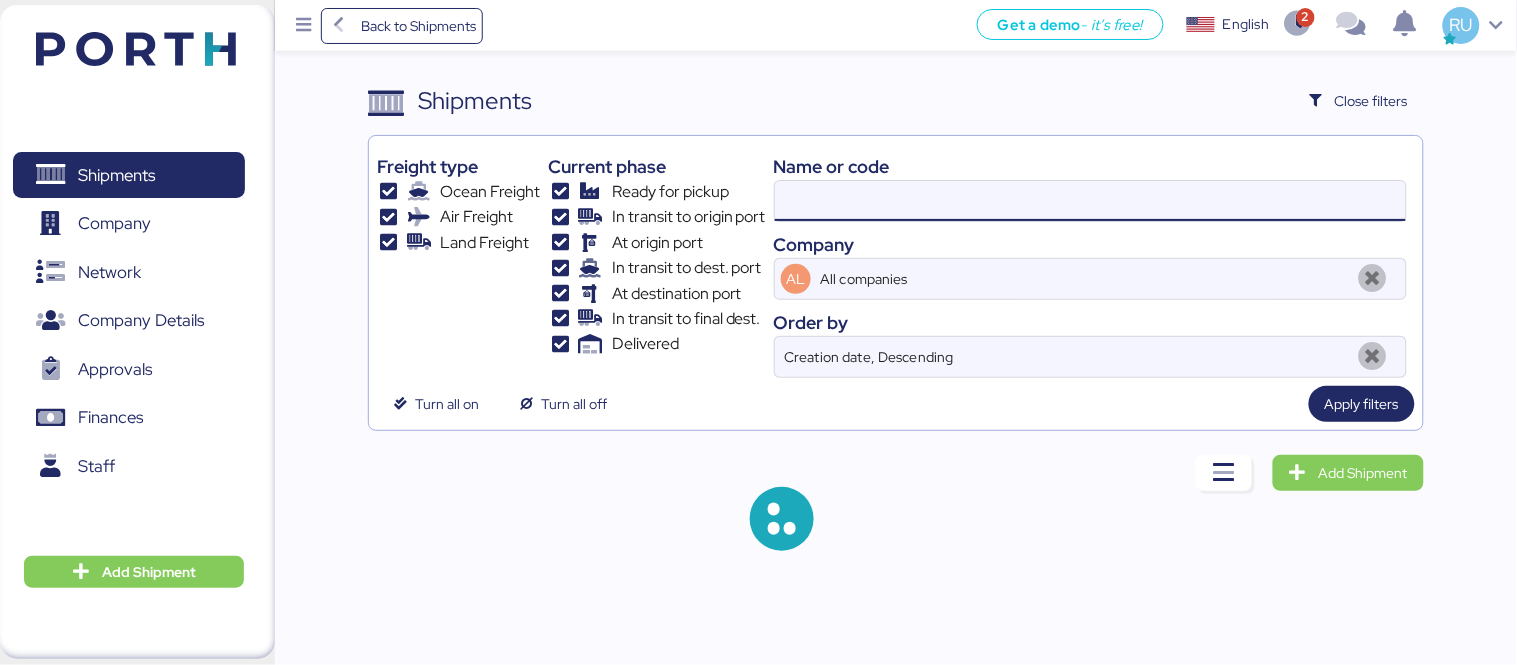 click at bounding box center (1090, 201) 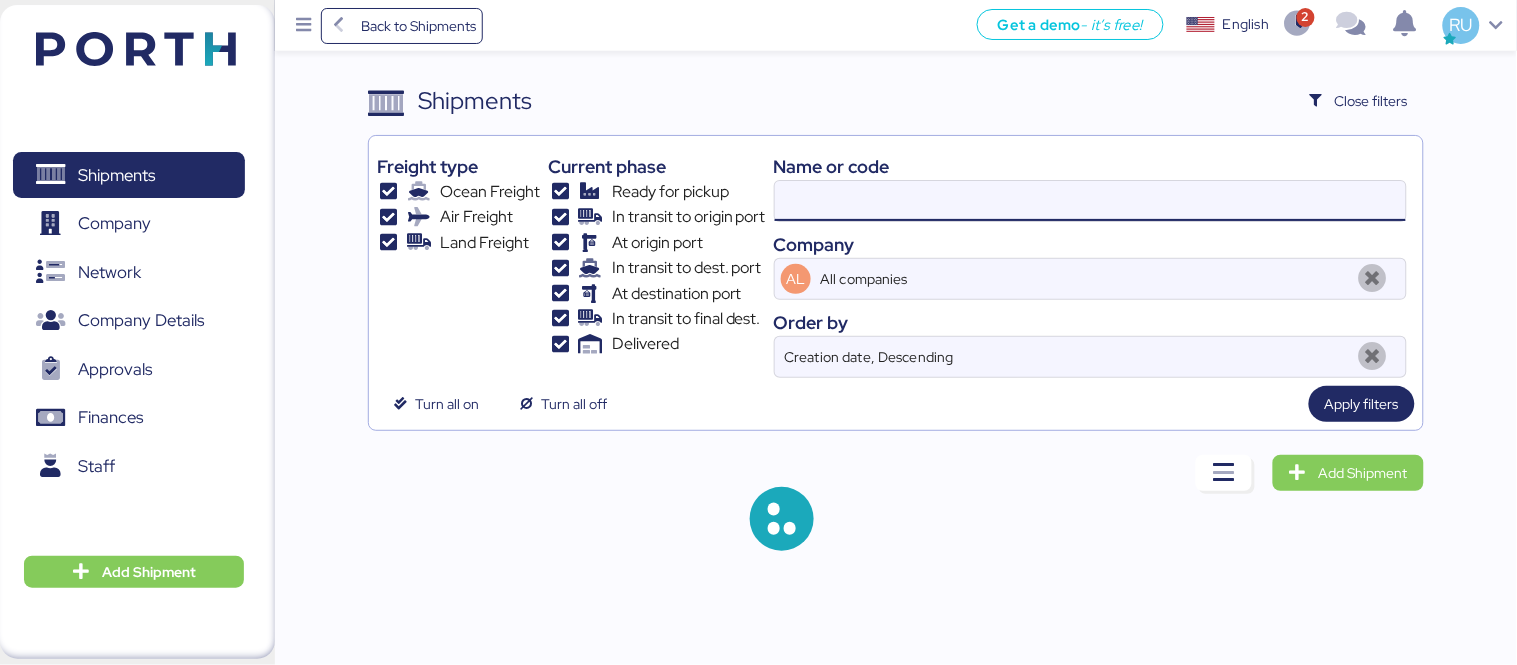 paste on "O0051598" 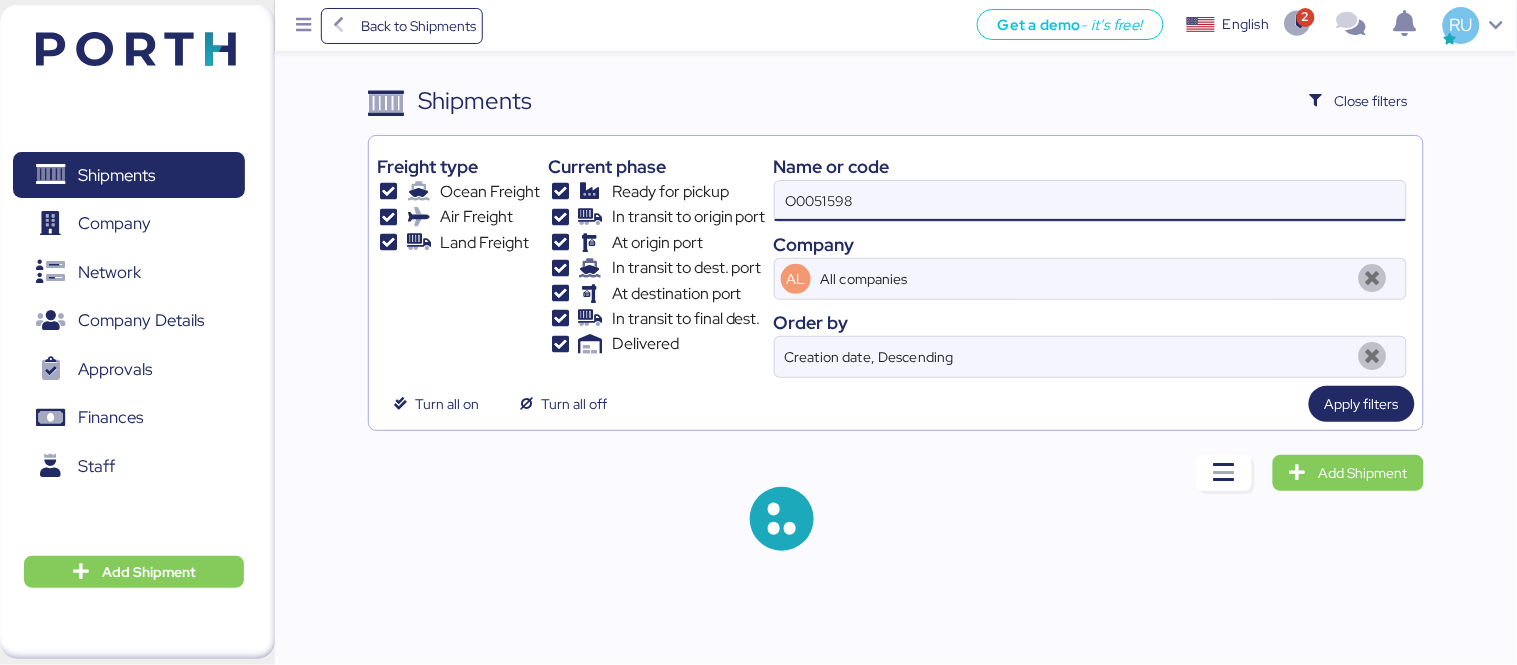 type on "O0051598" 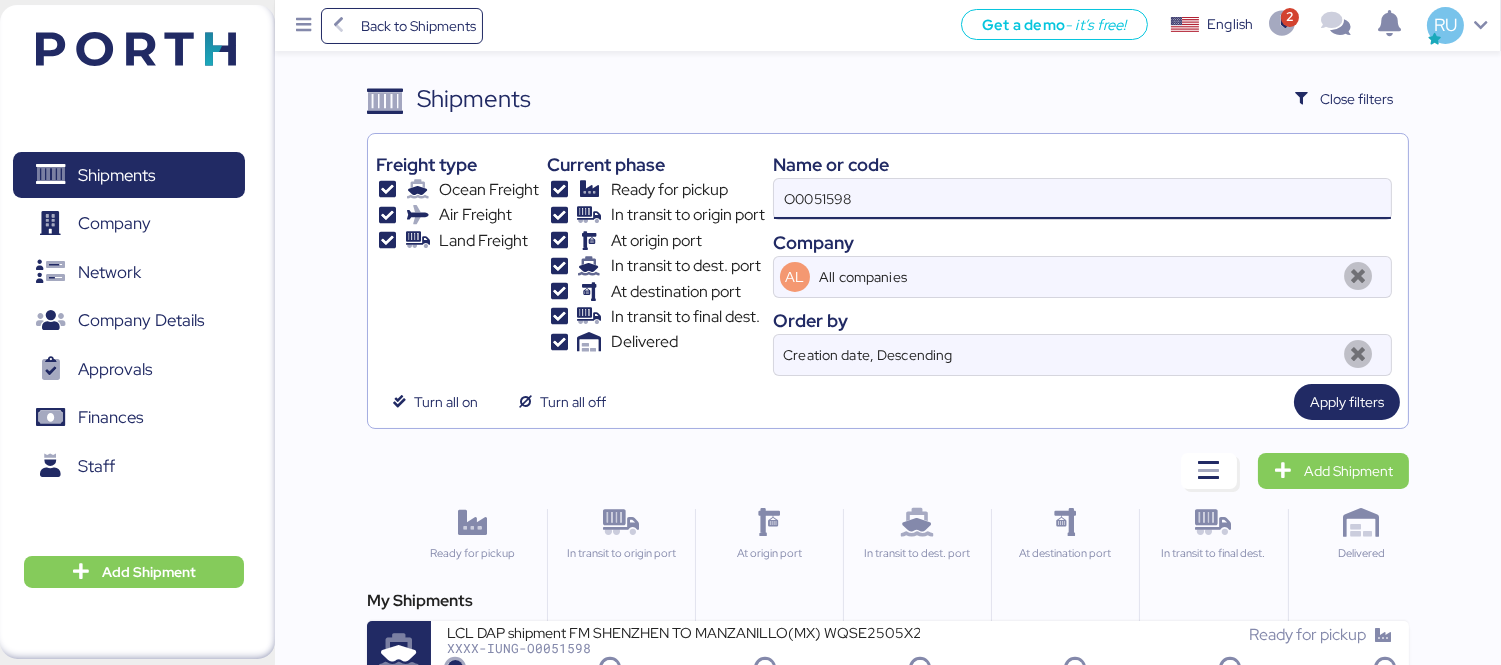 scroll, scrollTop: 37, scrollLeft: 0, axis: vertical 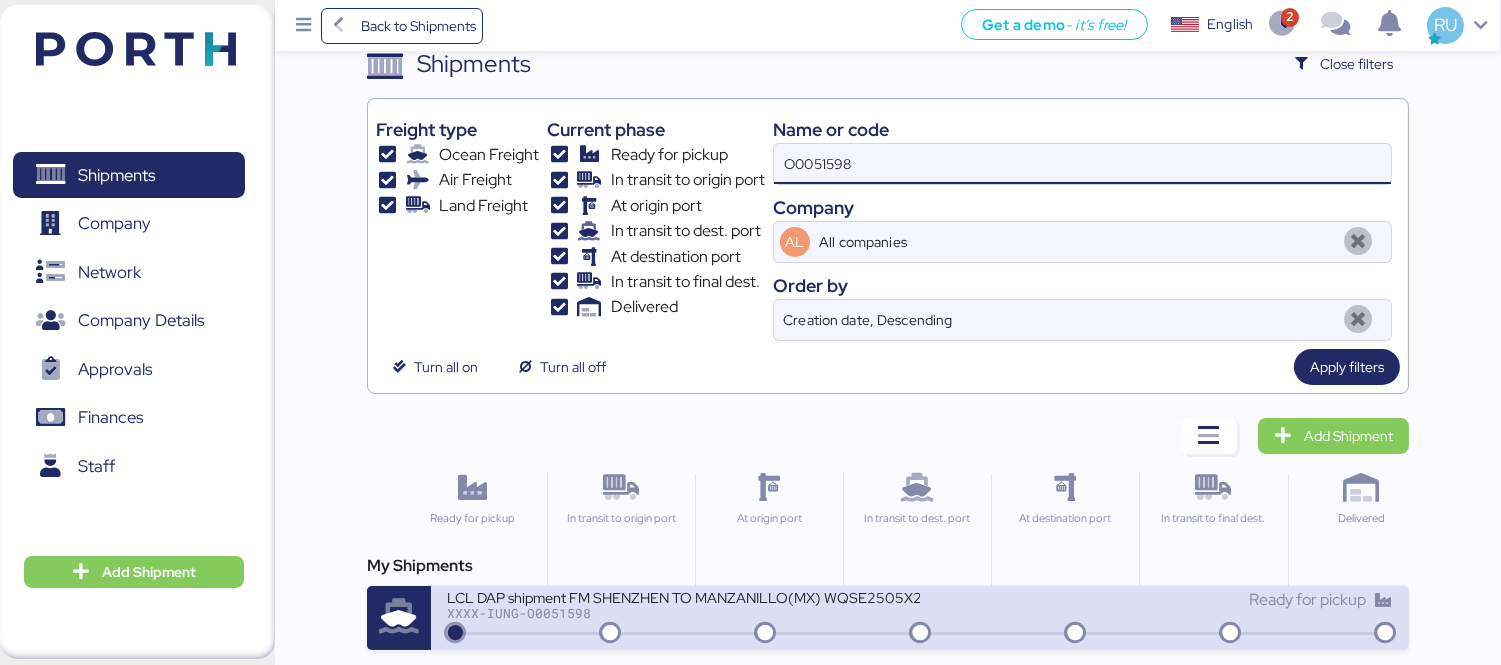 click on "Ready for pickup" at bounding box center (1156, 609) 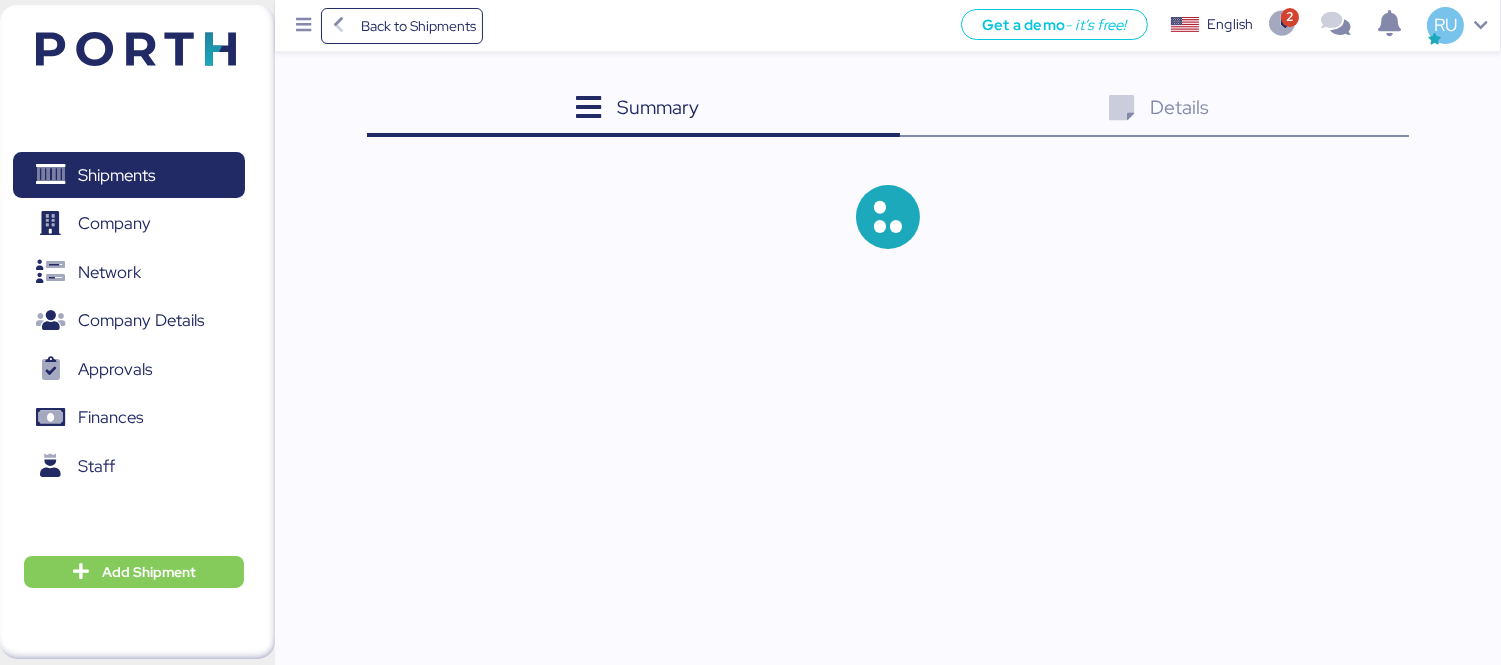 scroll, scrollTop: 0, scrollLeft: 0, axis: both 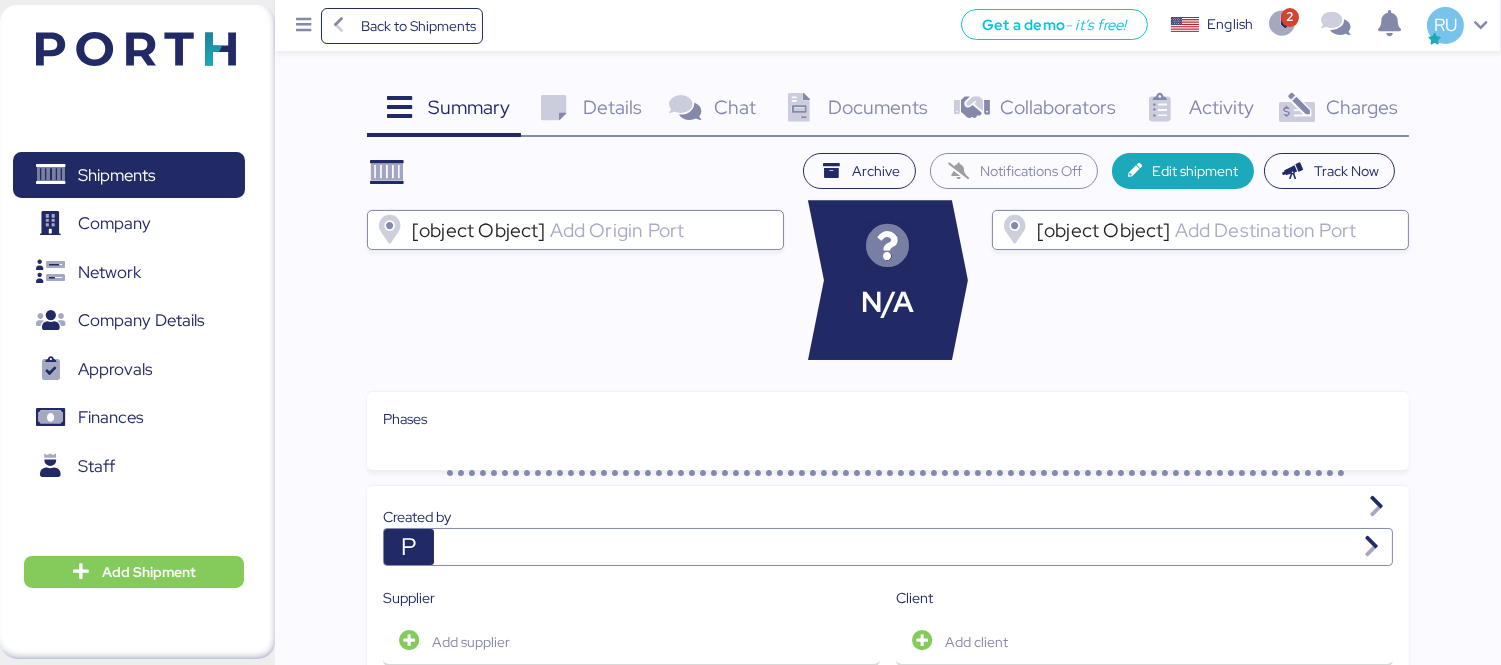 click at bounding box center [1297, 108] 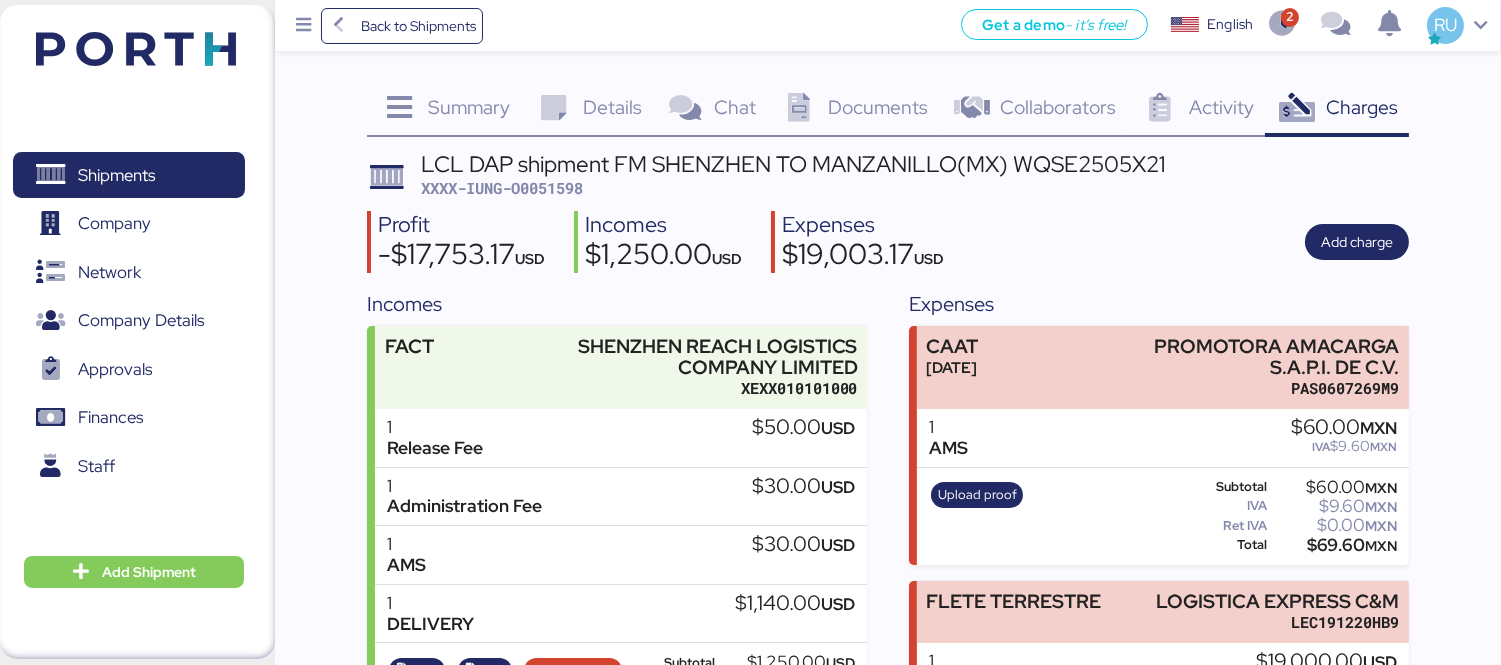 scroll, scrollTop: 157, scrollLeft: 0, axis: vertical 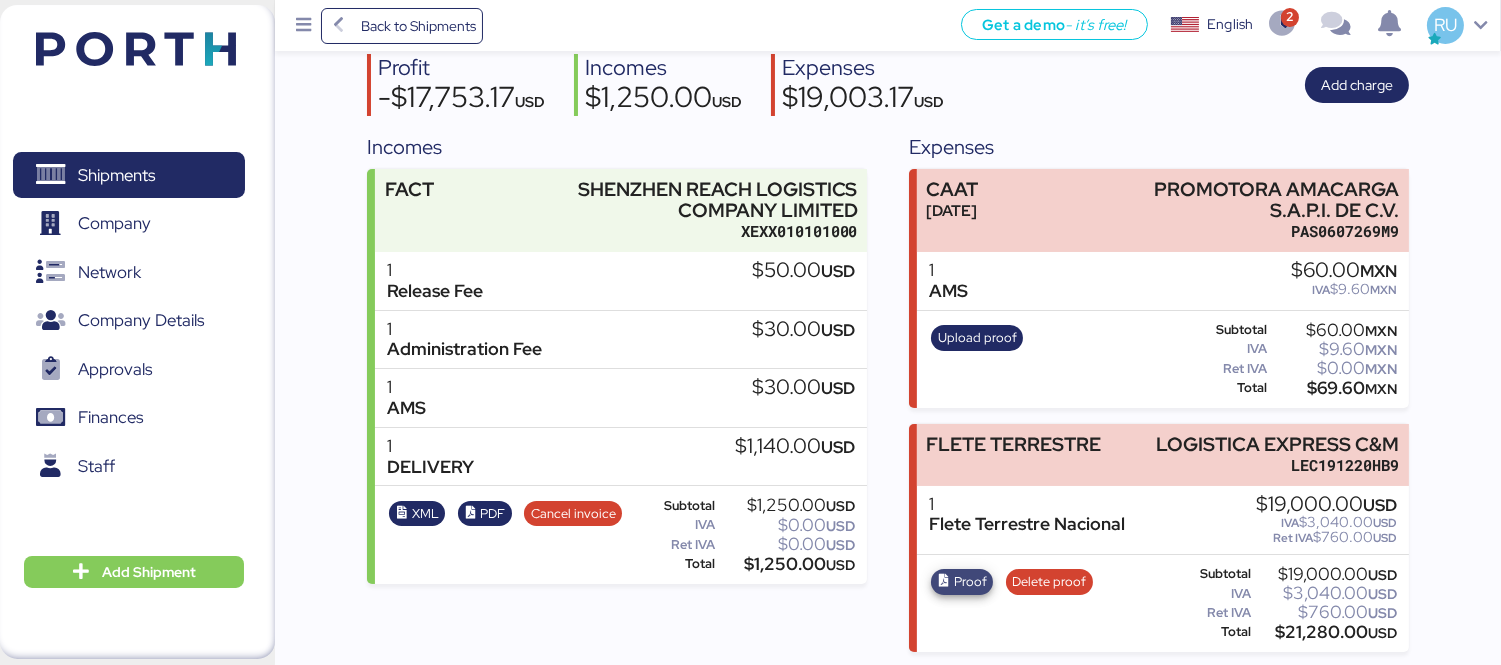 click on "Proof" at bounding box center (970, 582) 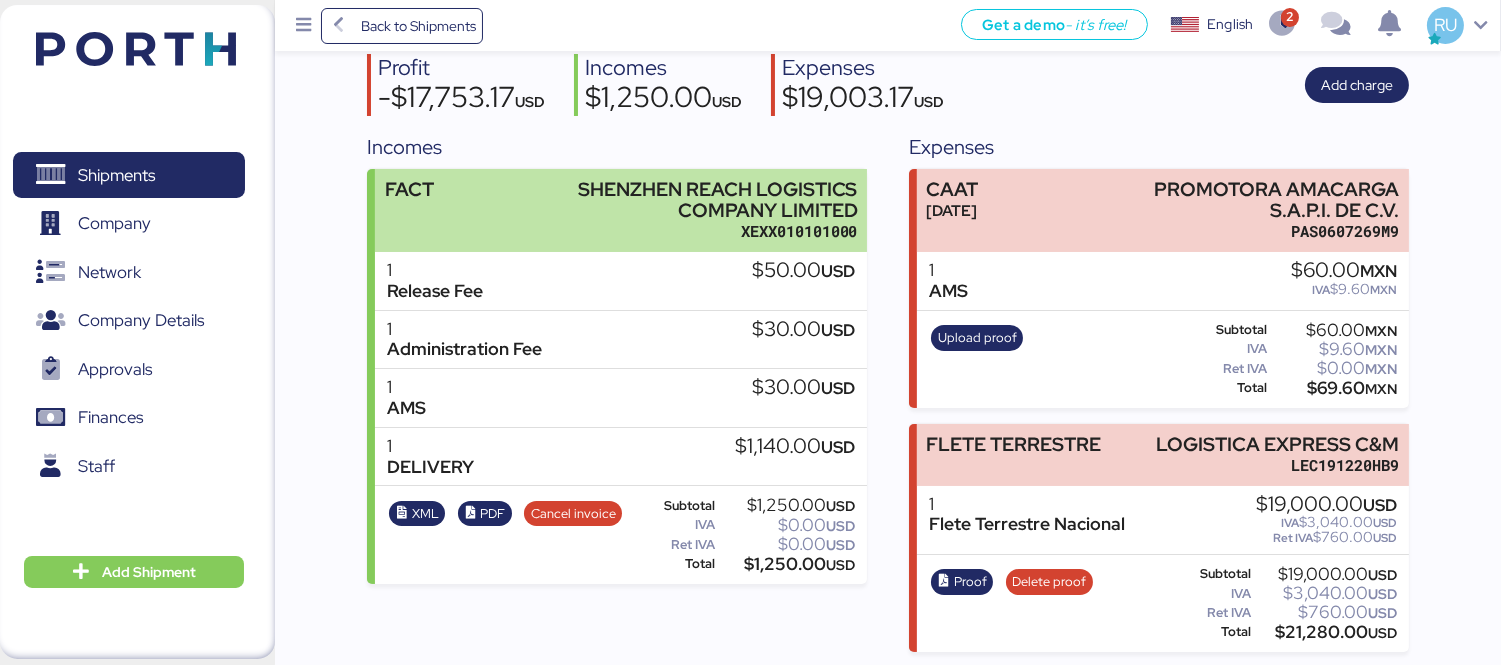 scroll, scrollTop: 0, scrollLeft: 0, axis: both 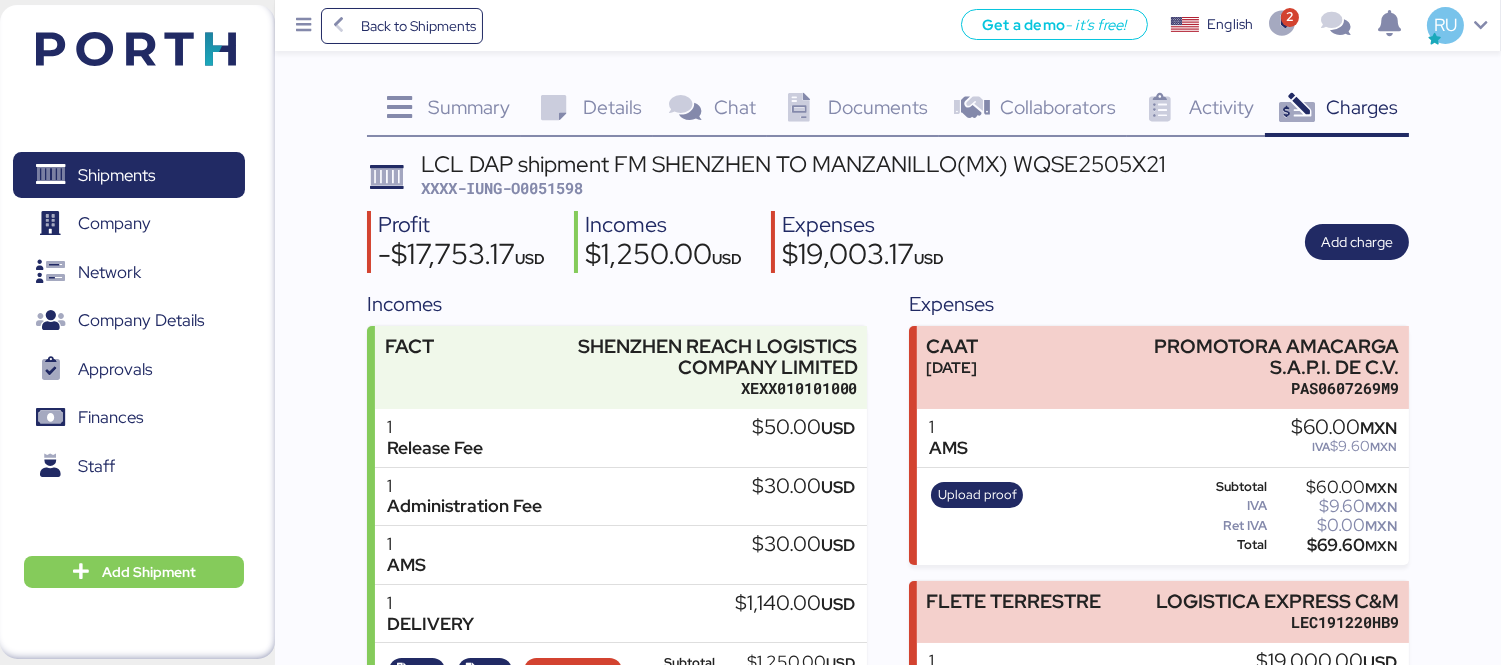 click at bounding box center (136, 49) 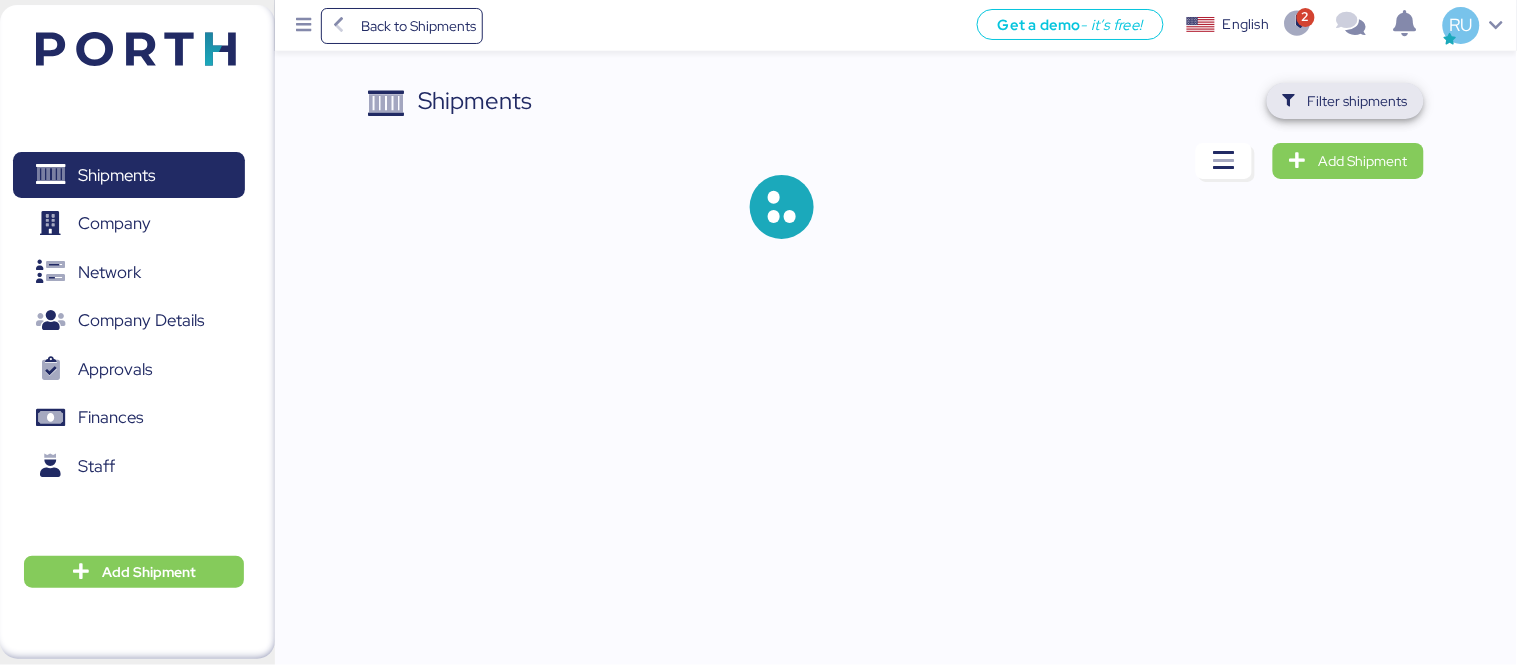 click on "Filter shipments" at bounding box center (1345, 101) 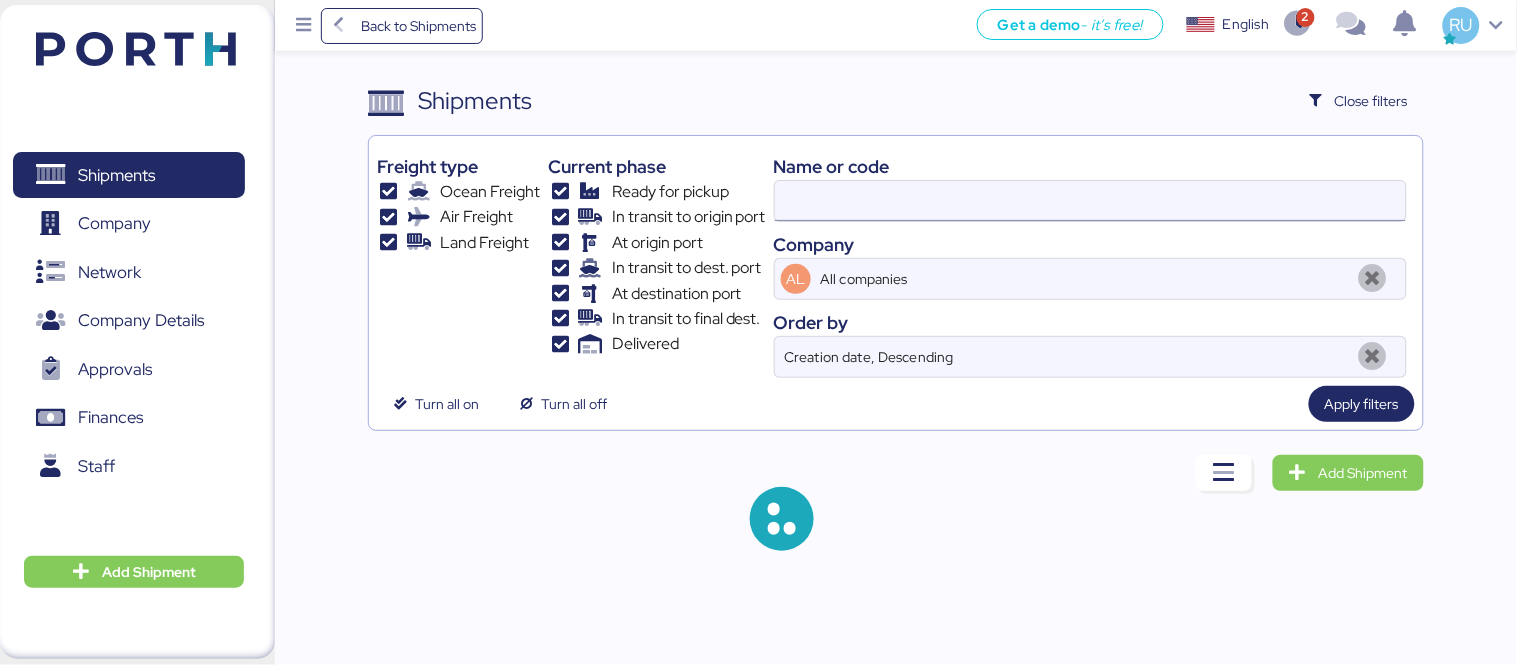 click at bounding box center (1090, 201) 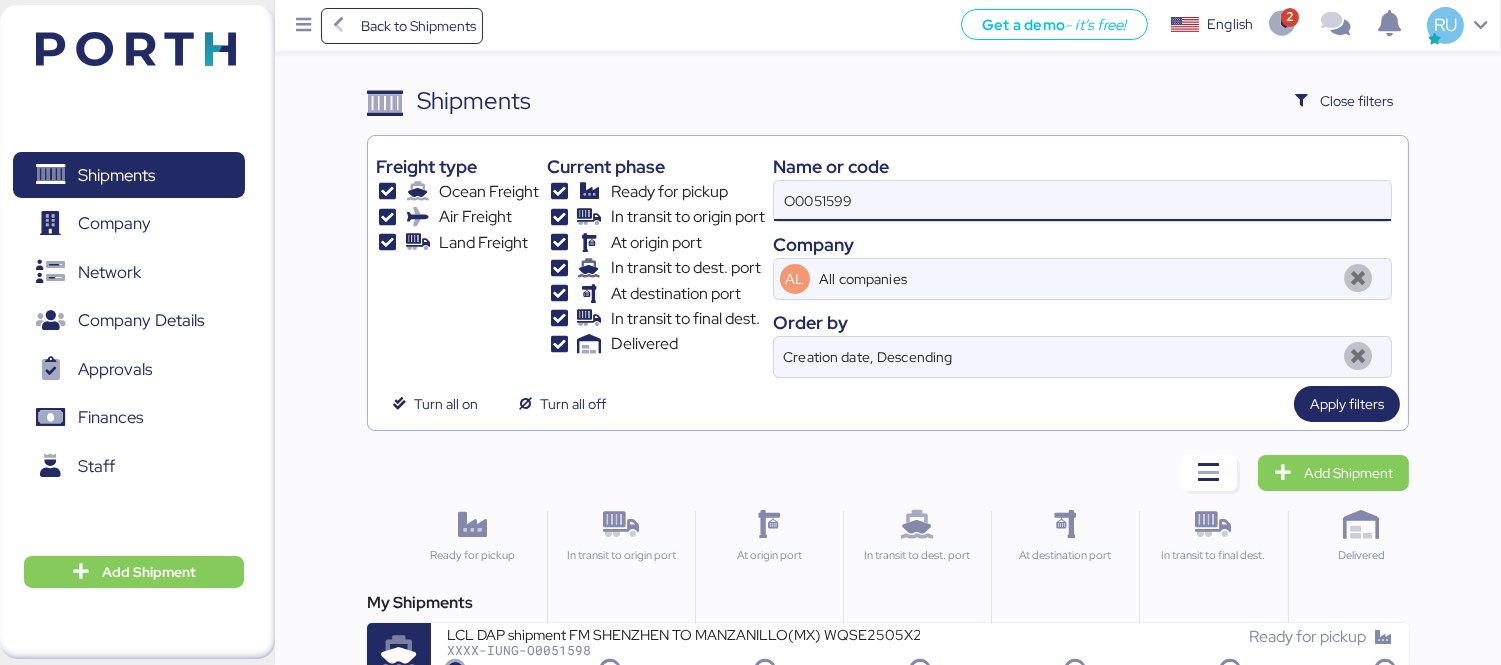 type on "O0051599" 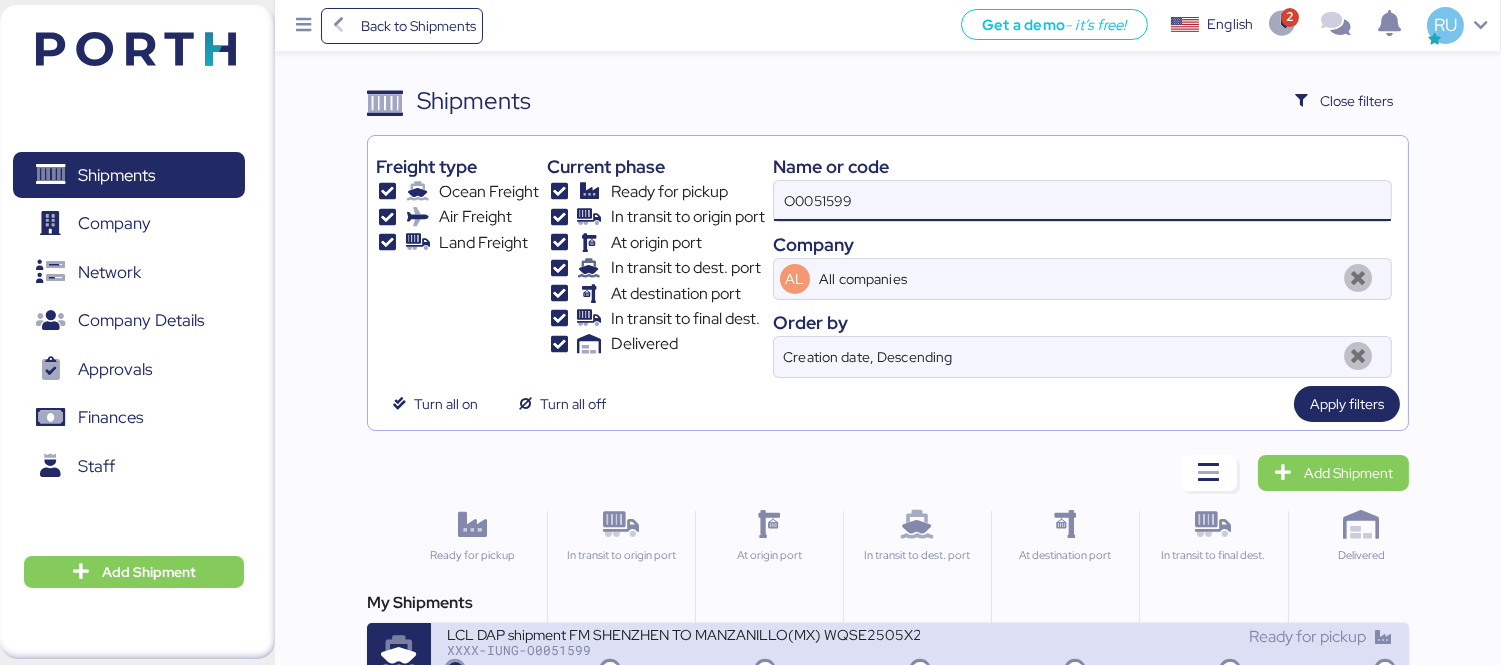 click on "LCL DAP shipment FM SHENZHEN TO MANZANILLO(MX) WQSE2505X20 XXXX-IUNG-O0051599 Ready for pickup" at bounding box center [920, 655] 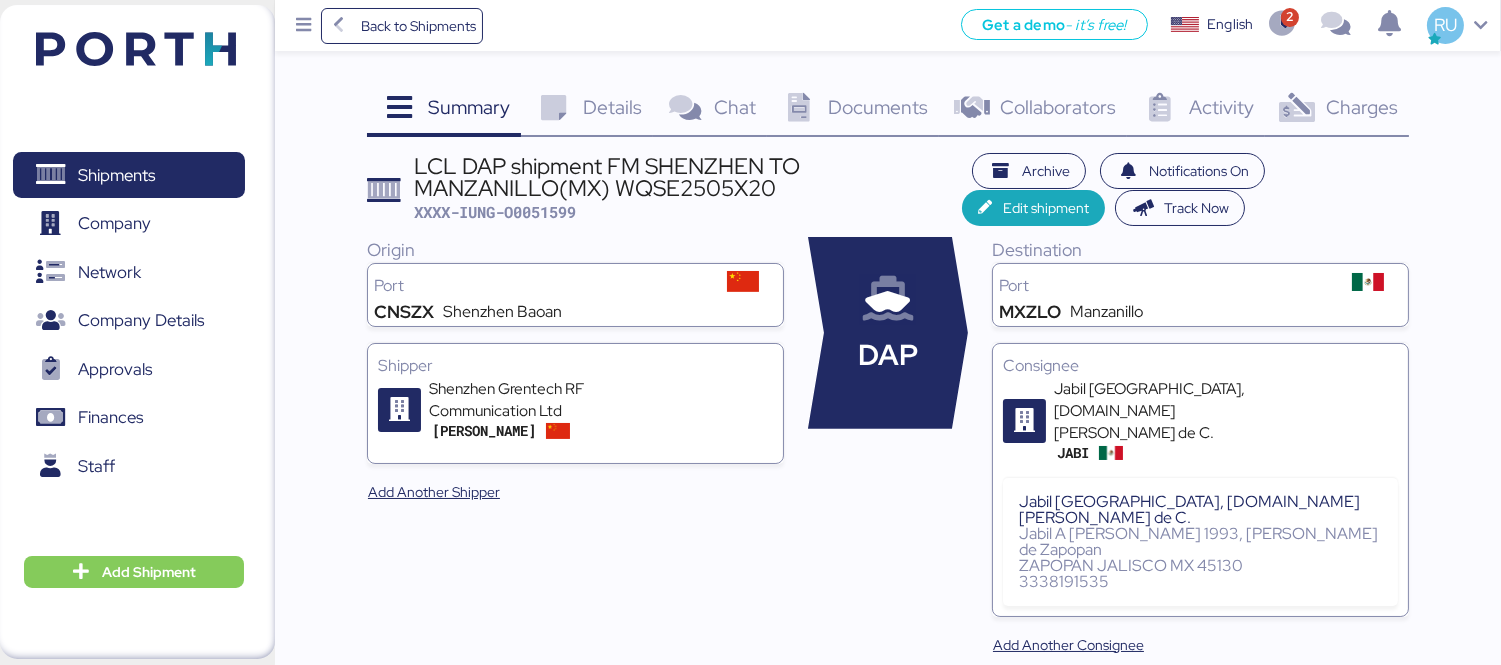 click on "Charges" at bounding box center [1362, 107] 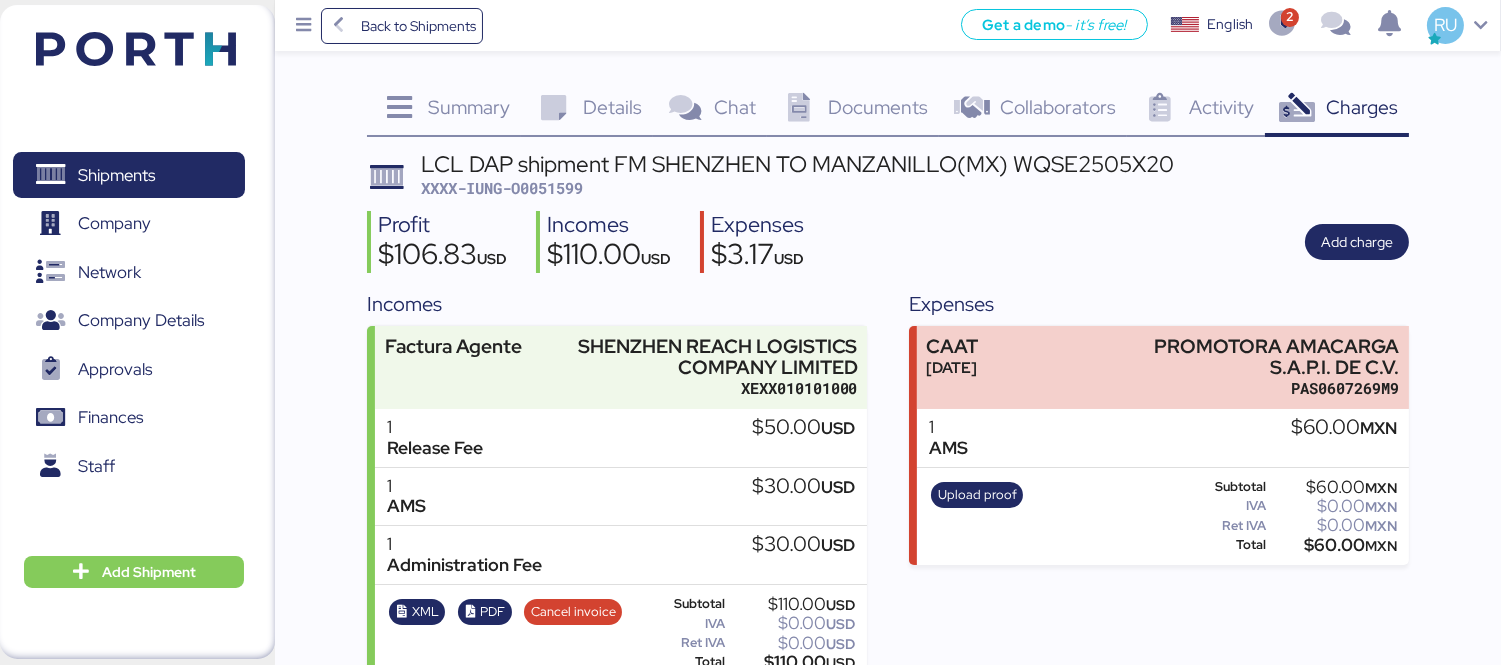 scroll, scrollTop: 32, scrollLeft: 0, axis: vertical 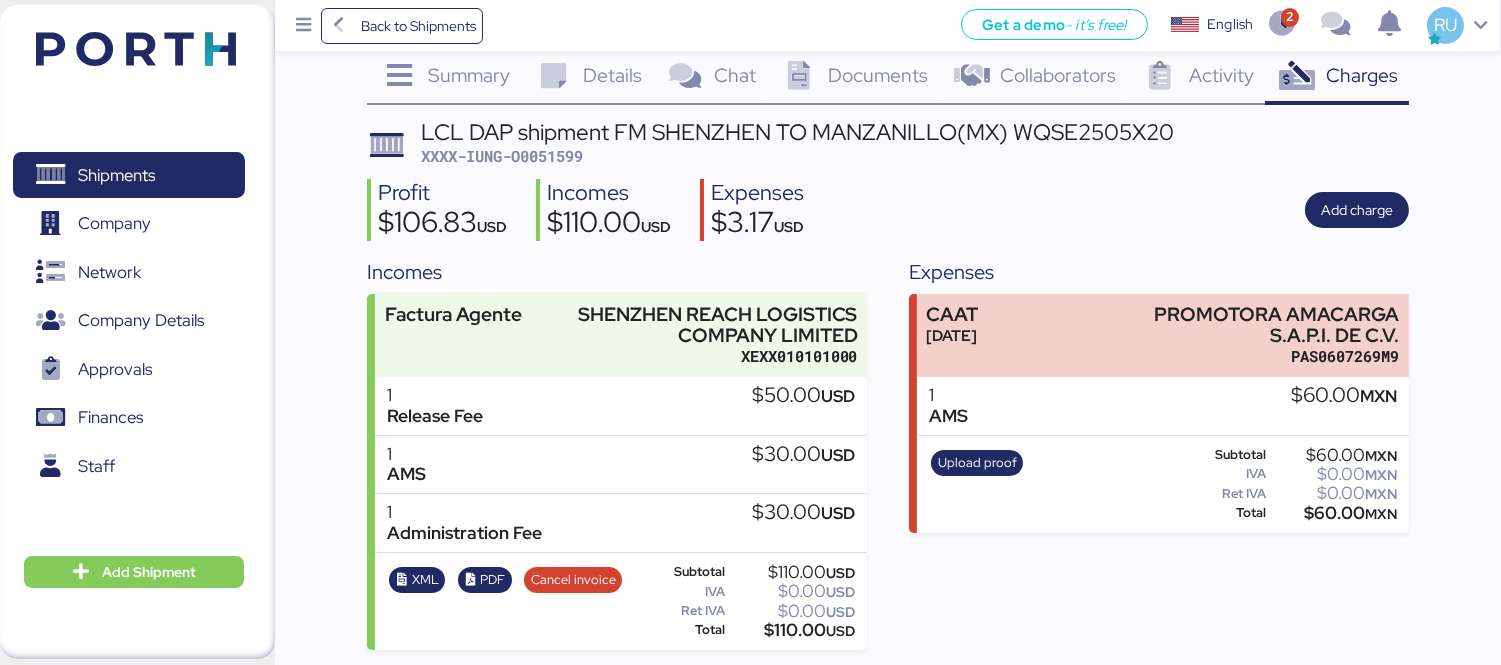 click at bounding box center (136, 49) 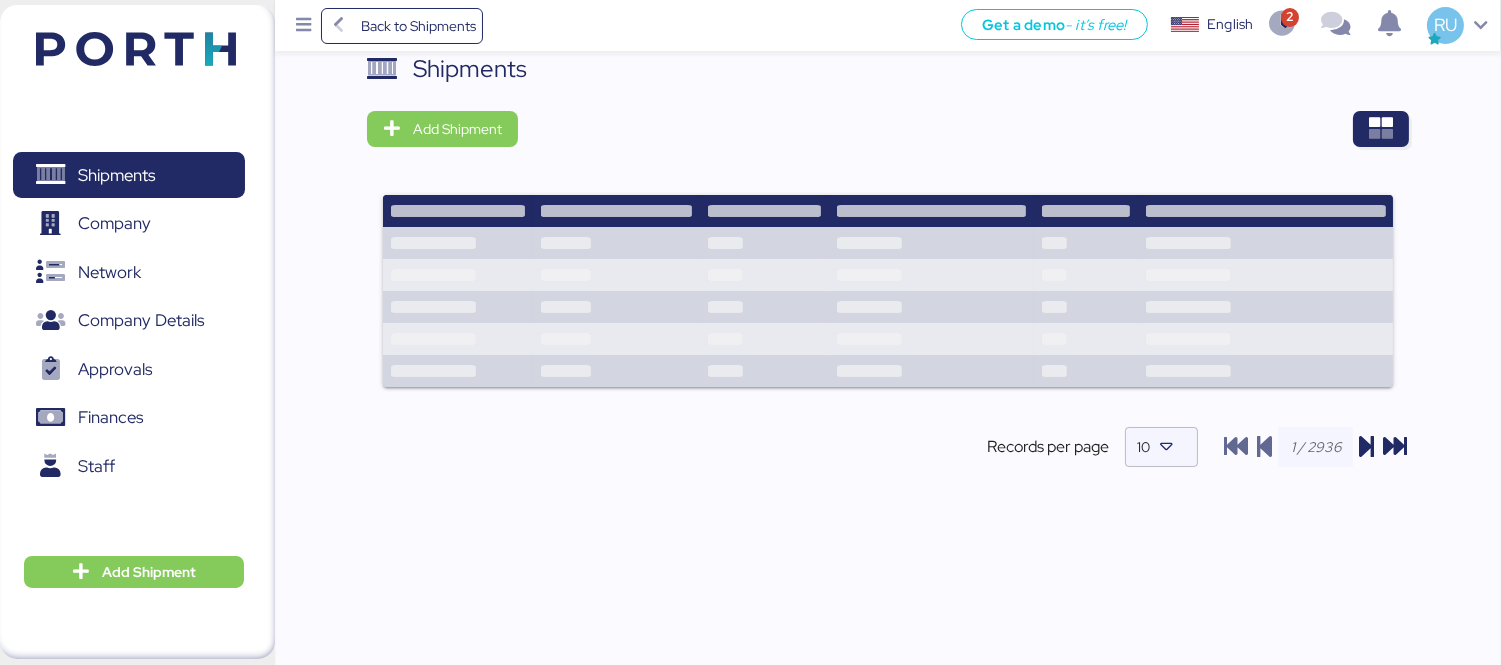 scroll, scrollTop: 0, scrollLeft: 0, axis: both 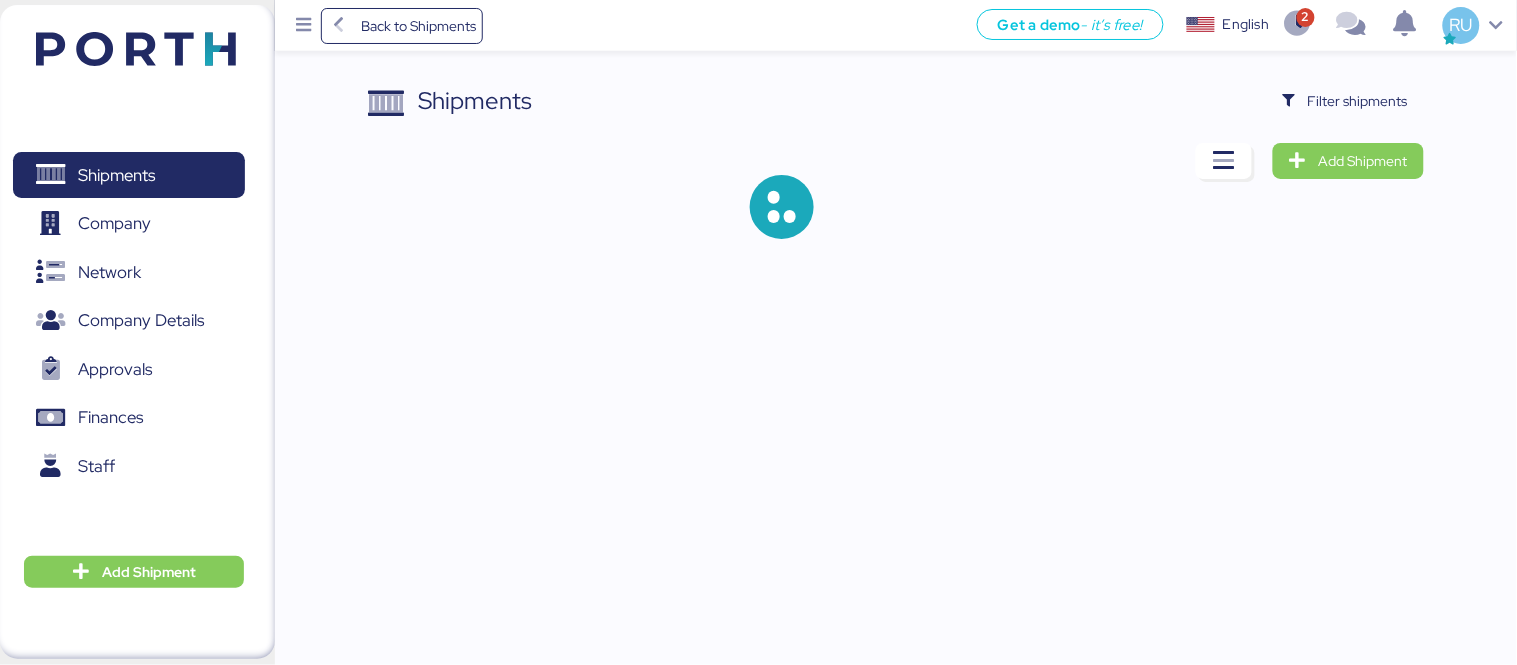 click on "Shipments   Filter shipments     Add Shipment" at bounding box center [758, 135] 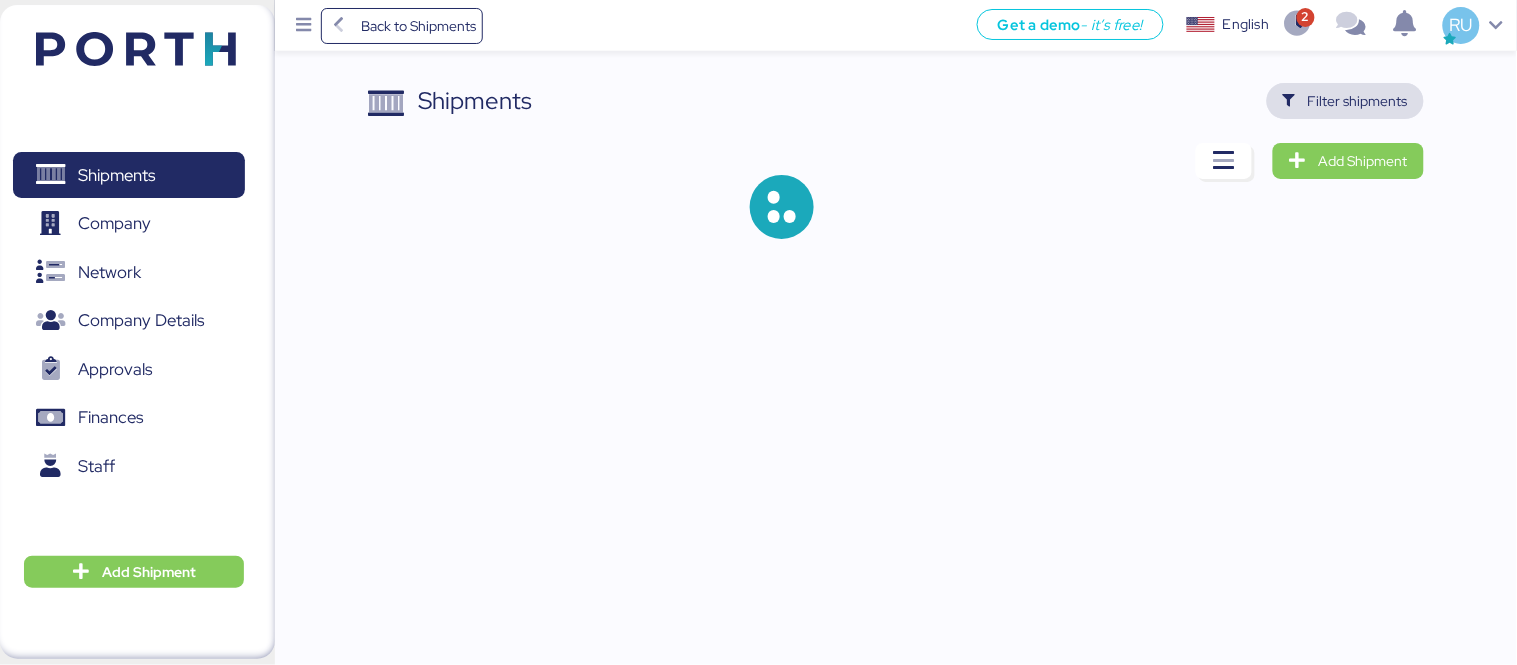 click on "Filter shipments" at bounding box center (1358, 101) 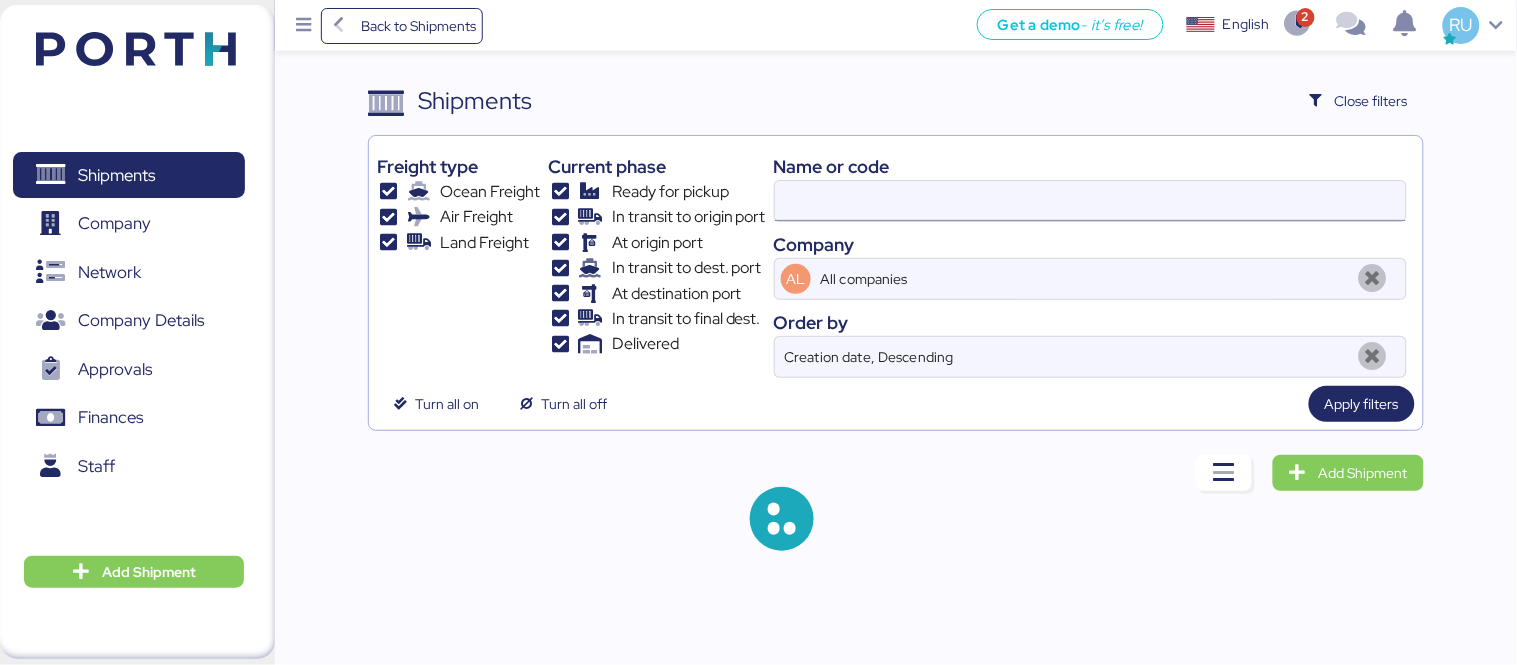 click at bounding box center (1090, 201) 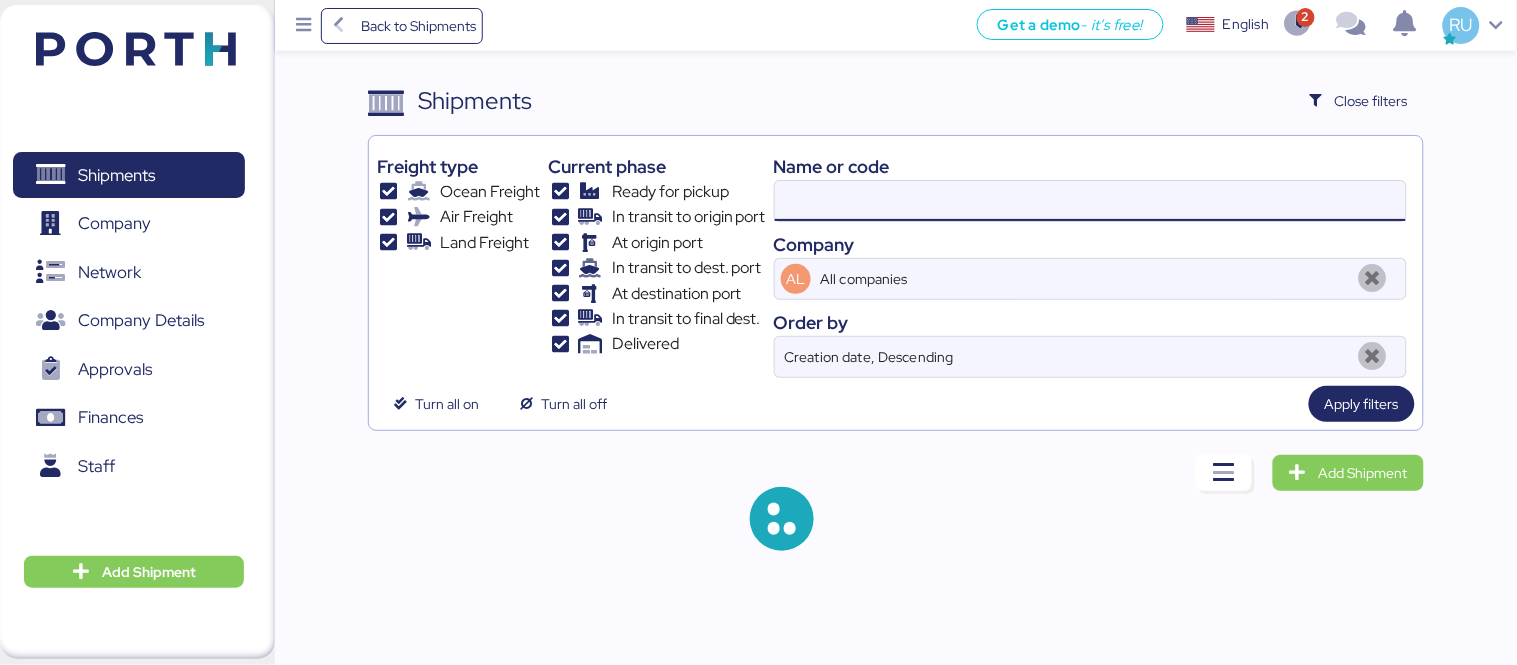 paste on "O0051601" 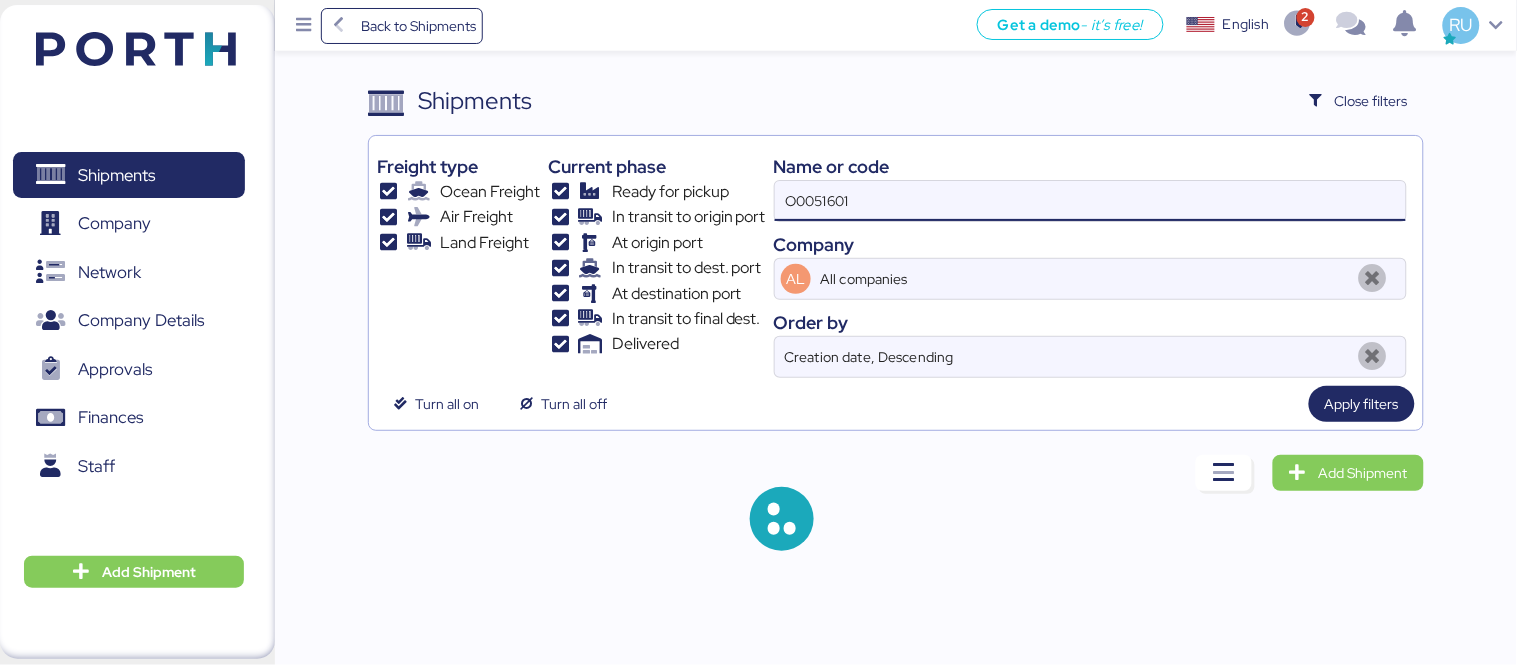 type on "O0051601" 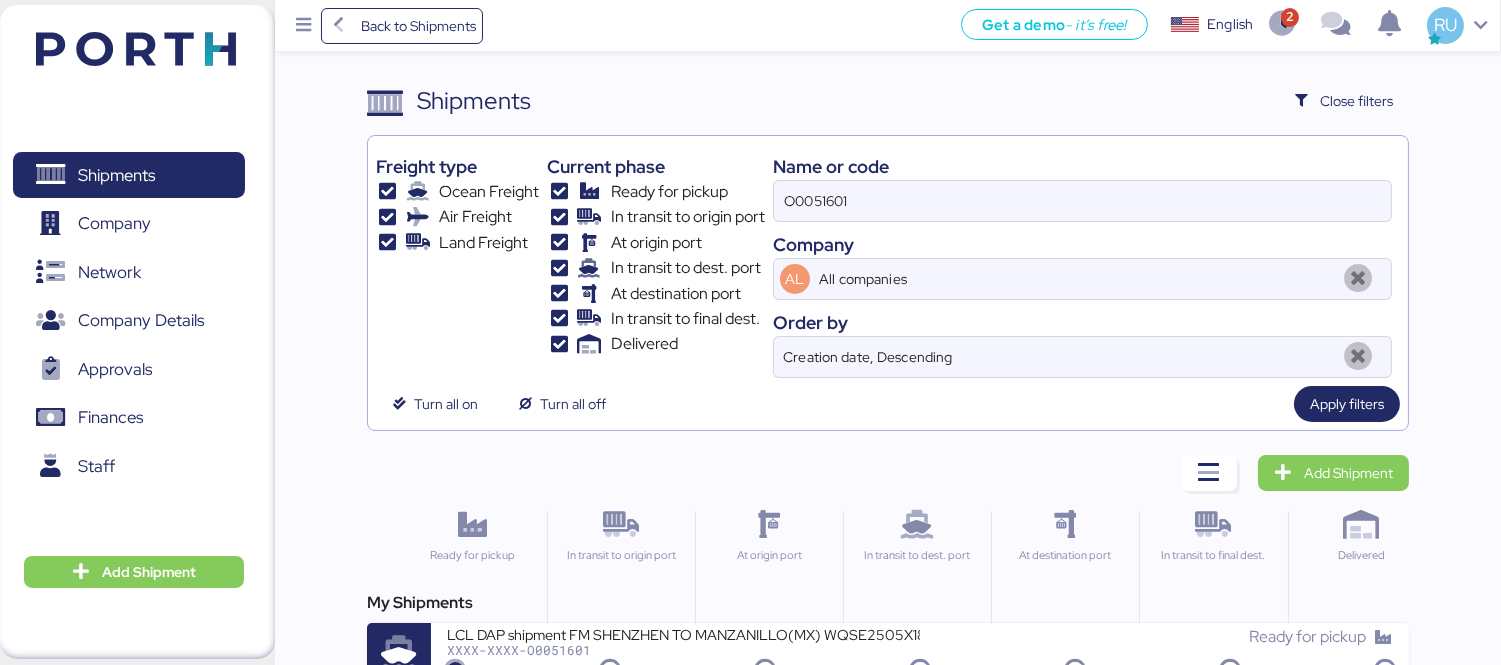 click on "My Shipments LCL DAP shipment FM SHENZHEN TO MANZANILLO(MX) WQSE2505X18 XXXX-XXXX-O0051601 Ready for pickup" at bounding box center (888, 639) 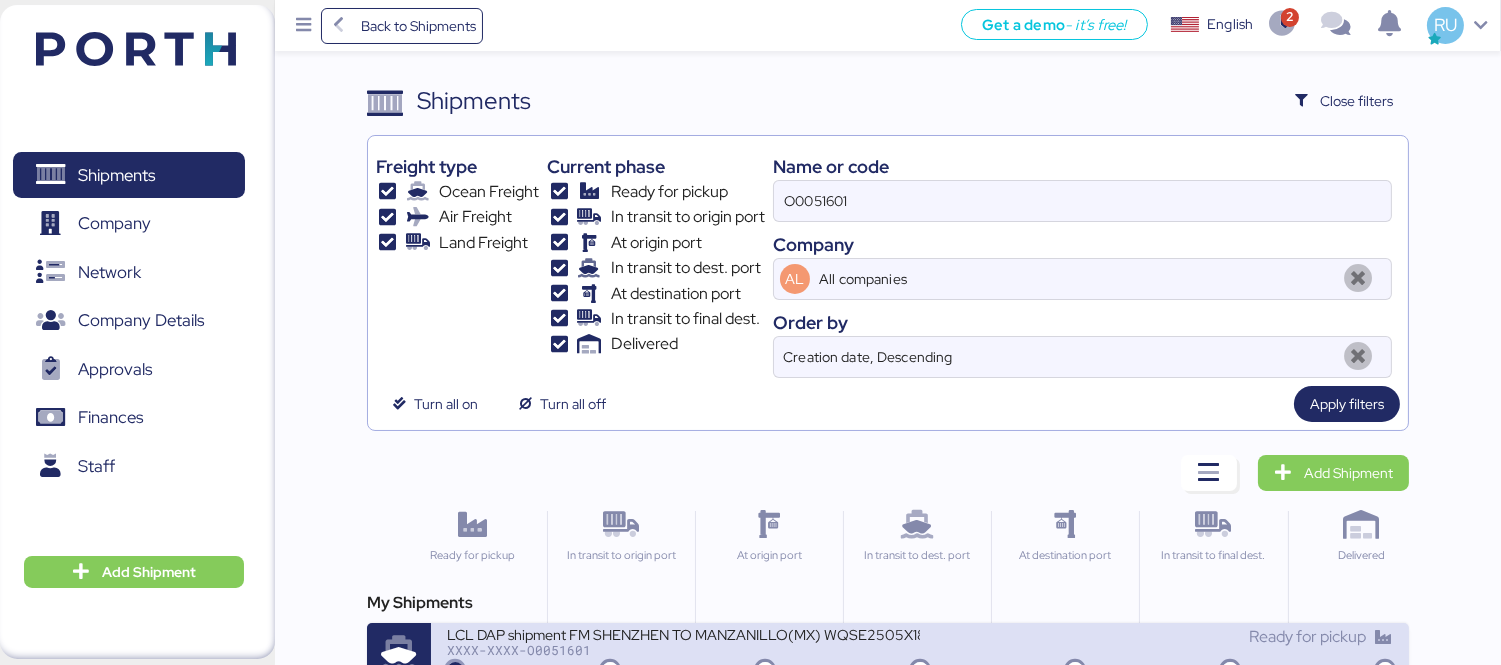 click on "LCL DAP shipment FM SHENZHEN TO MANZANILLO(MX) WQSE2505X18" at bounding box center (683, 633) 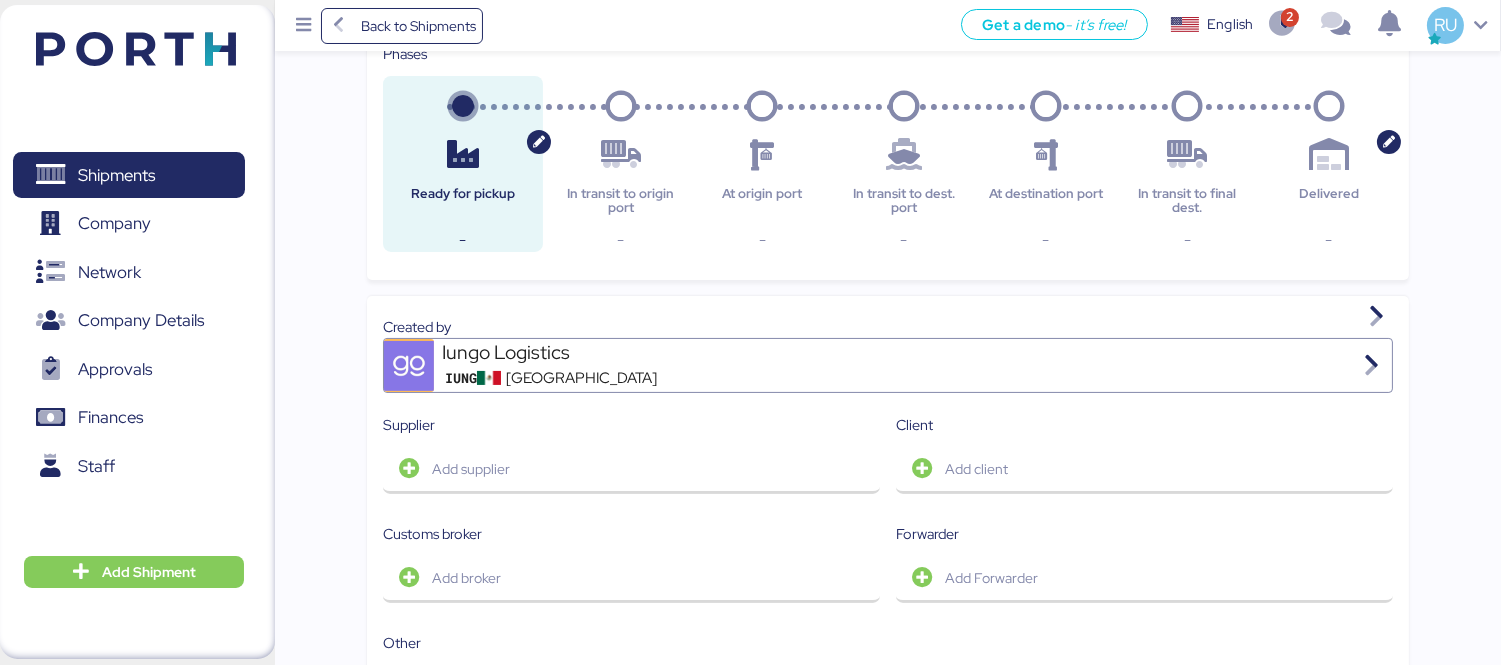 scroll, scrollTop: 0, scrollLeft: 0, axis: both 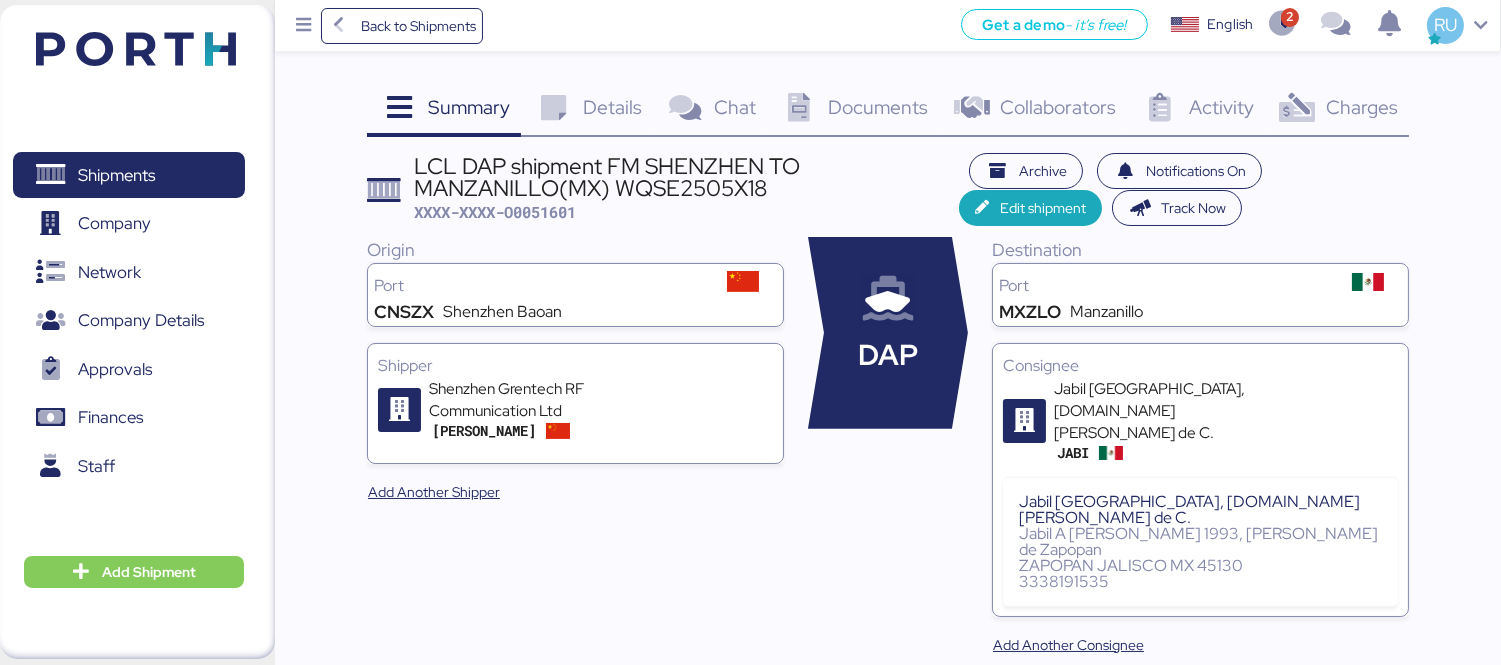 click on "Charges 0" at bounding box center (1337, 110) 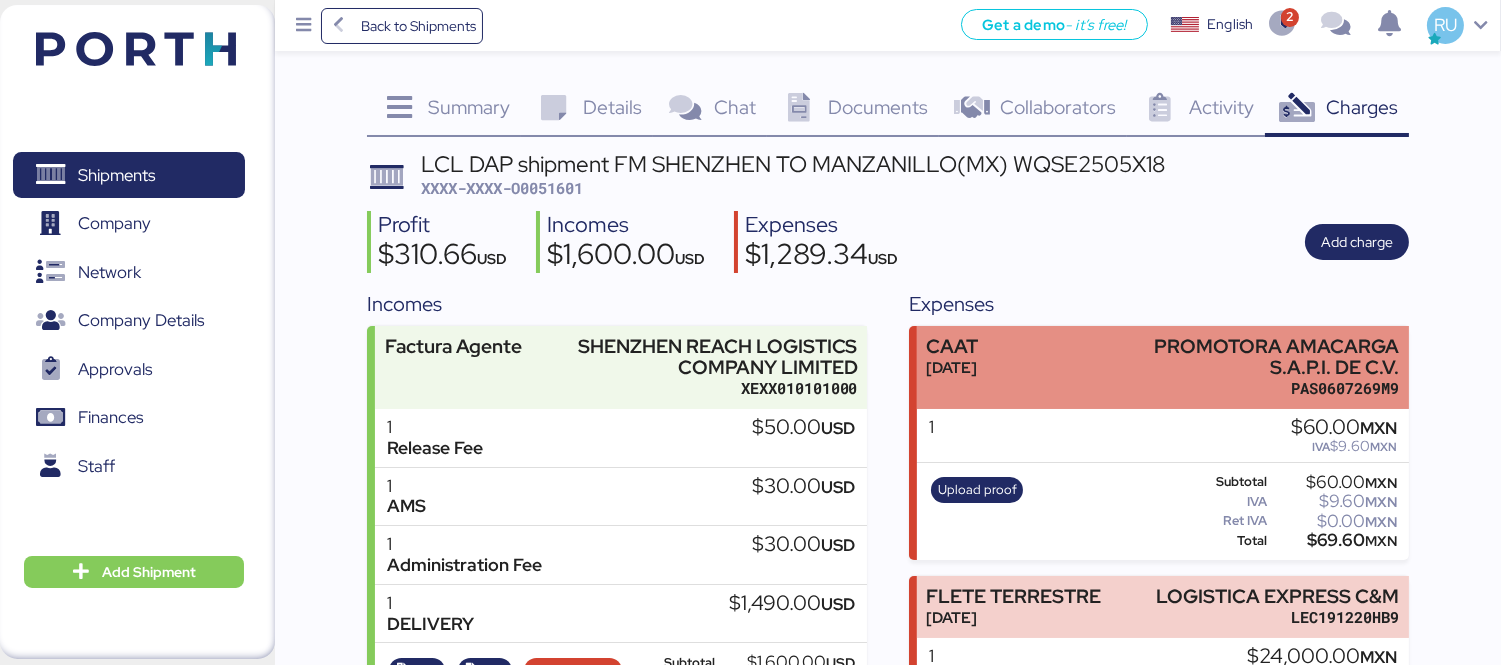 scroll, scrollTop: 152, scrollLeft: 0, axis: vertical 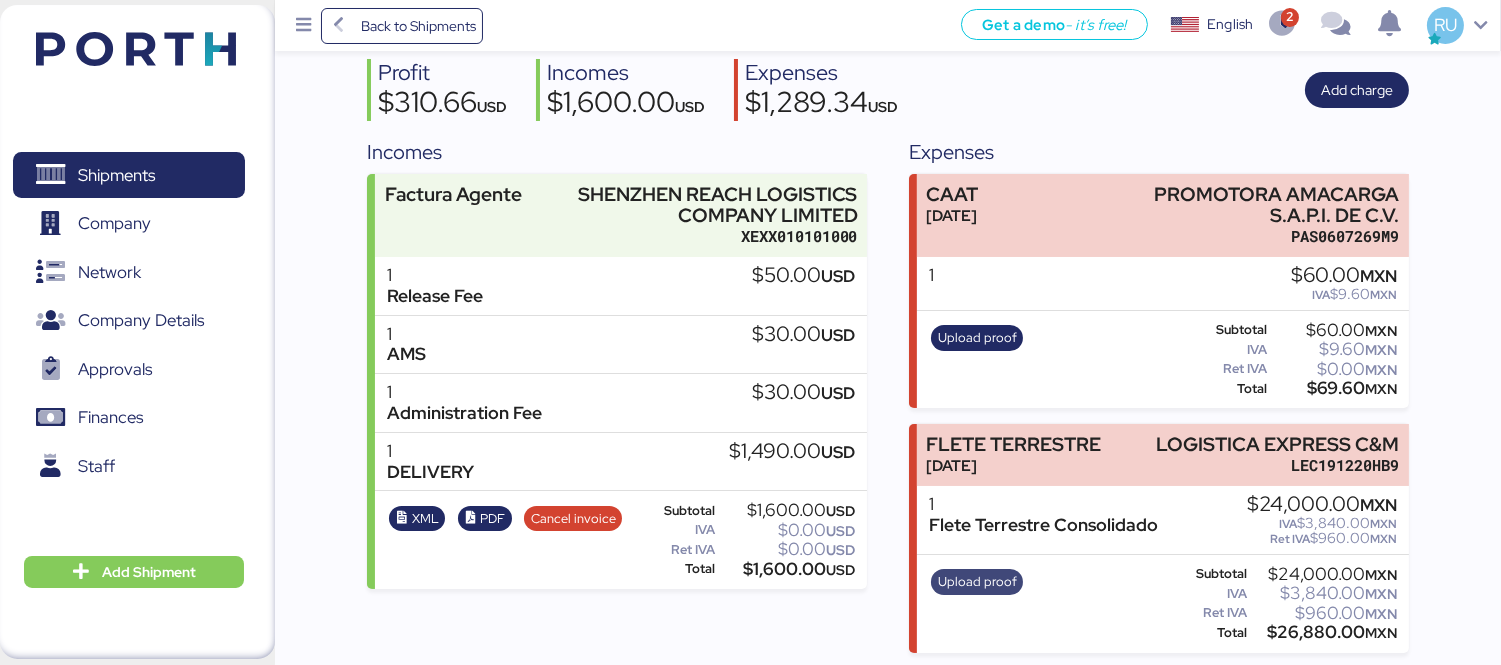 click on "Upload proof" at bounding box center (977, 582) 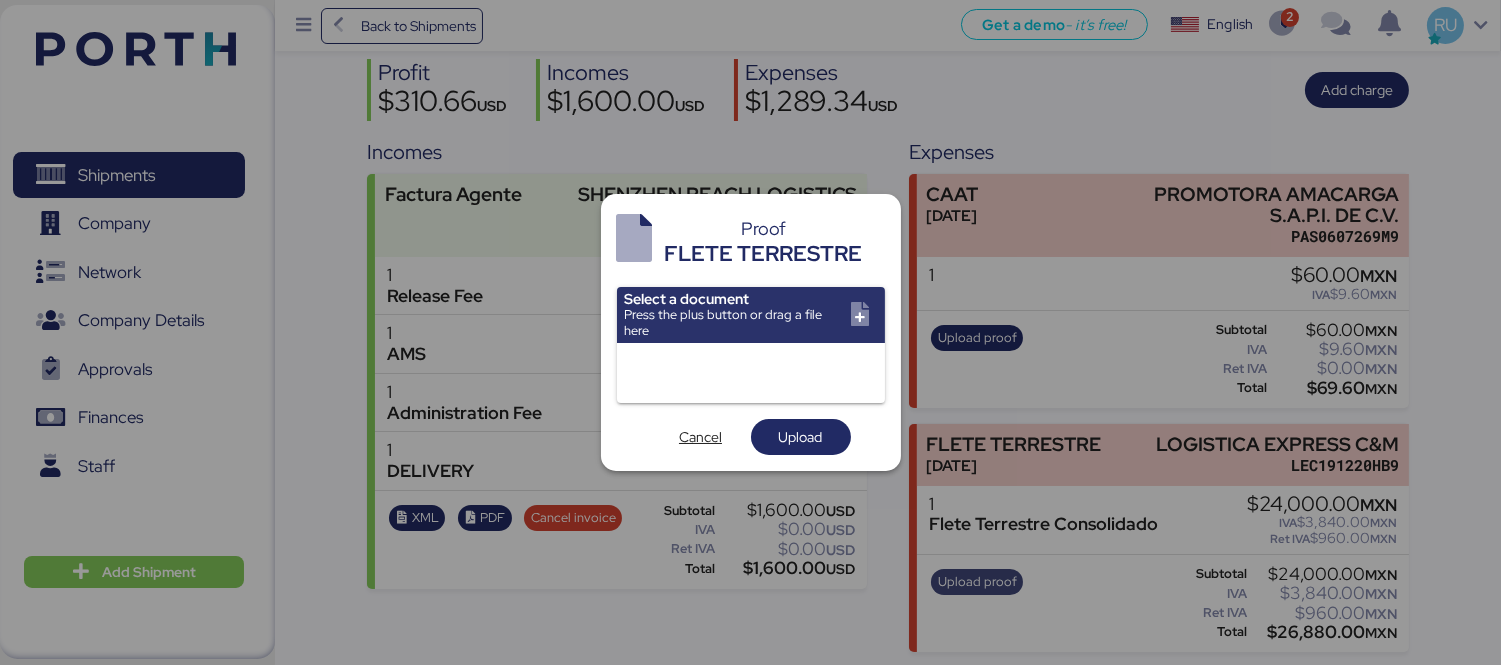scroll, scrollTop: 0, scrollLeft: 0, axis: both 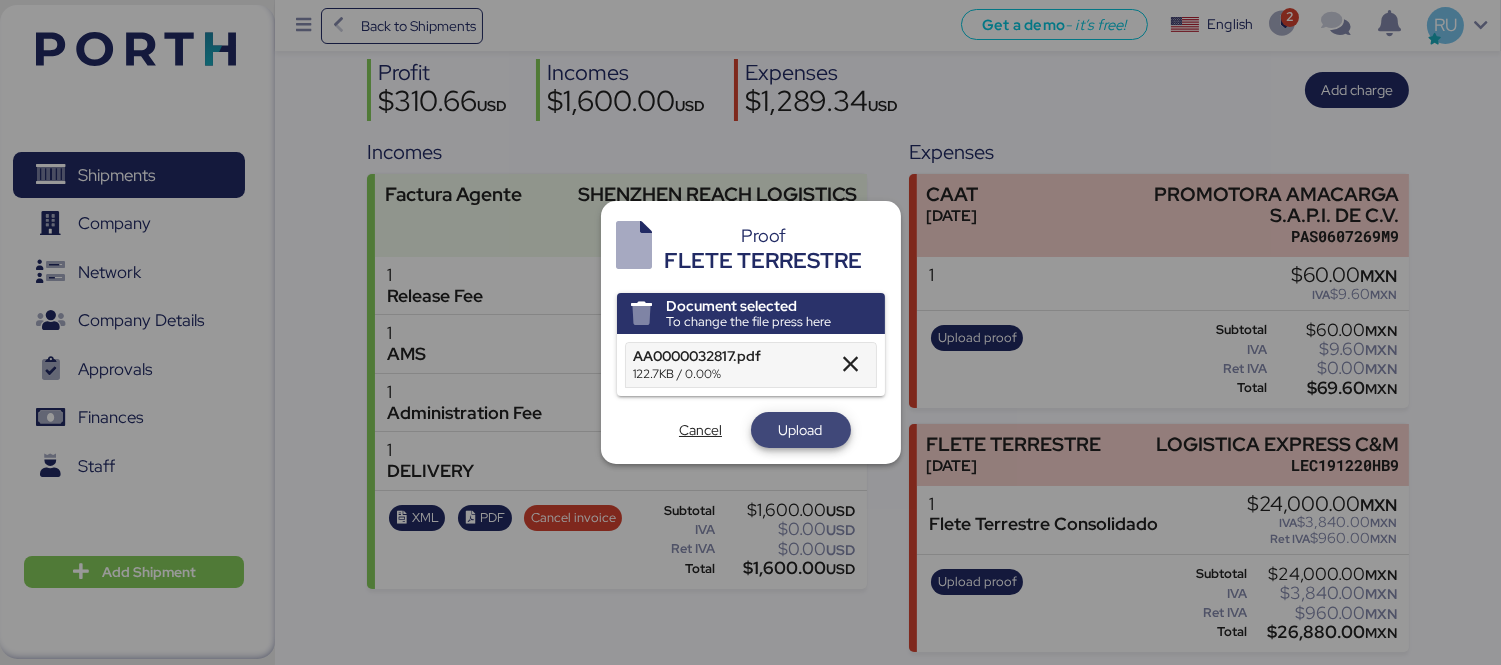 click on "Upload" at bounding box center (801, 430) 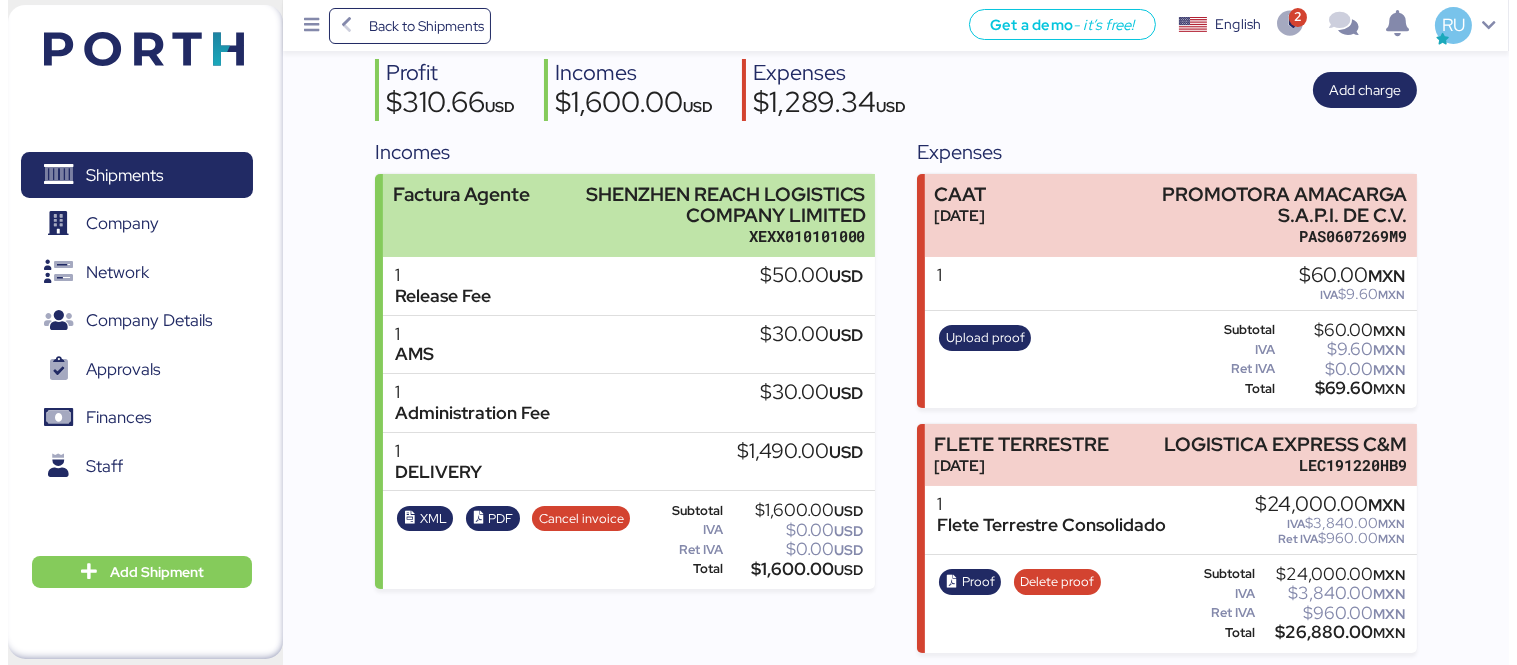 scroll, scrollTop: 0, scrollLeft: 0, axis: both 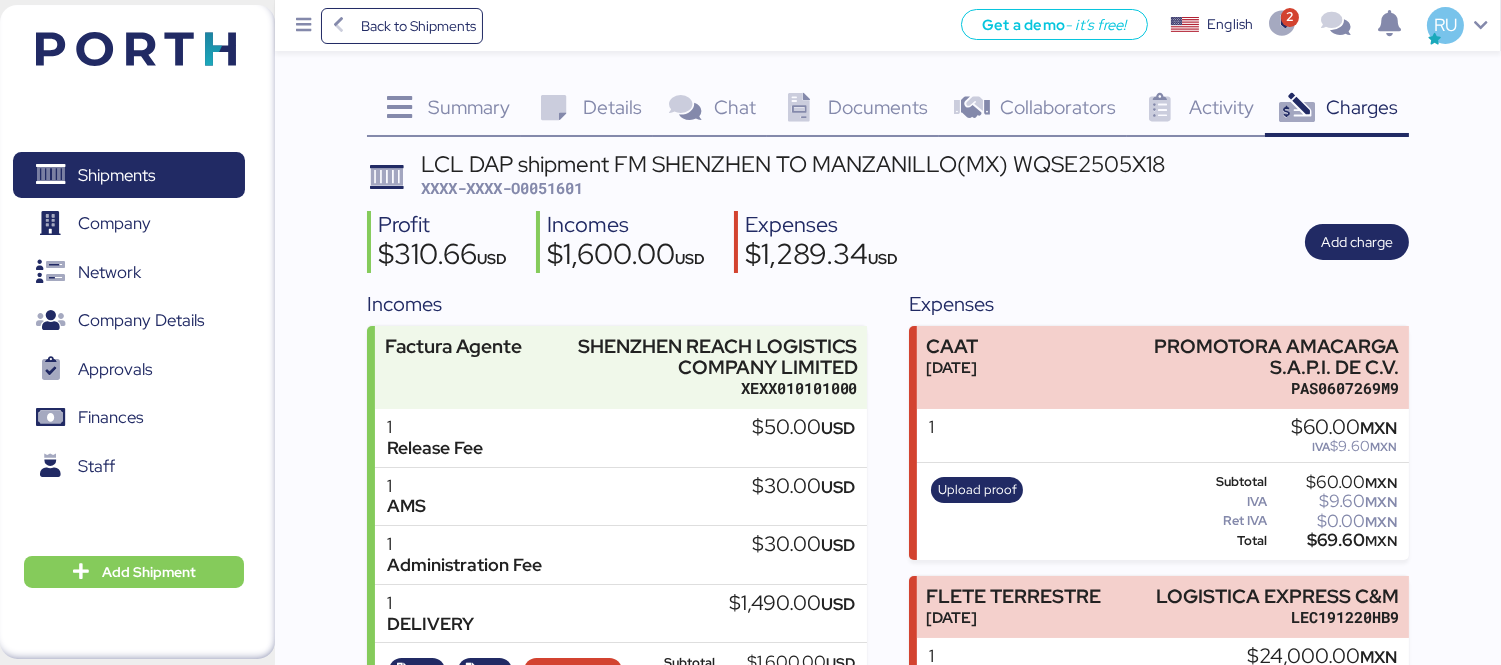 click on "XXXX-XXXX-O0051601" at bounding box center (502, 188) 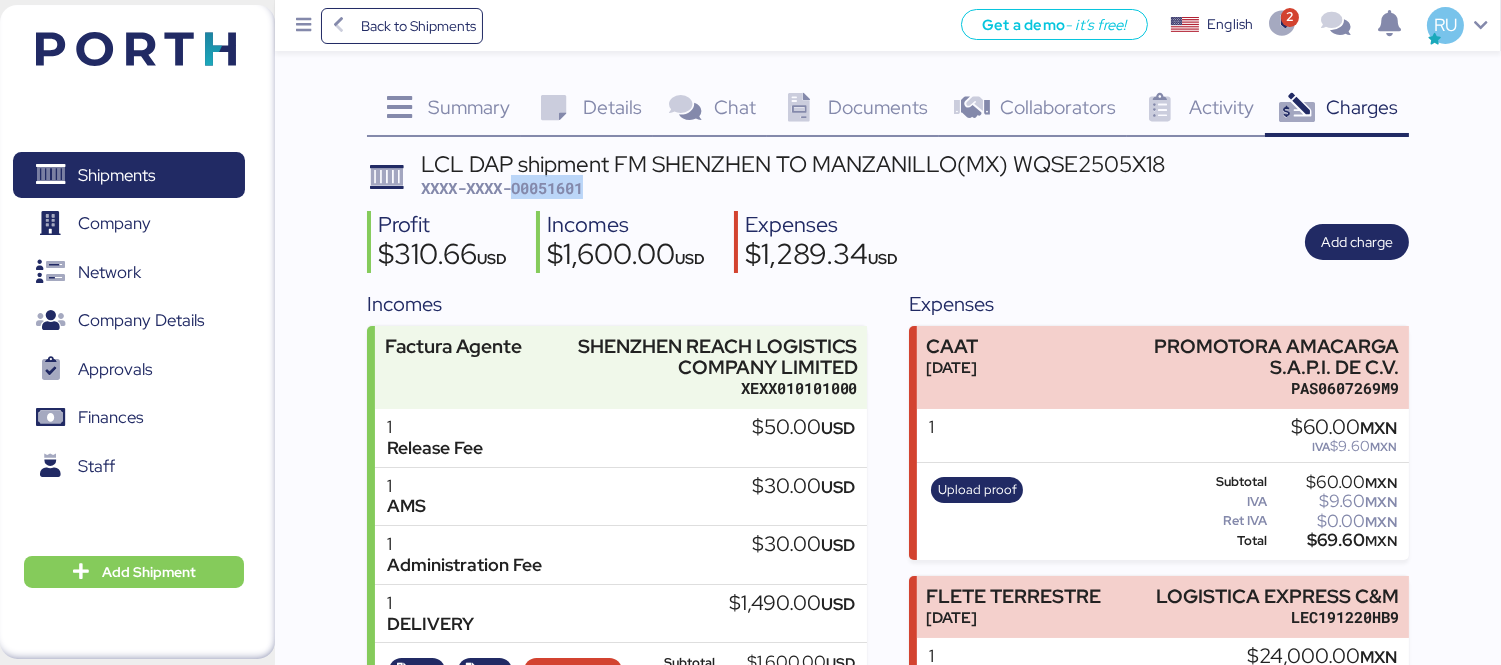 click on "XXXX-XXXX-O0051601" at bounding box center (502, 188) 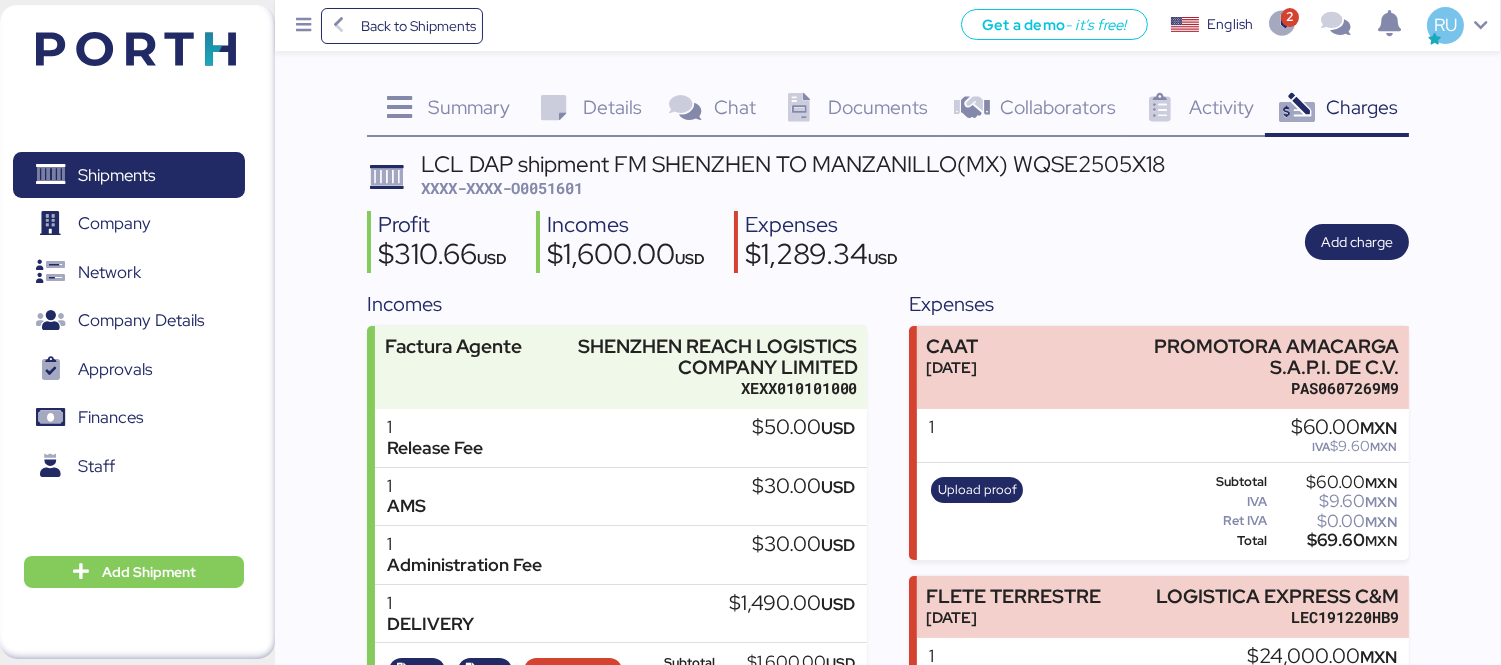 click on "Profit $310.66  USD Incomes $1,600.00  USD Expenses $1,289.34  USD Add charge" at bounding box center [888, 242] 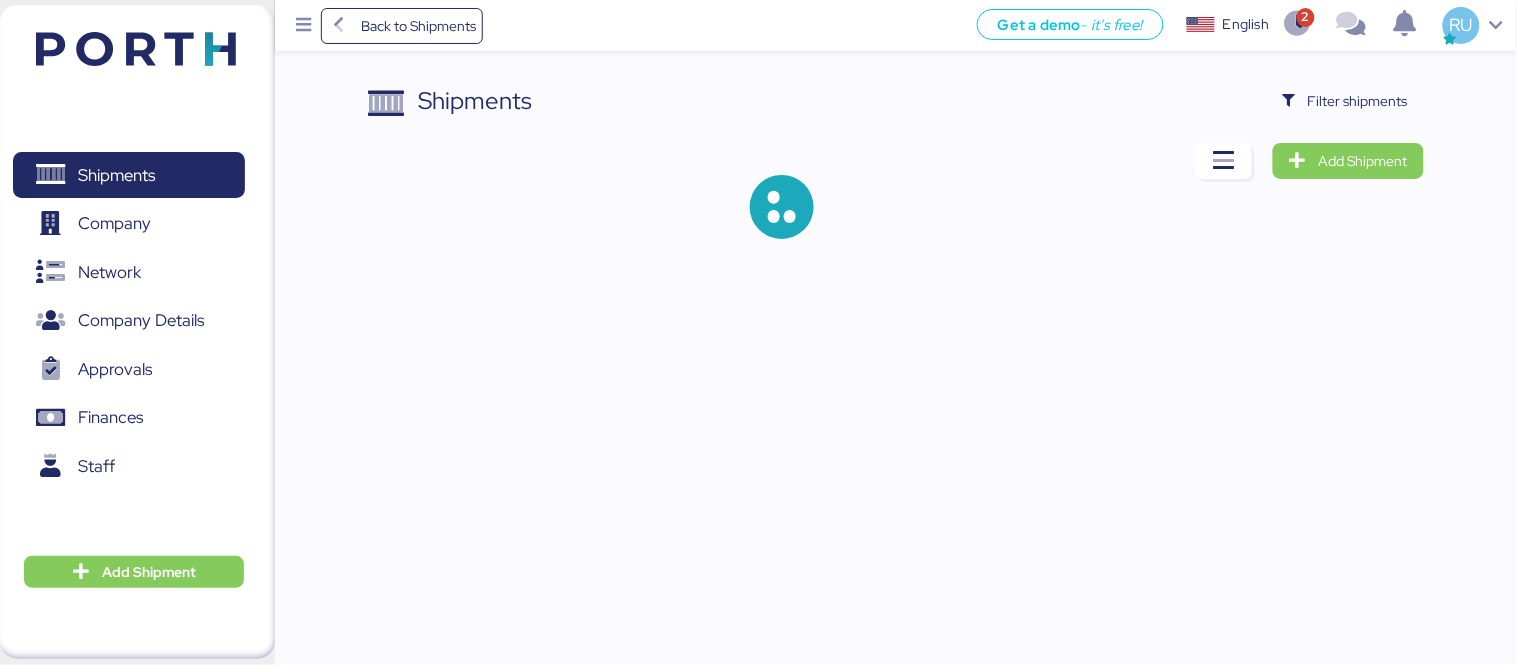 click on "Shipments   Filter shipments     Add Shipment" at bounding box center [896, 177] 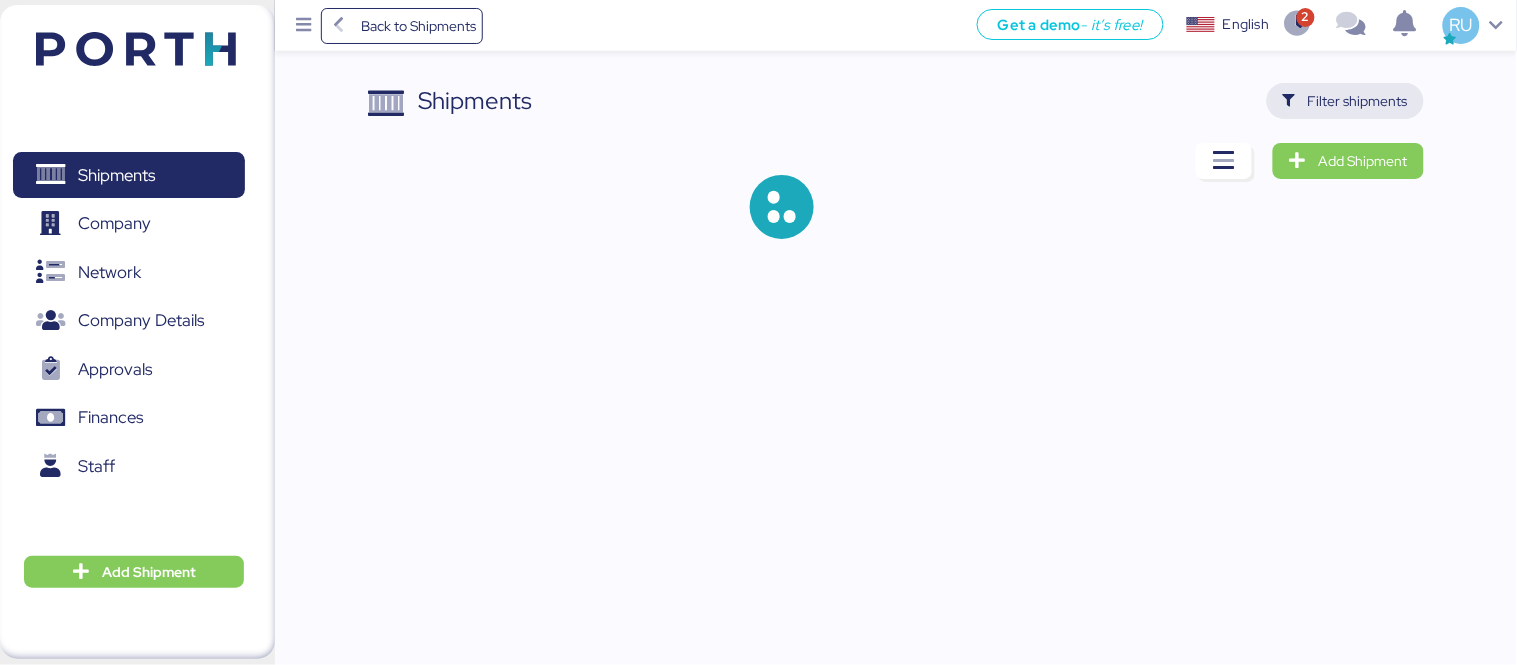 click on "Filter shipments" at bounding box center (1358, 101) 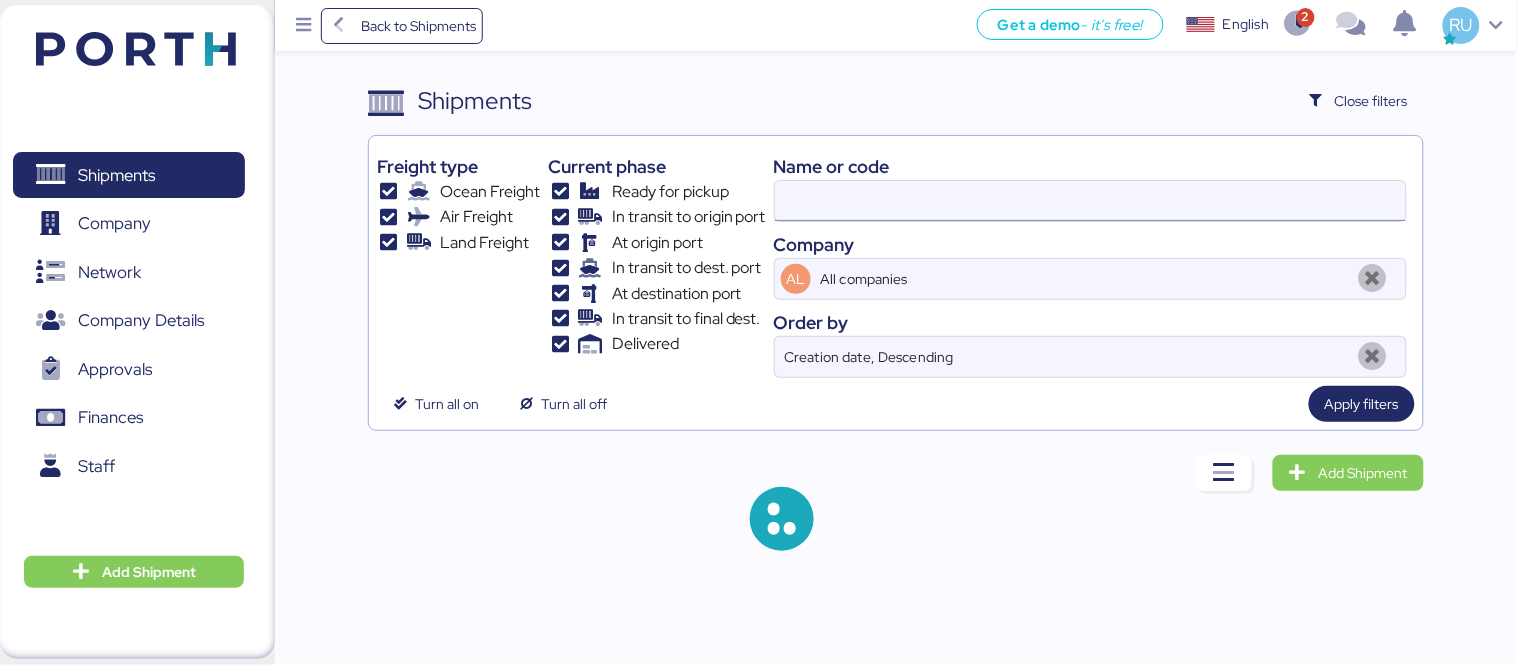 click at bounding box center (1090, 201) 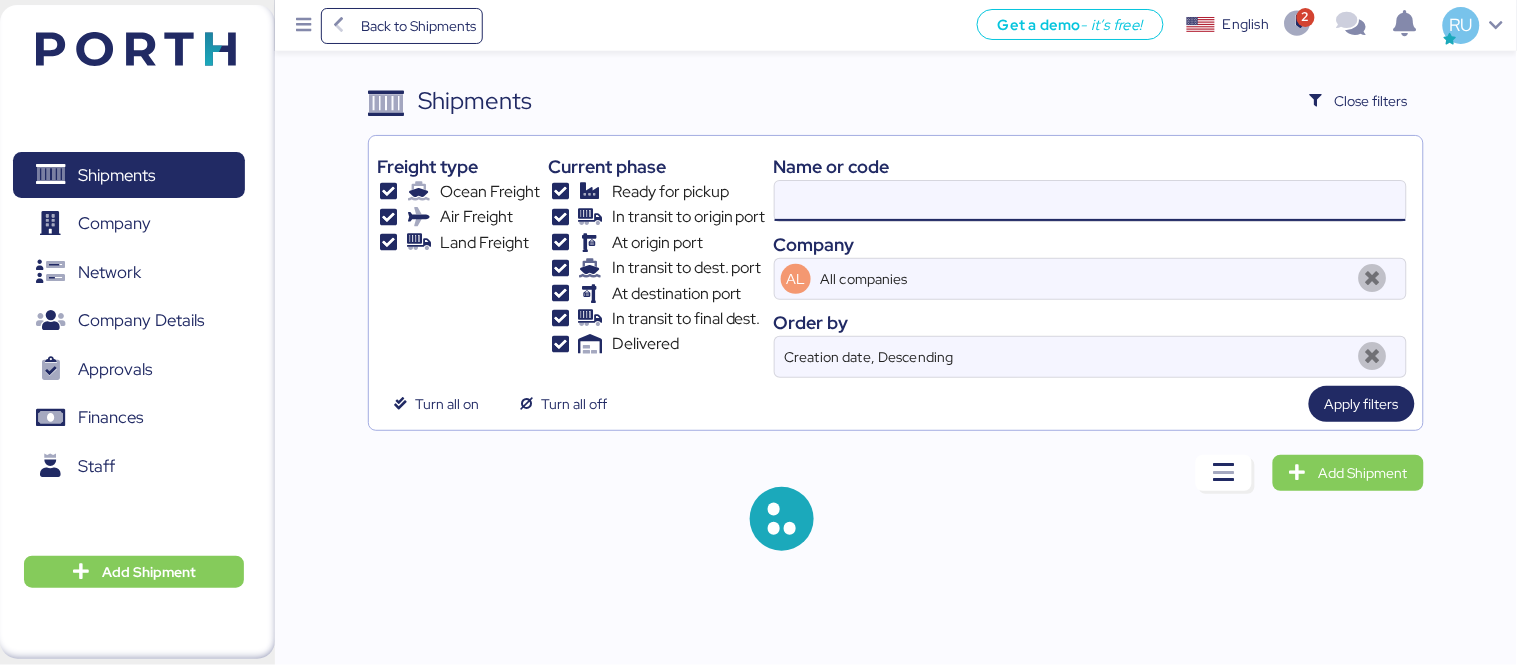 paste on "ZIMUSHH31799718" 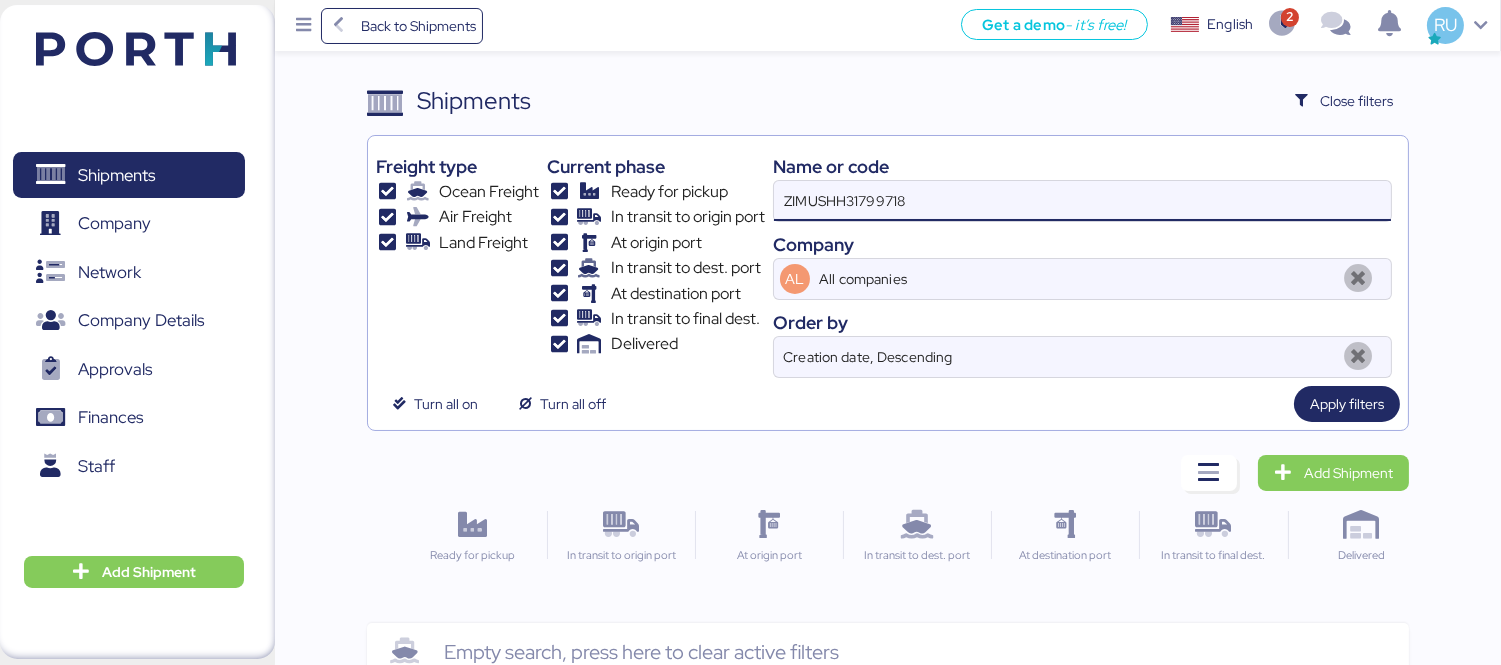 type on "ZIMUSHH31799718" 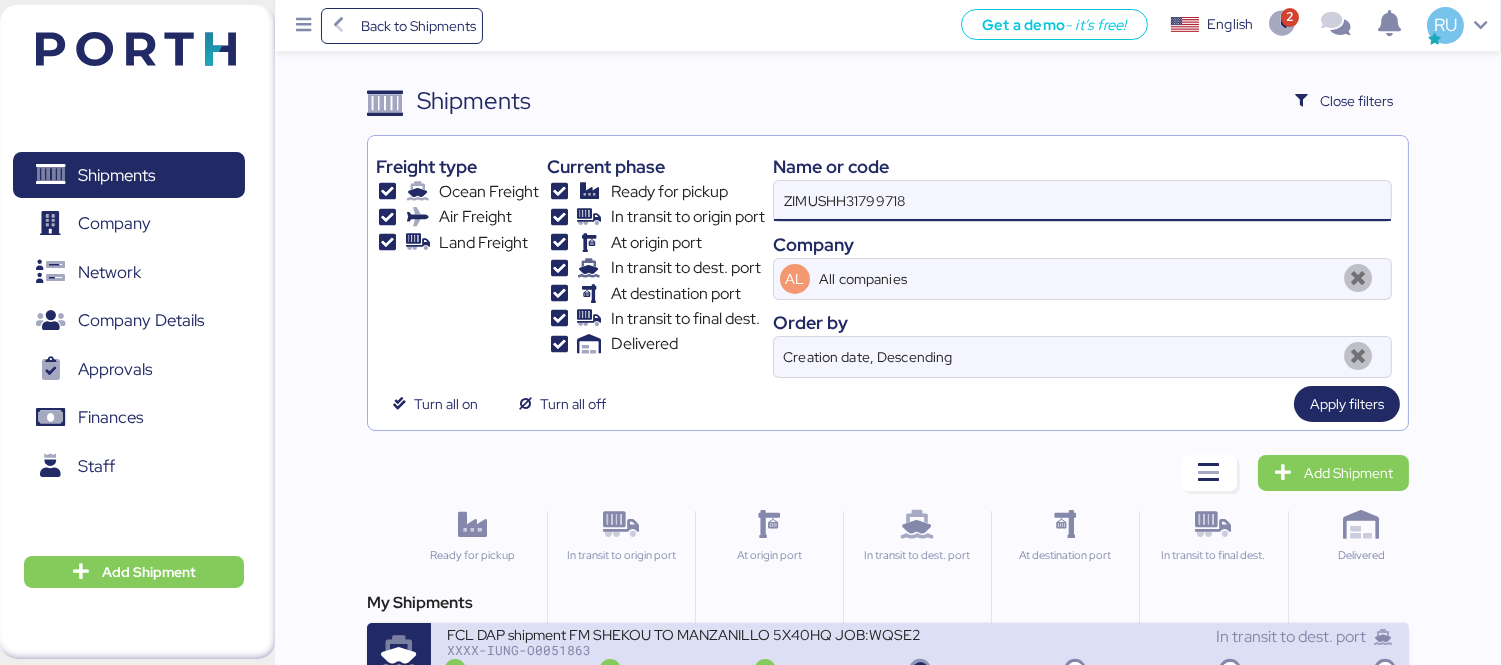 click on "FCL DAP shipment FM SHEKOU TO MANZANILLO 5X40HQ JOB:WQSE2506X35" at bounding box center [683, 633] 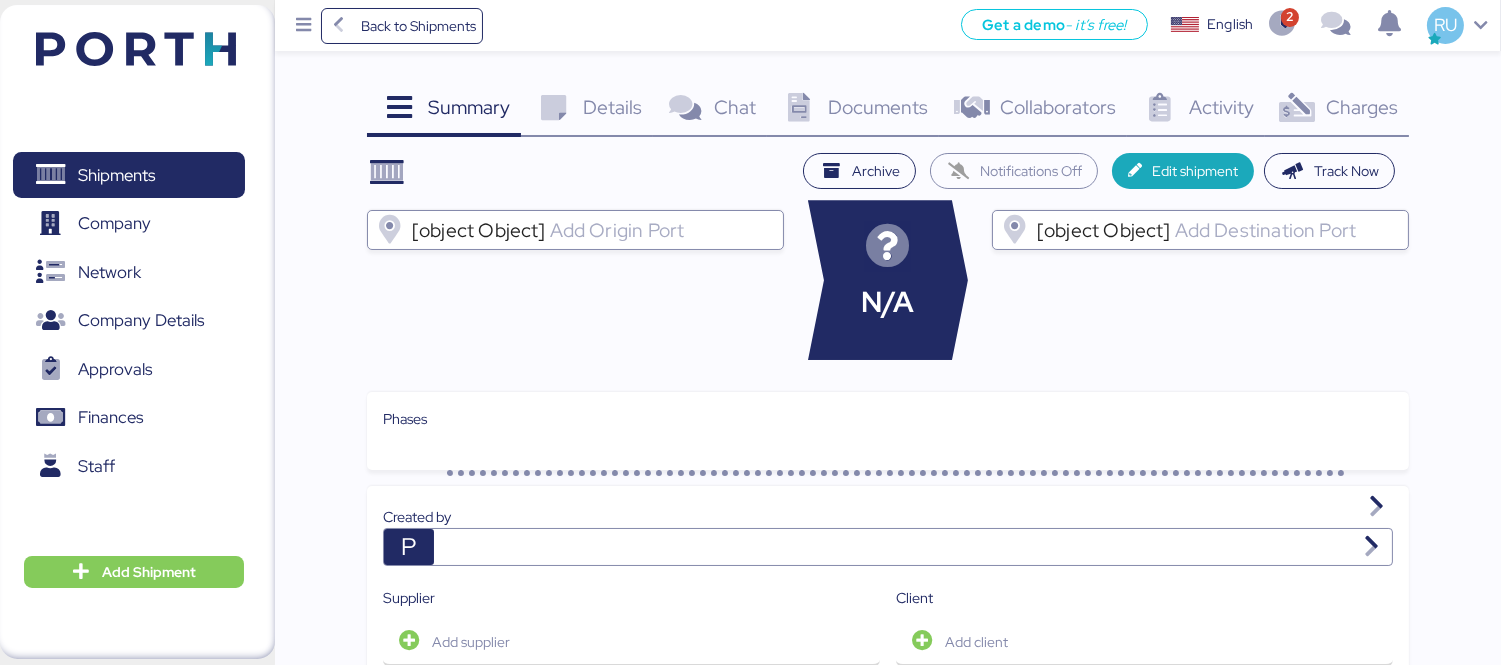 click on "Charges" at bounding box center [1362, 107] 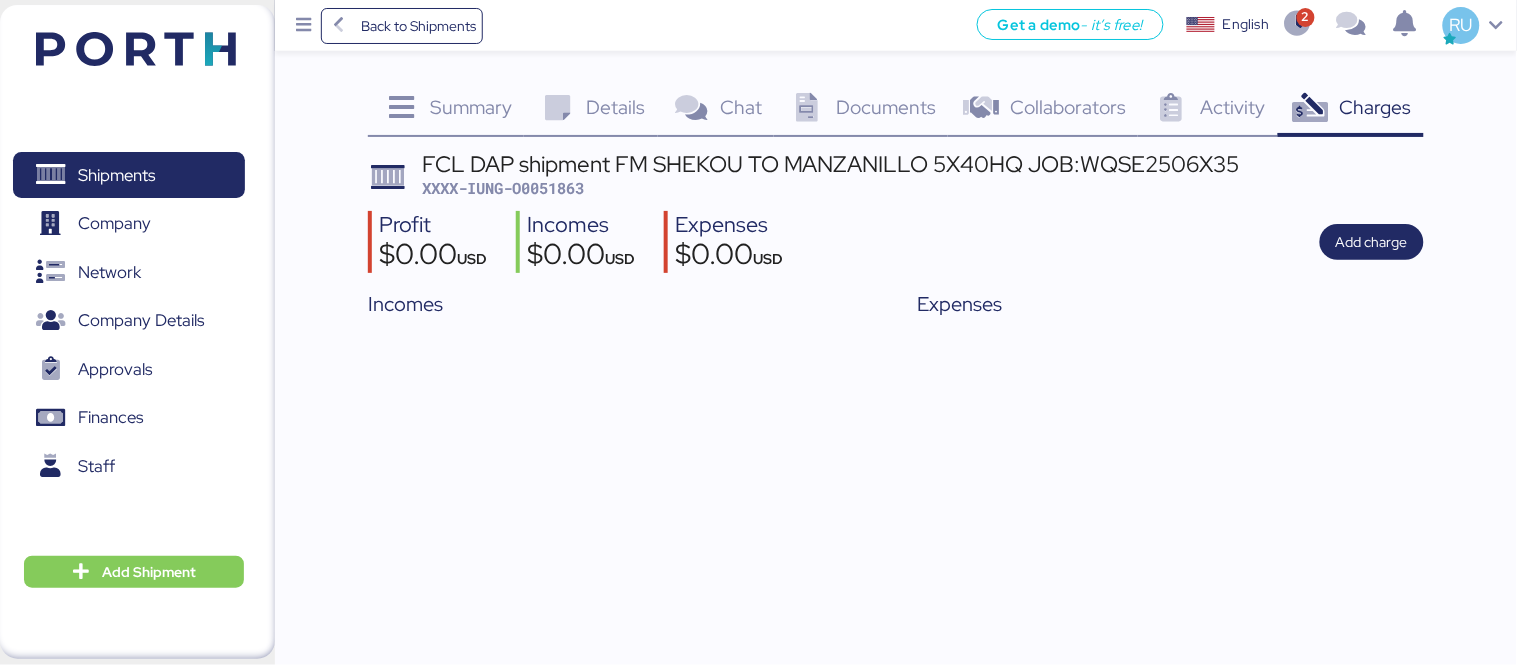 click on "Profit $0.00  USD Incomes $0.00  USD Expenses $0.00  USD Add charge" at bounding box center [896, 242] 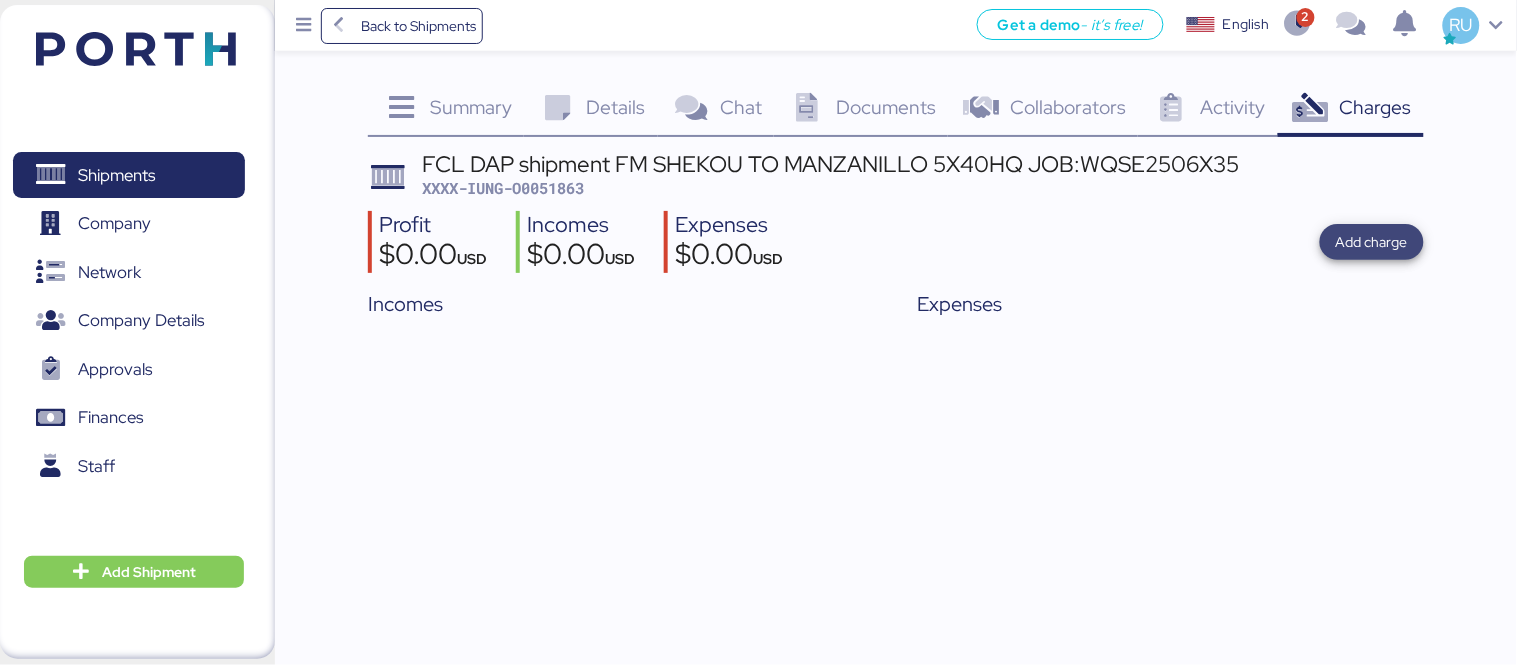 click on "Add charge" at bounding box center (1372, 242) 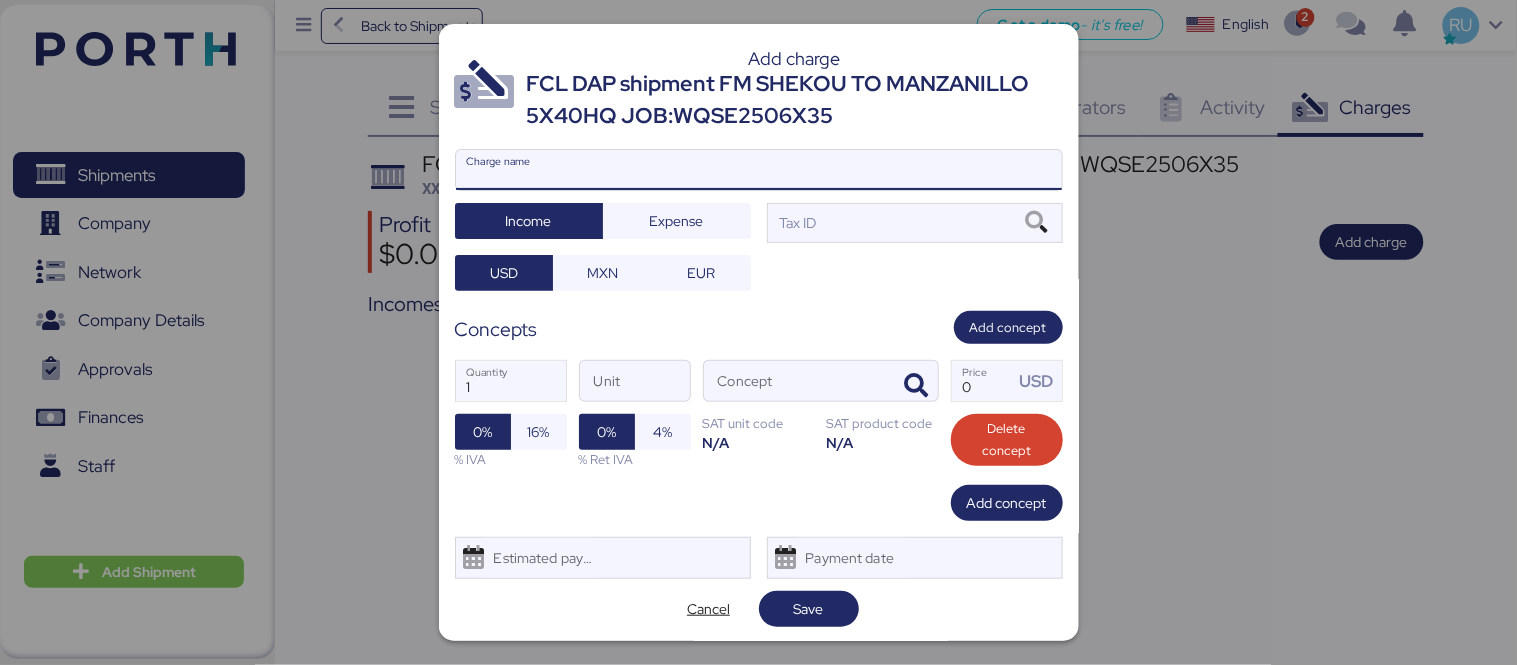 click on "Charge name" at bounding box center (759, 170) 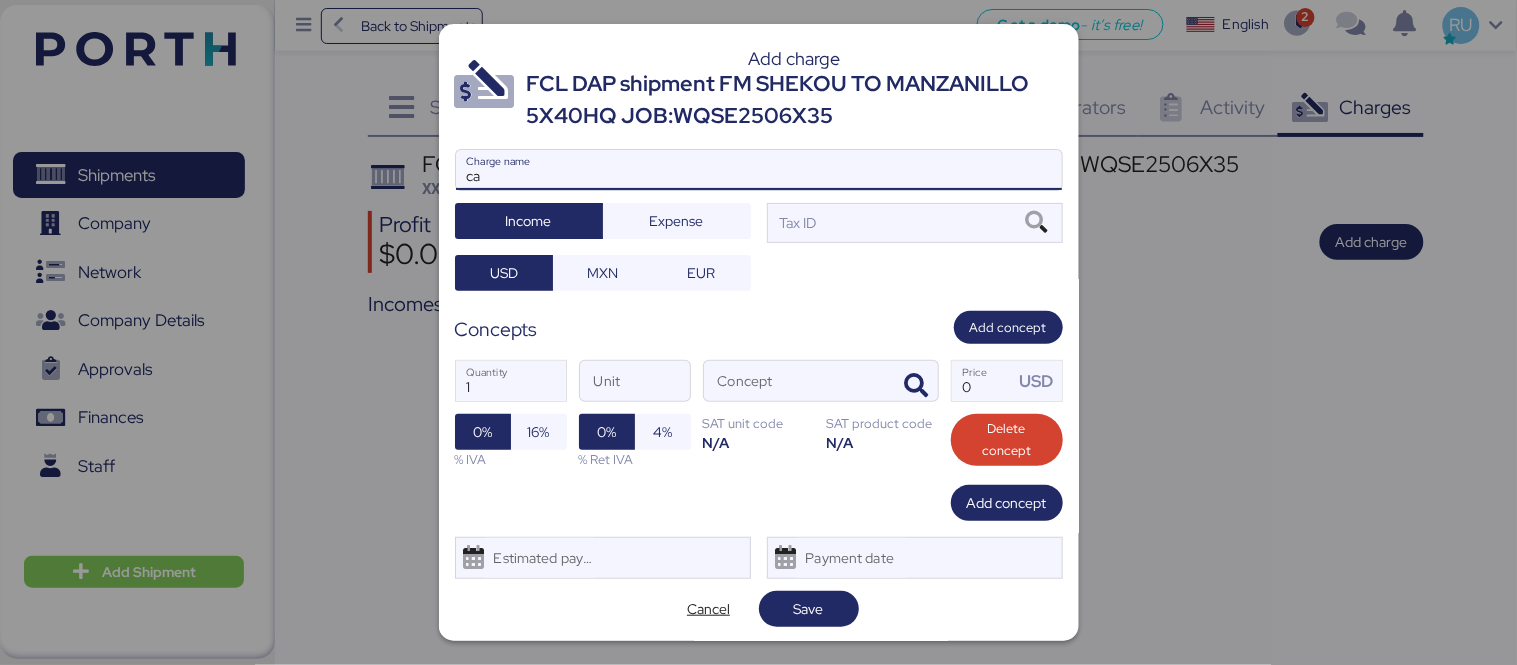 type on "c" 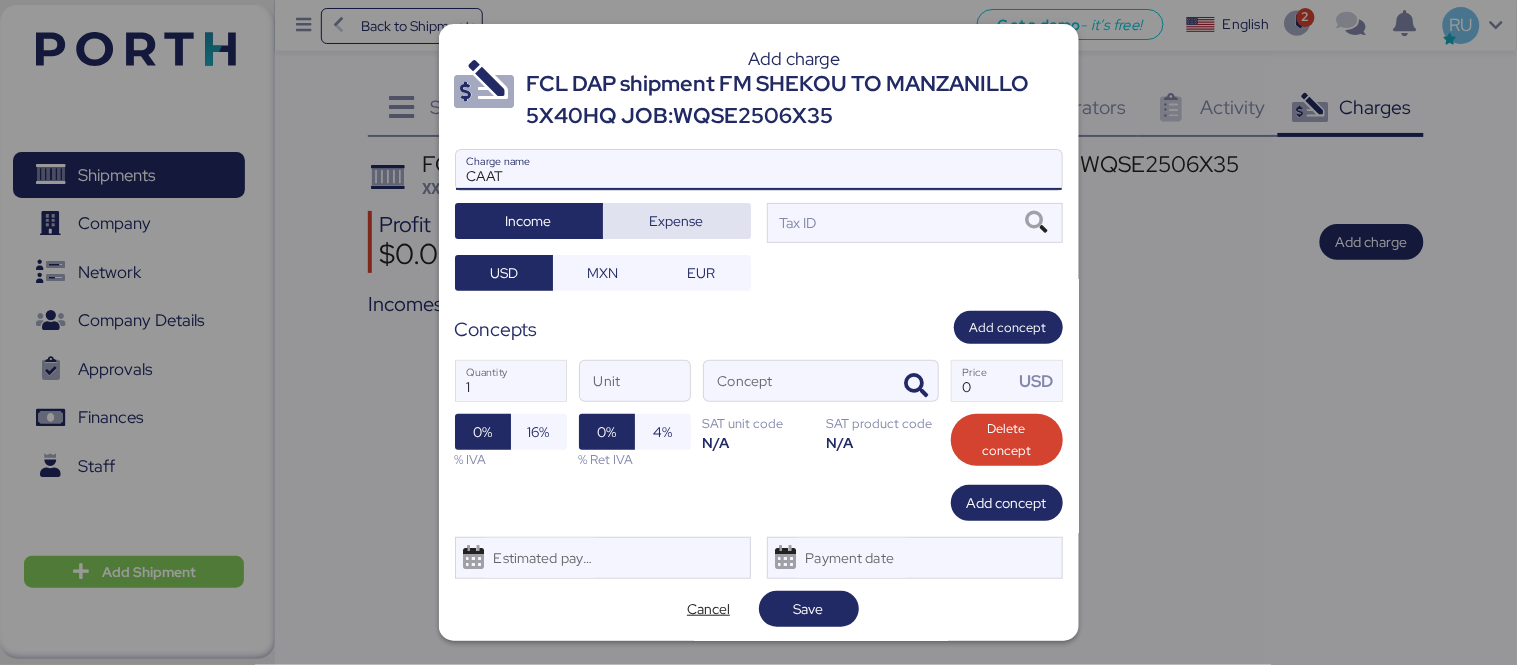 type on "CAAT" 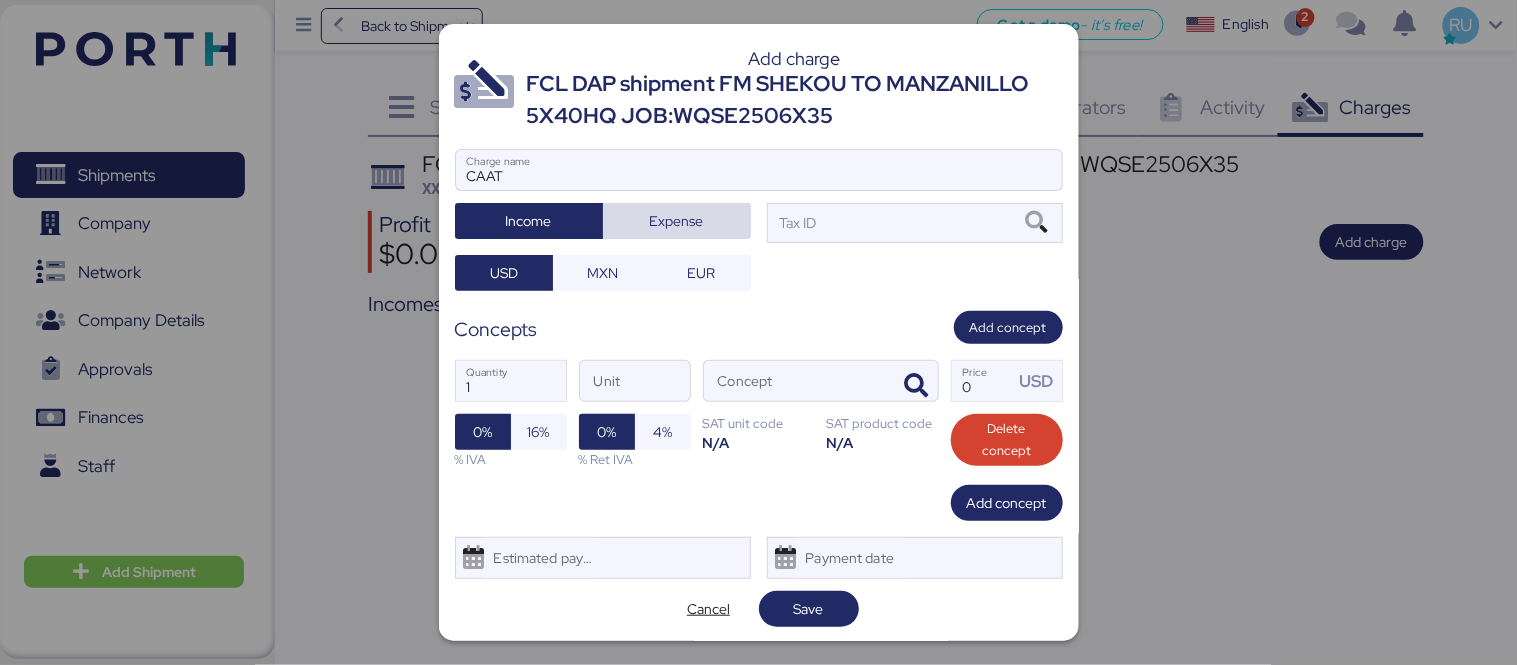 click on "Expense" at bounding box center (677, 221) 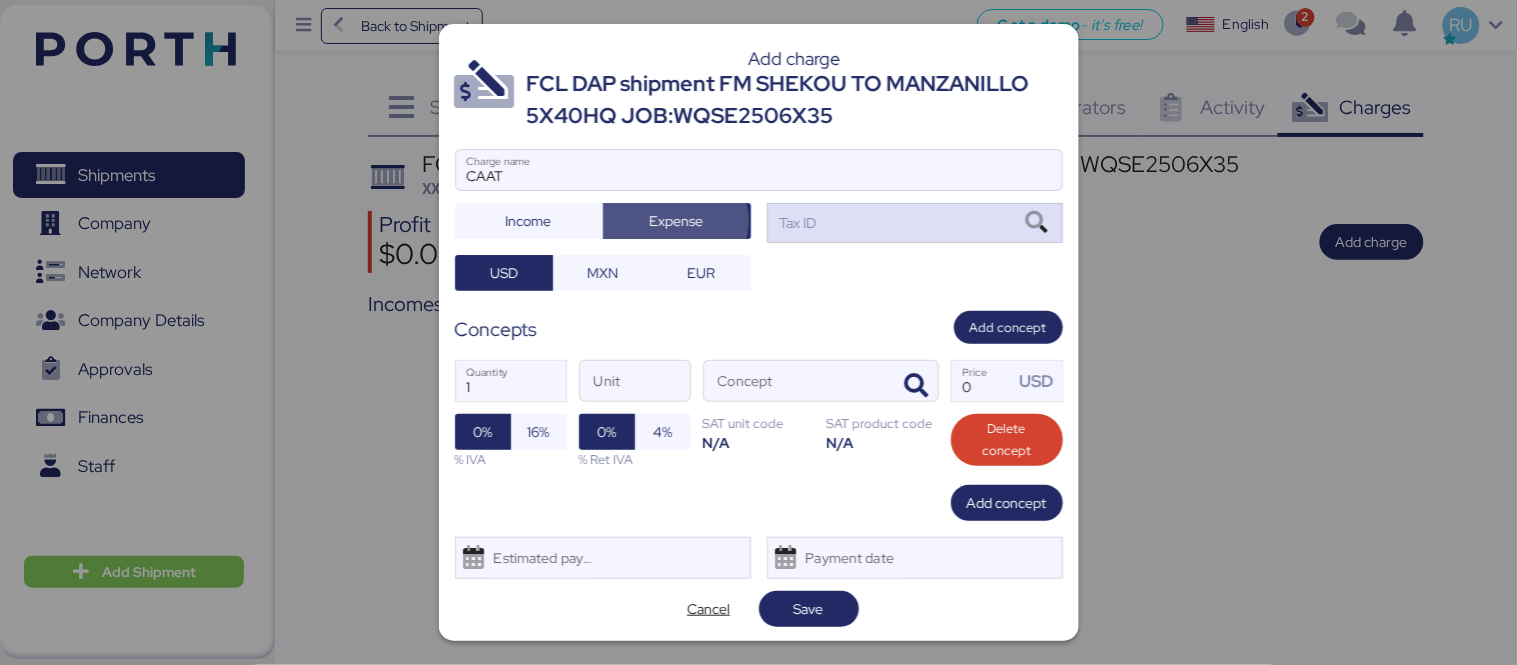 click on "Tax ID" at bounding box center (915, 223) 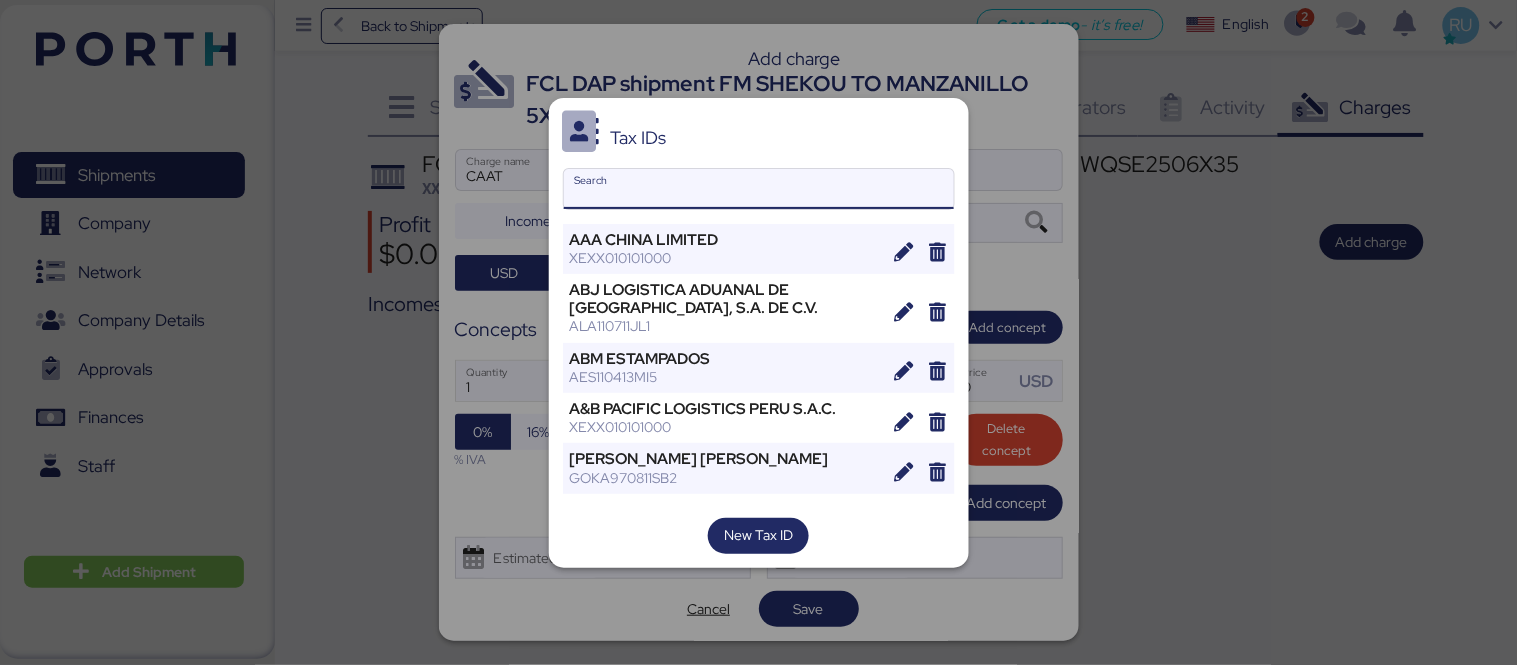 click on "Search" at bounding box center (759, 189) 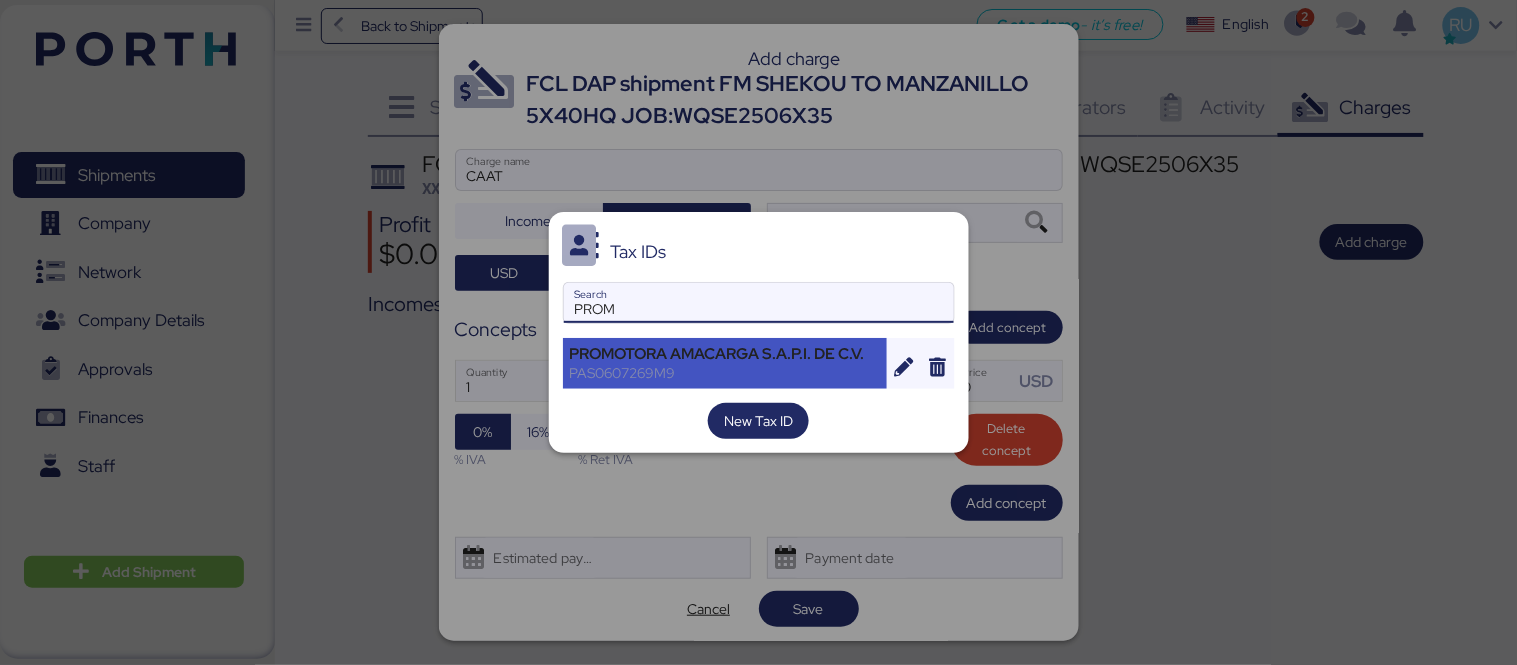 type on "PROM" 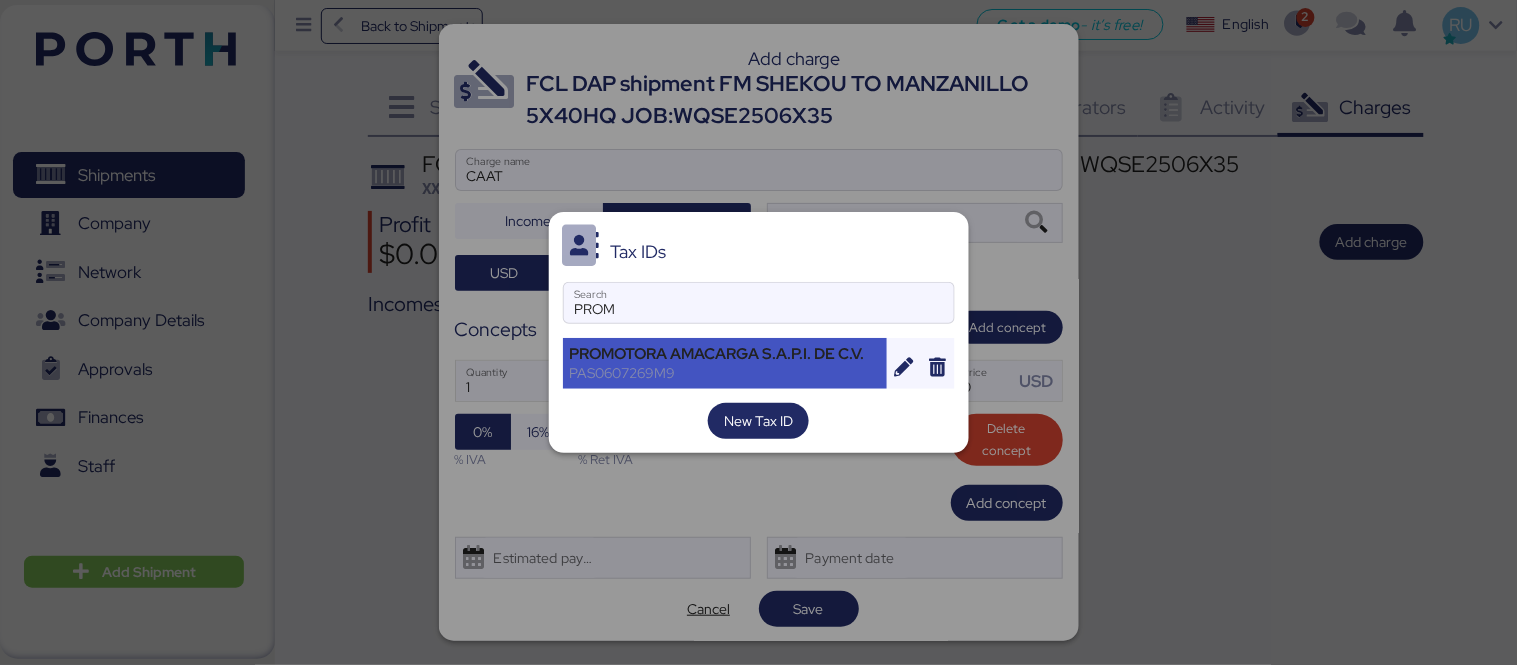 click on "PROMOTORA AMACARGA S.A.P.I. DE C.V." at bounding box center (725, 354) 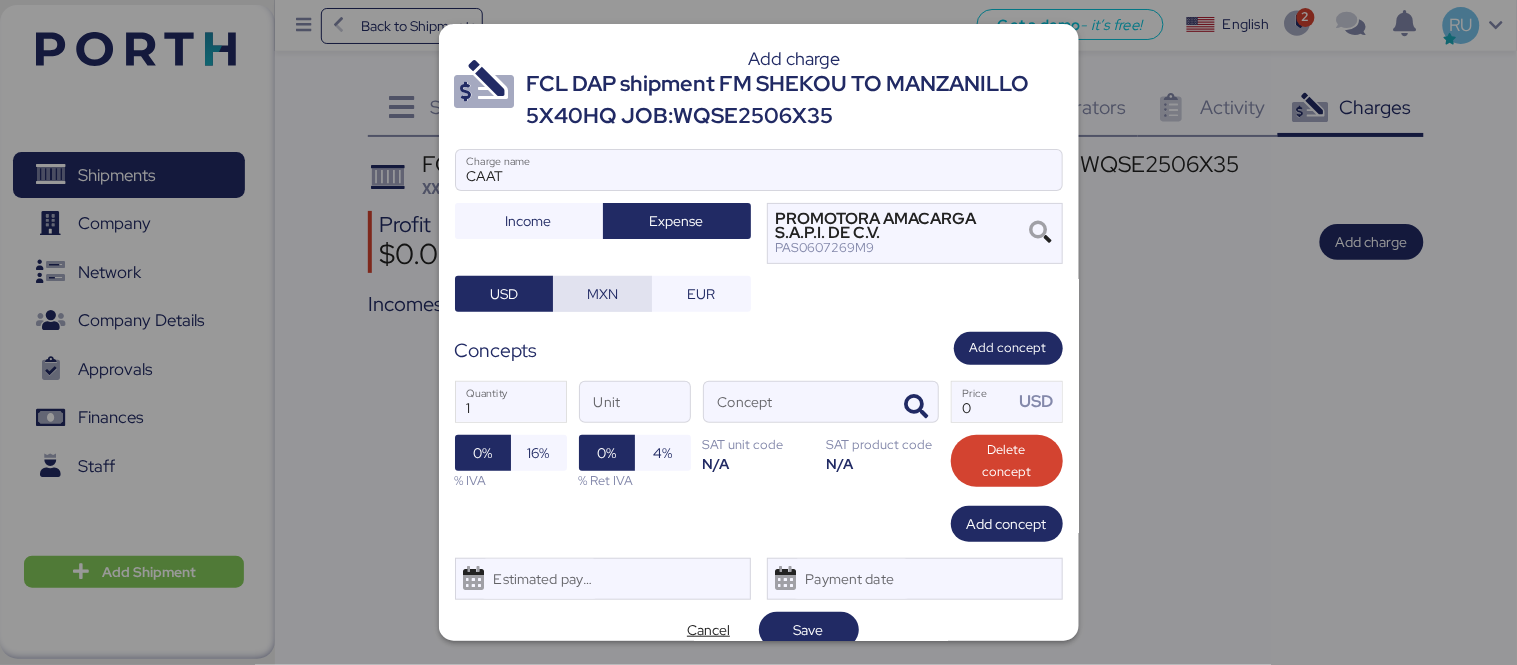 click on "MXN" at bounding box center [602, 294] 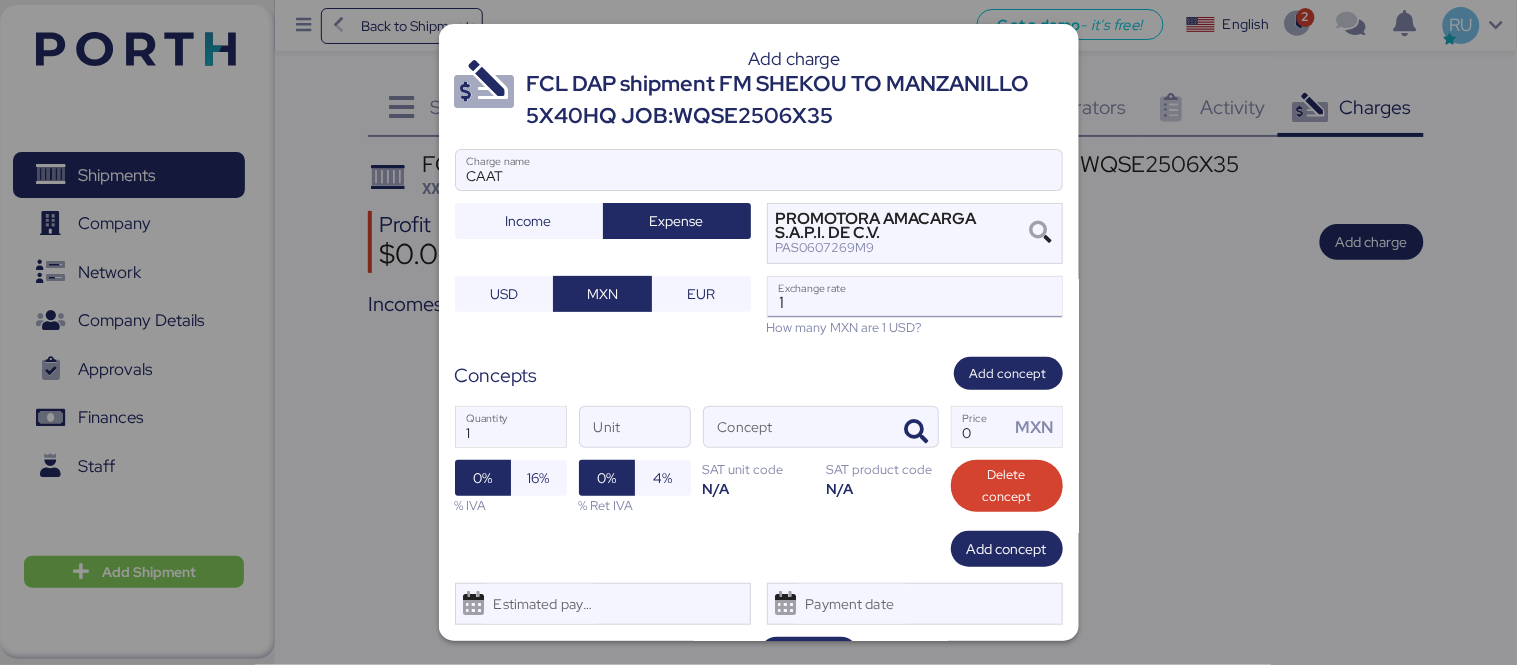 click on "1" at bounding box center (915, 297) 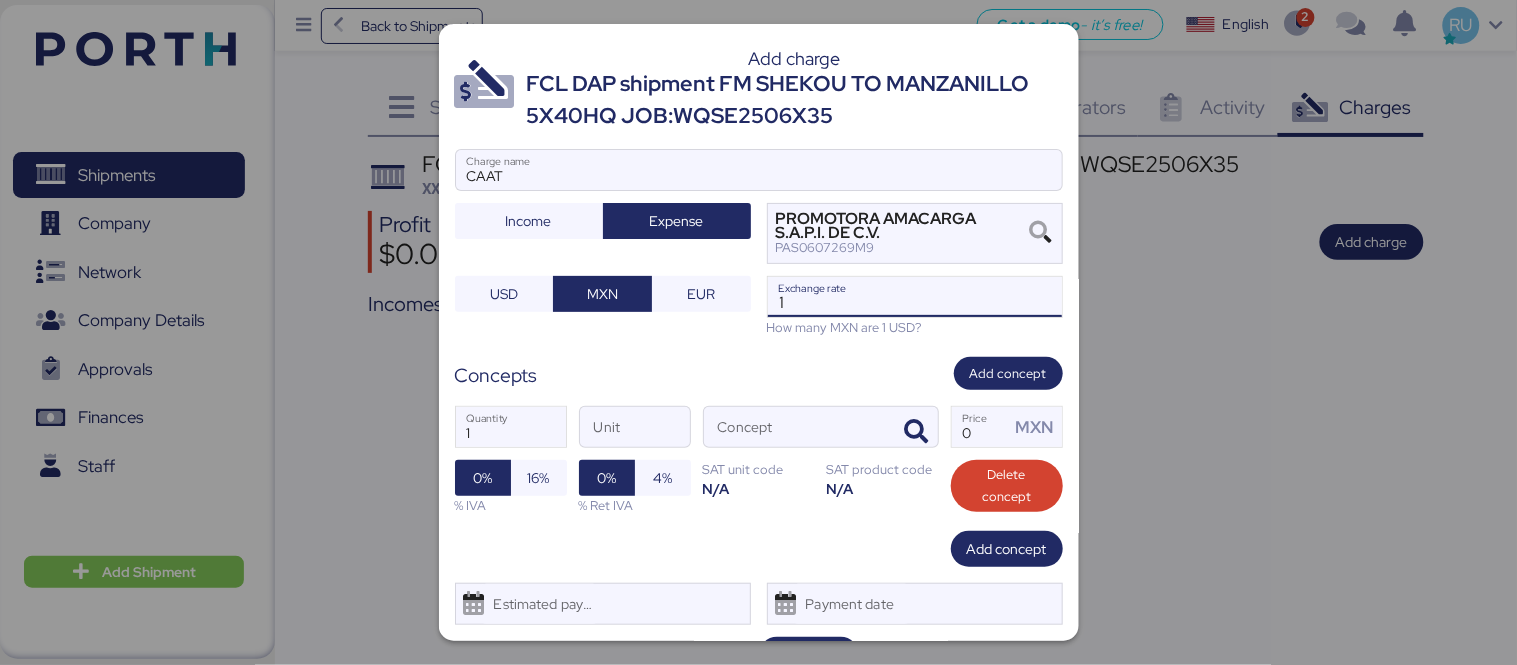 type on "0" 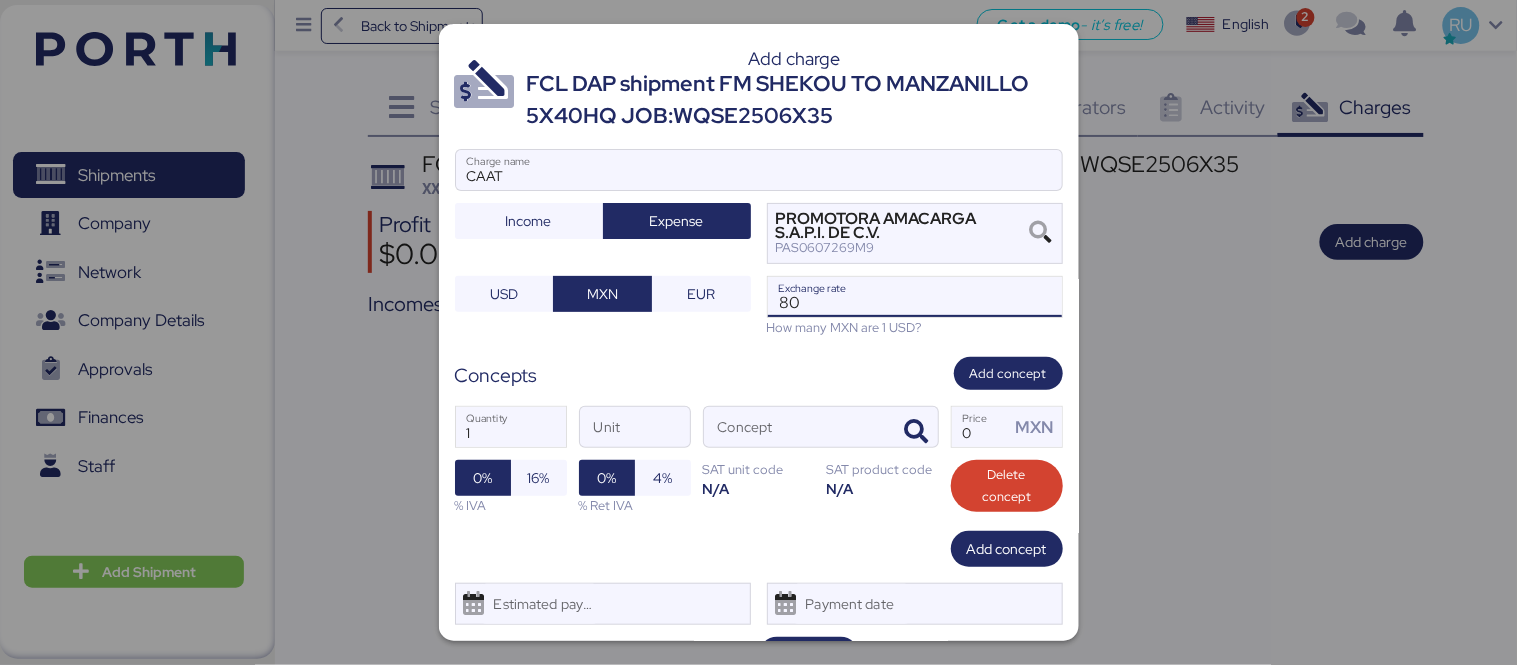 type on "8" 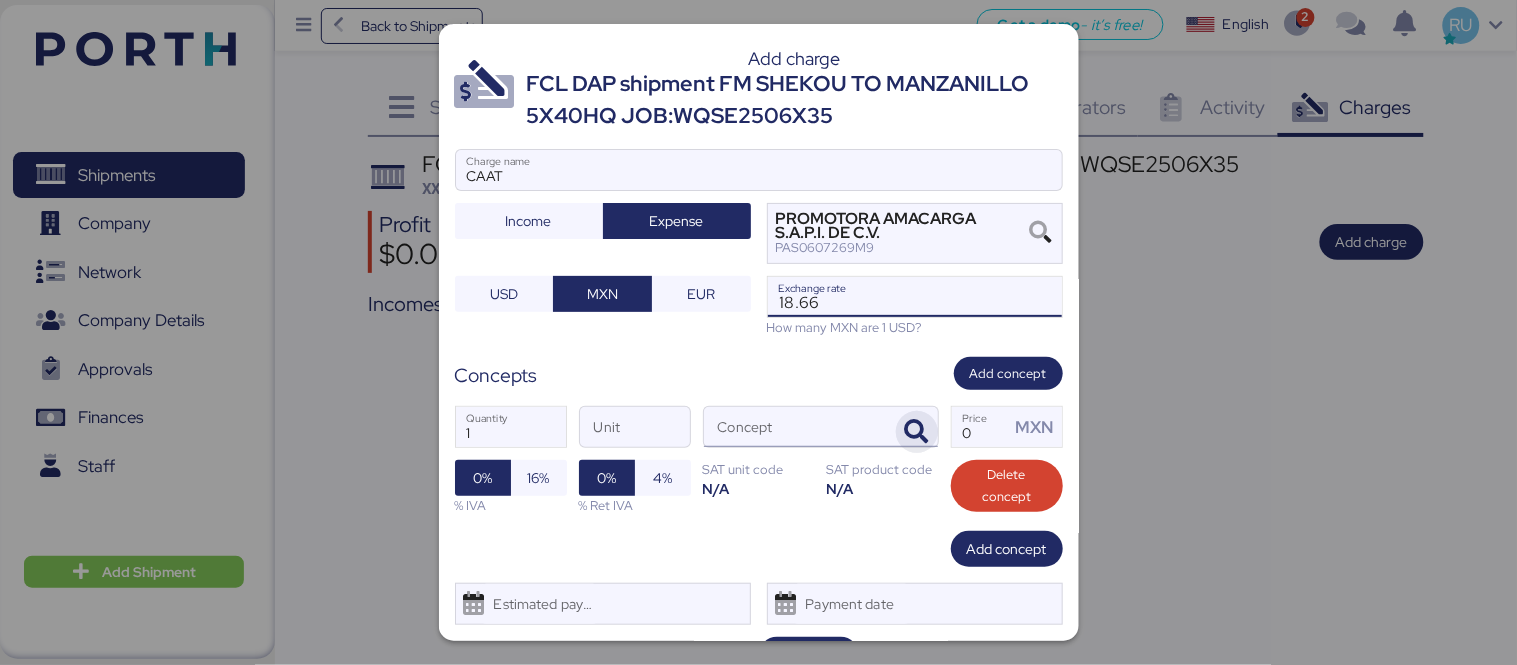 type on "18.66" 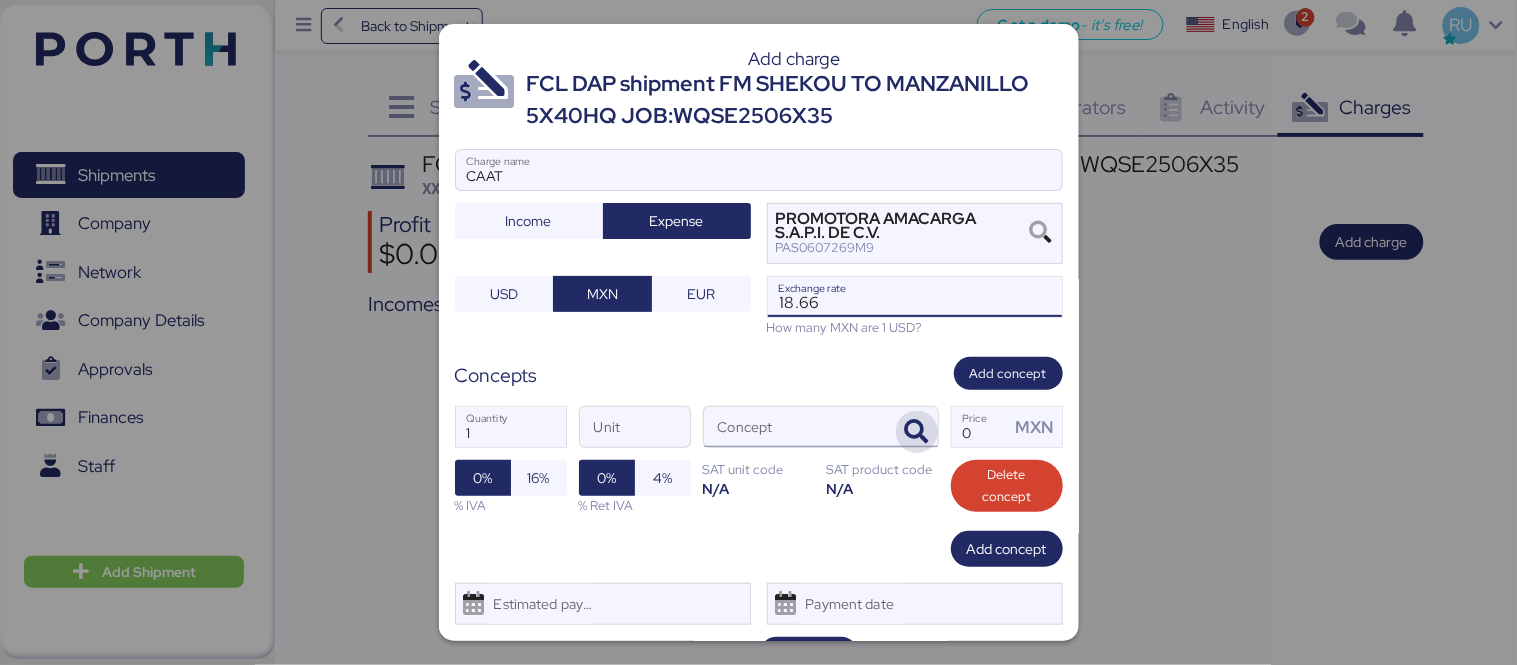 click at bounding box center (917, 432) 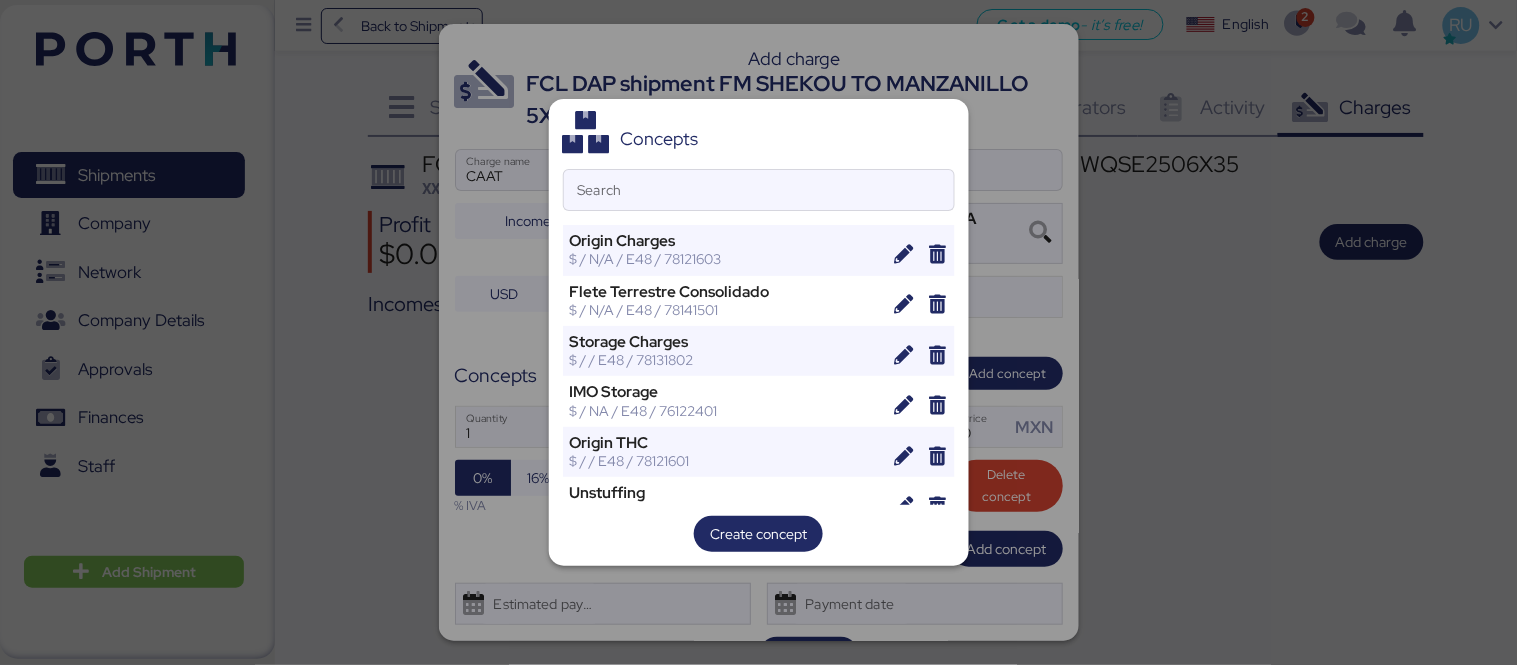 click on "Concepts Search Origin Charges
$ / N/A /
E48 / 78121603
Flete Terrestre Consolidado
$ / N/A /
E48 / 78141501
Storage Charges
$ /  /
E48 / 78131802
IMO Storage
$ / NA /
E48 / 76122401
Origin THC
$ /  /
E48 / 78121601
Unstuffing
$ / T/CBM /
E48 / 78131802
Transfer Fee
$ / T/CBM /
E48 / 78141501
IMO Surcharge
$ / N/A /
E48 / 76122401
International FTL Freight
$ / N/A /
E48 / 78141501
Low Sulphur Surchase
$ /  /
E48 / 76122401
Demoras
$ /  /
E48 / 76122401
Container Premium
$ /  /
E48 / 76111801
Security Fee     Marinefuel Recovery" at bounding box center (759, 332) 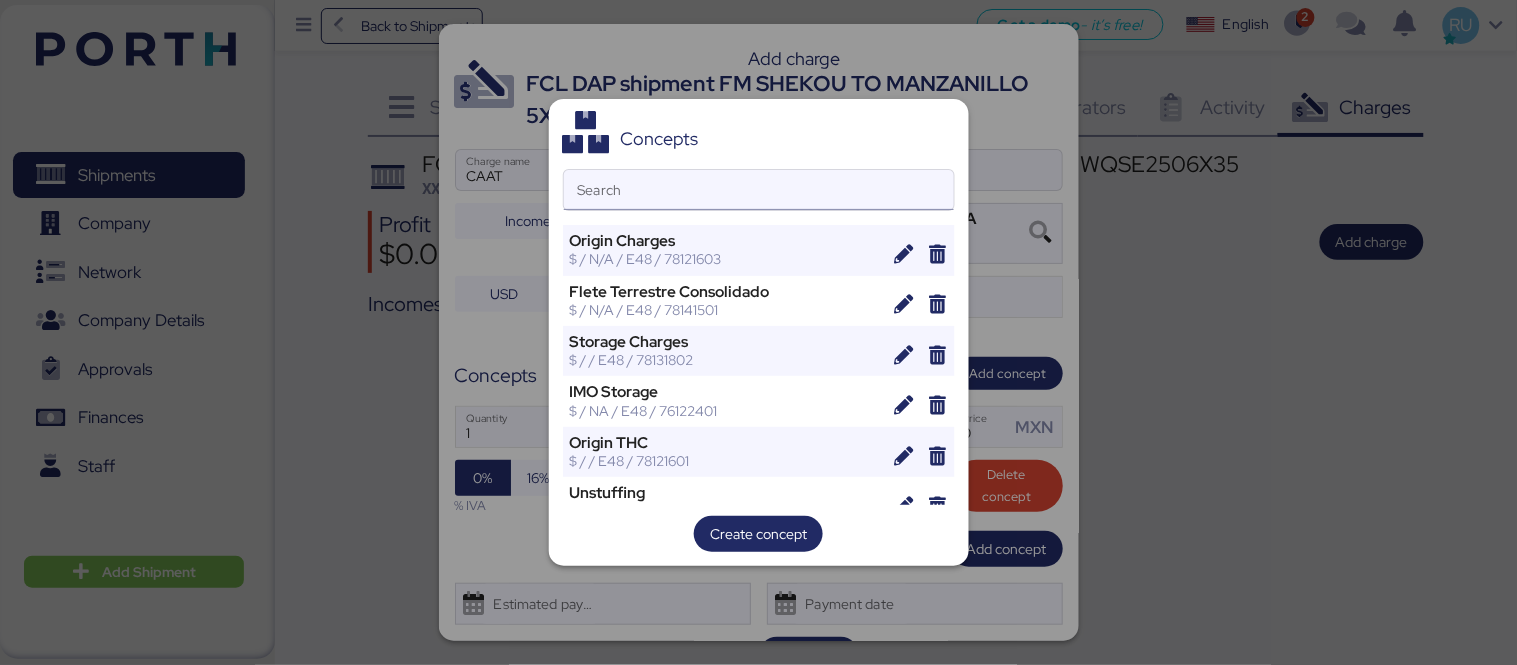 click on "Search" at bounding box center [759, 190] 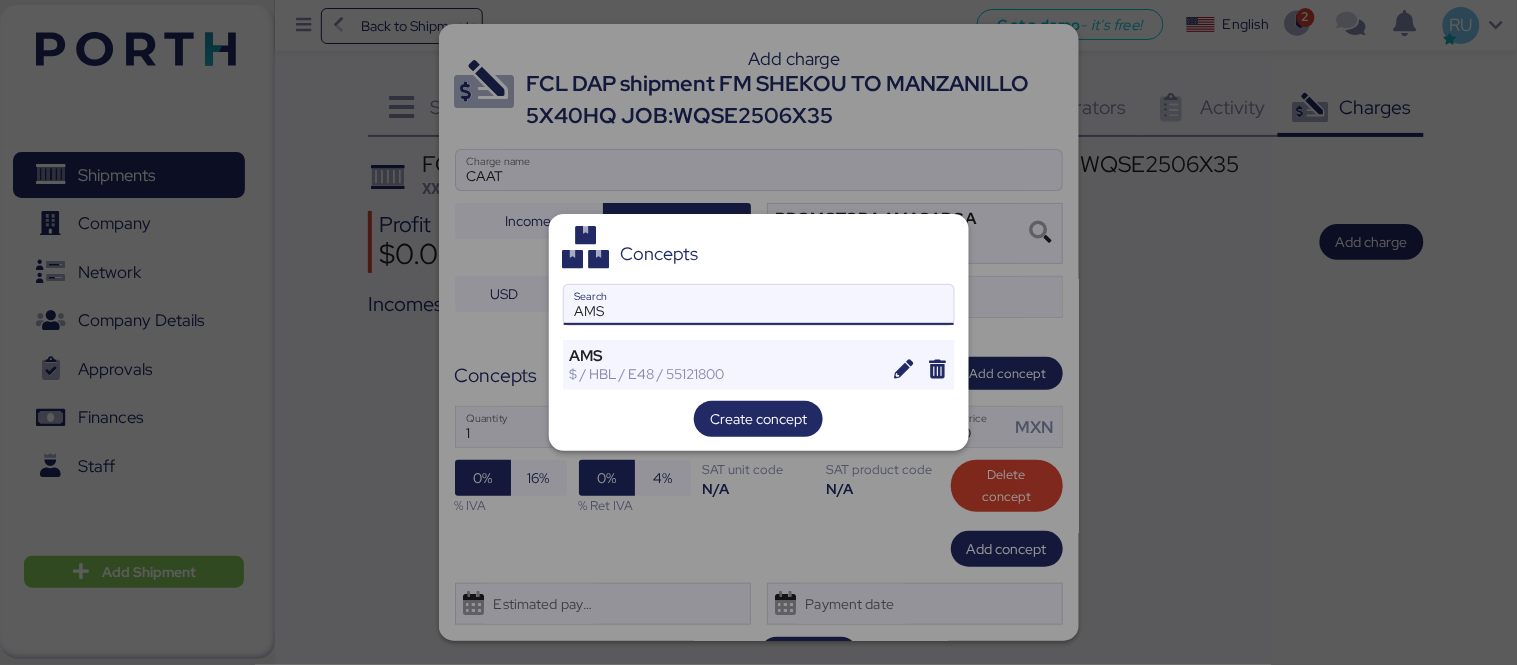 click on "AMS" at bounding box center [759, 305] 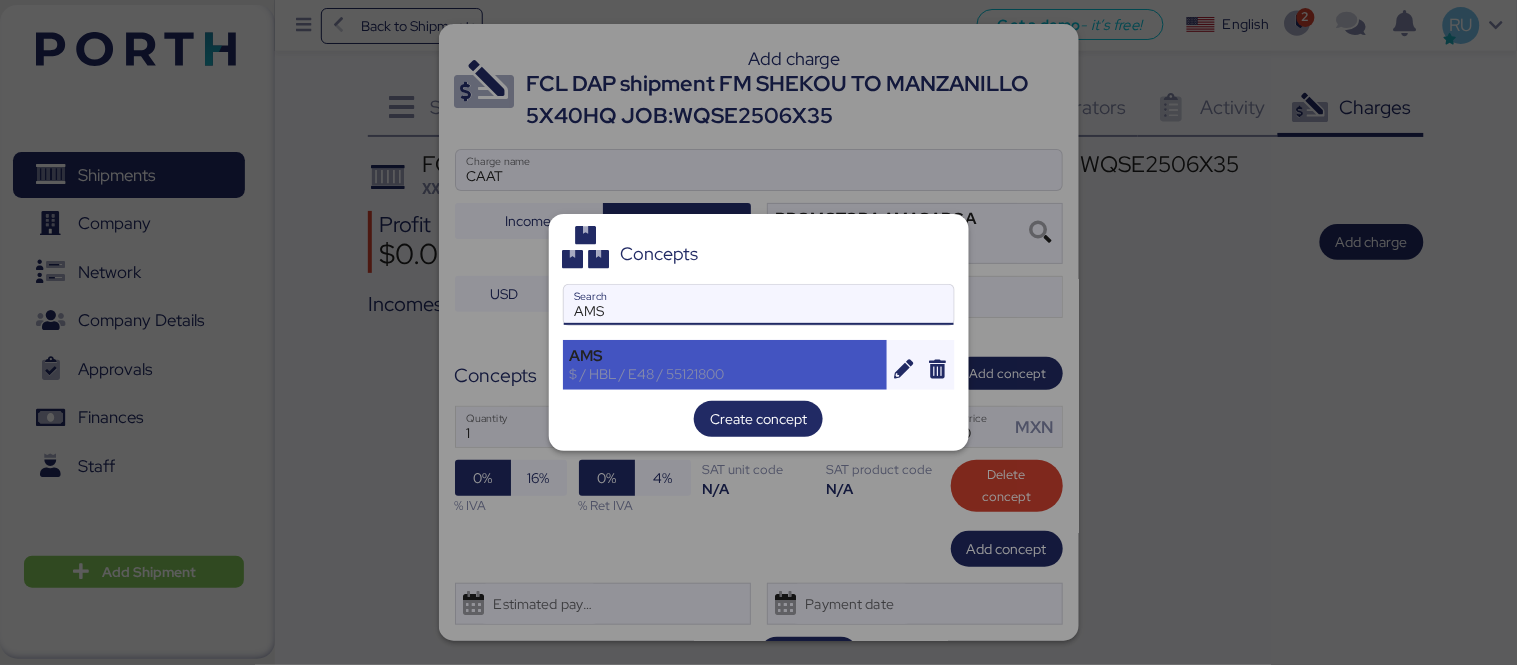 type on "AMS" 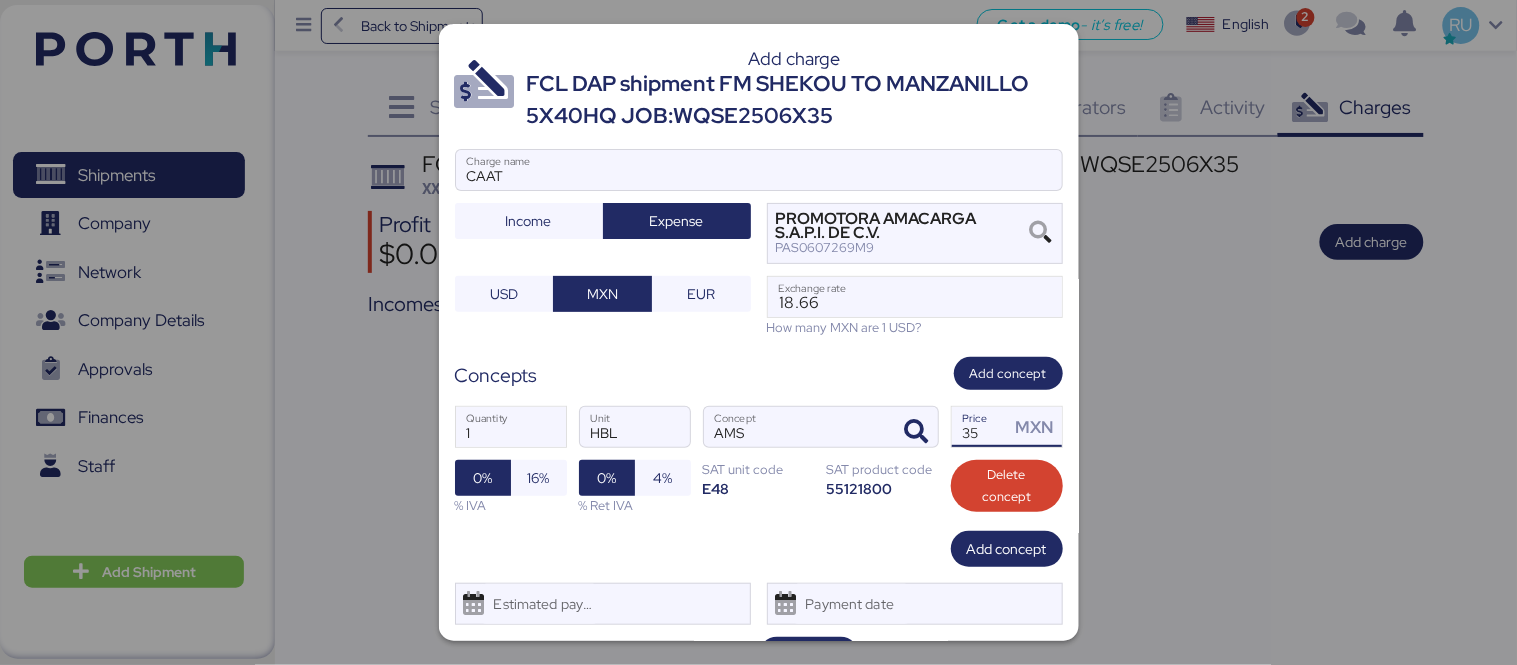click on "35" at bounding box center (981, 427) 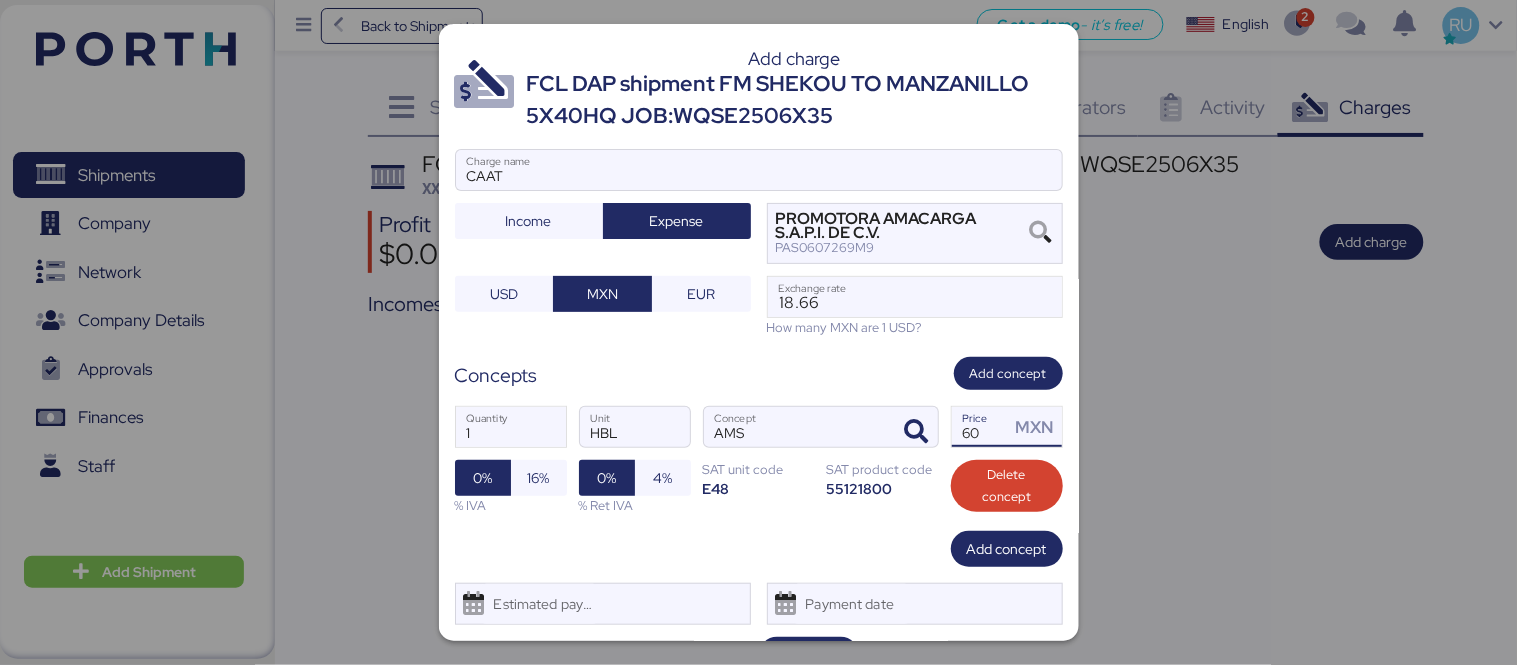 type on "60" 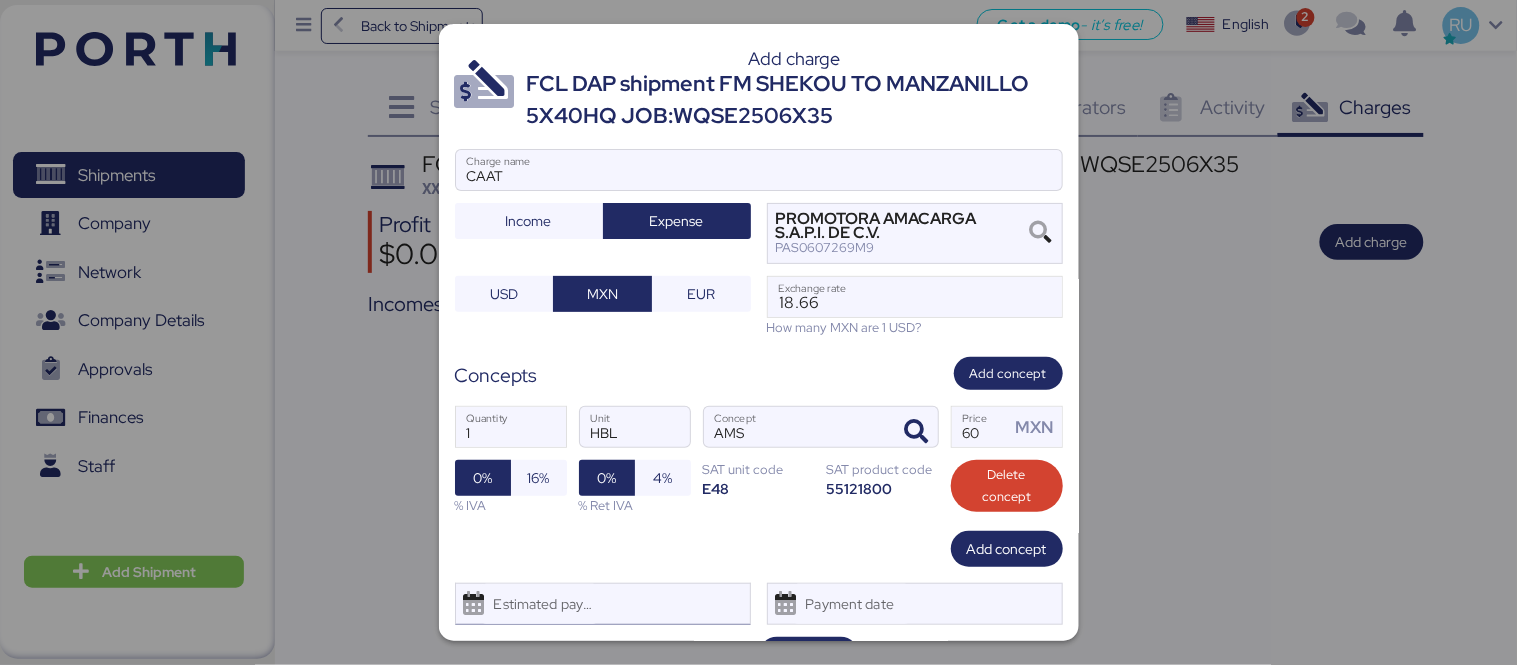 click on "Estimated payment date" at bounding box center (603, 604) 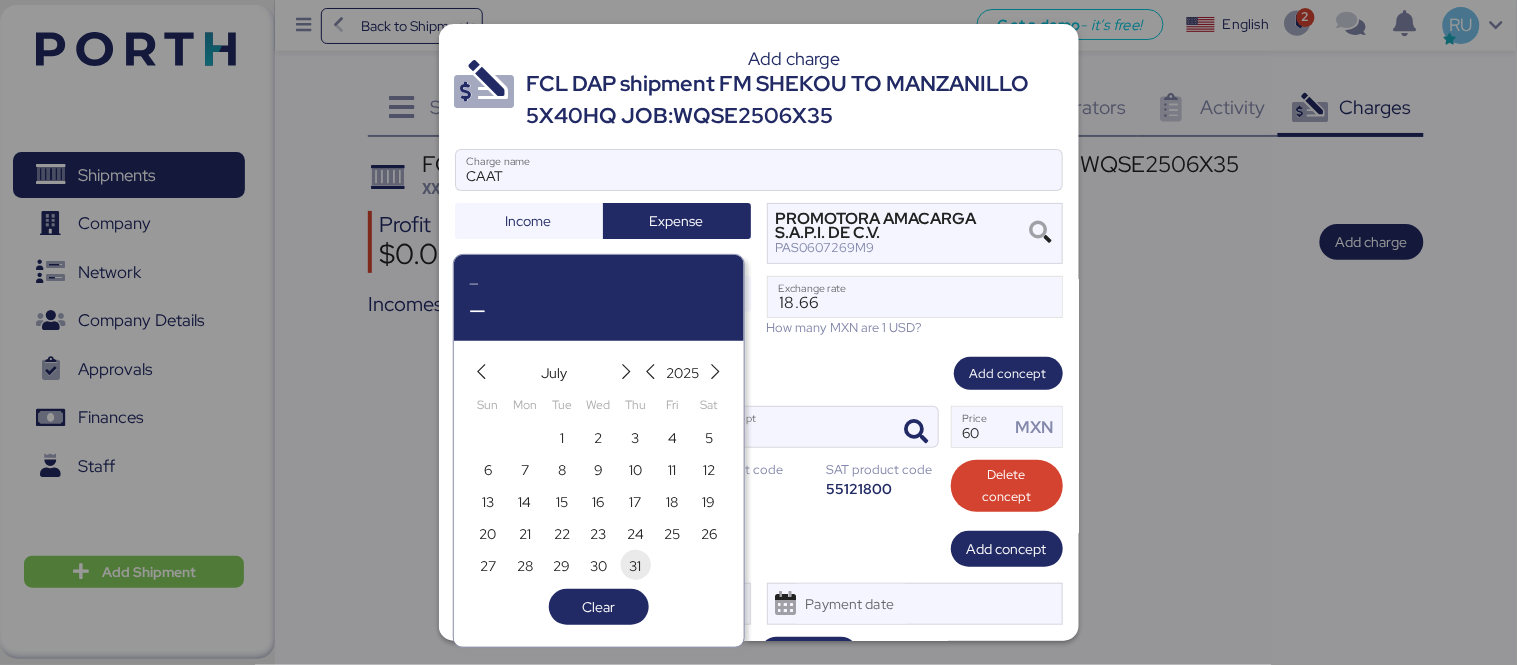 click on "31" at bounding box center (636, 566) 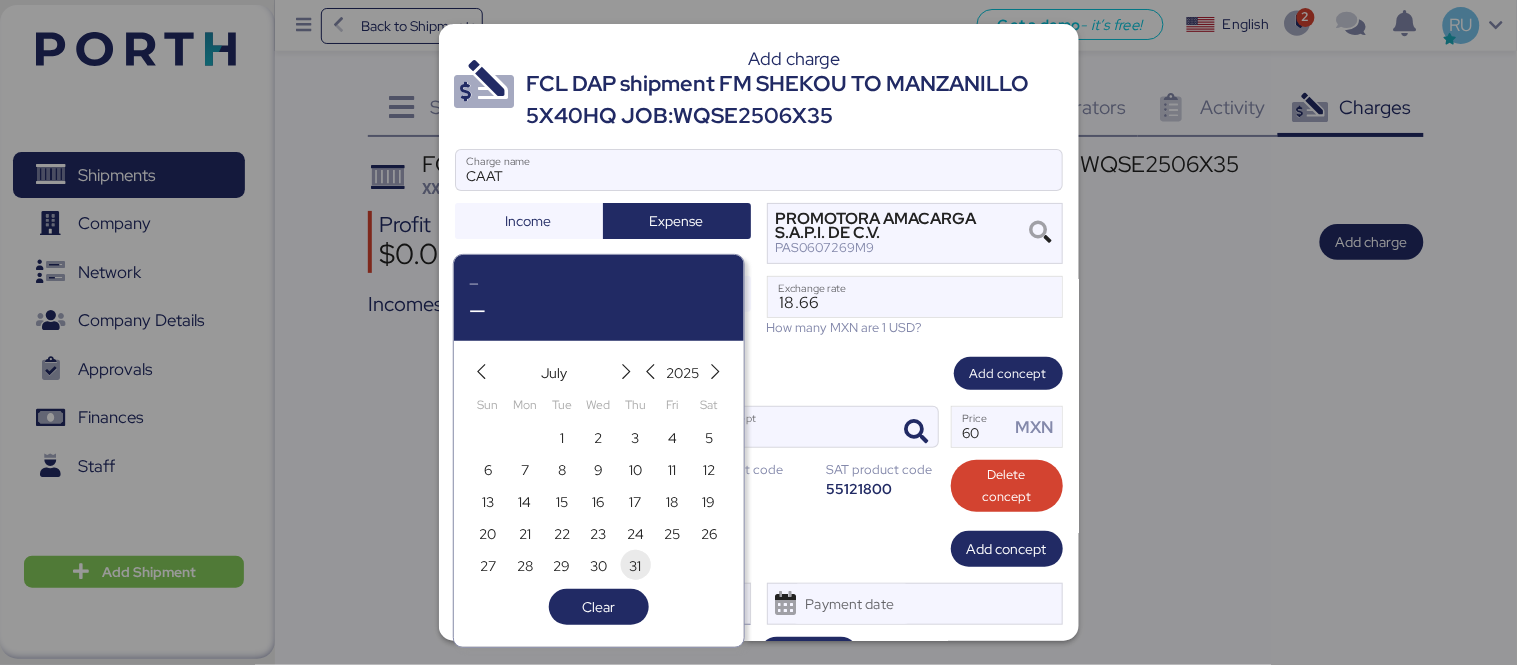 type on "[DATE]" 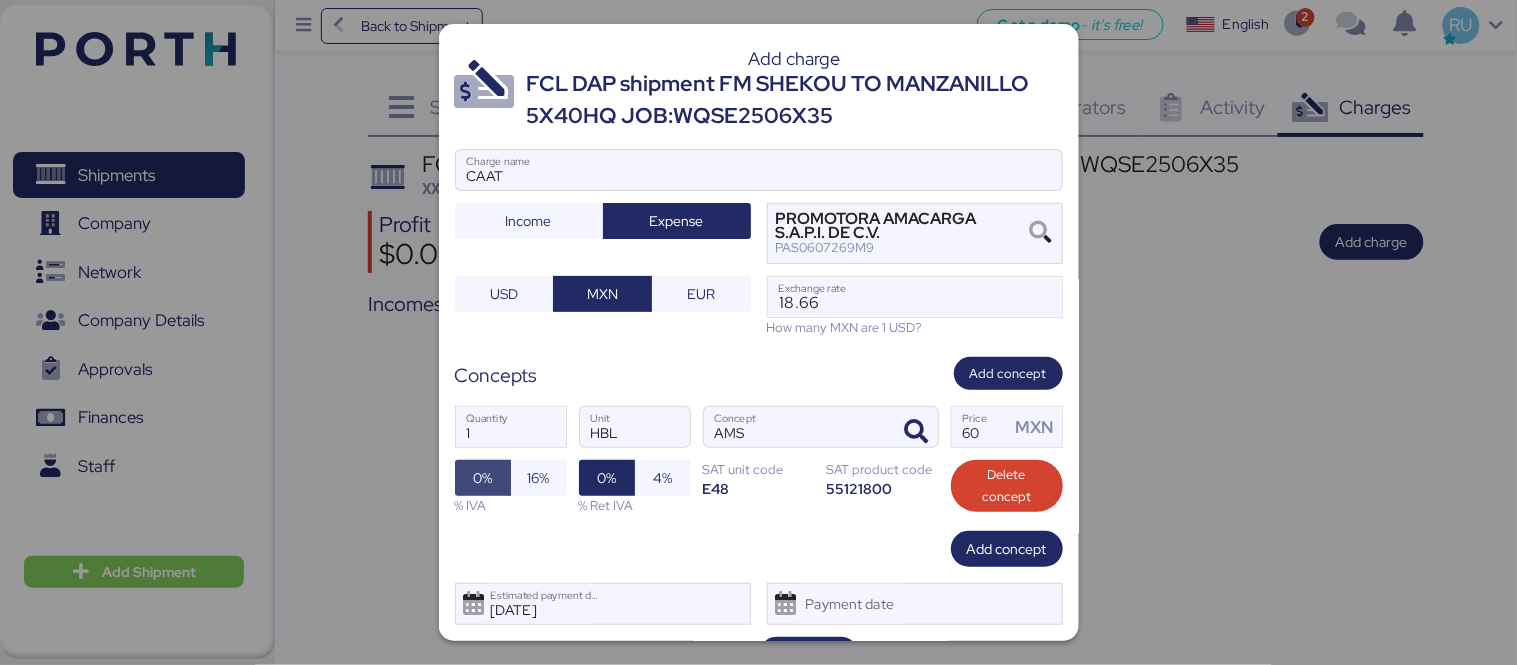 click on "0%" at bounding box center [483, 478] 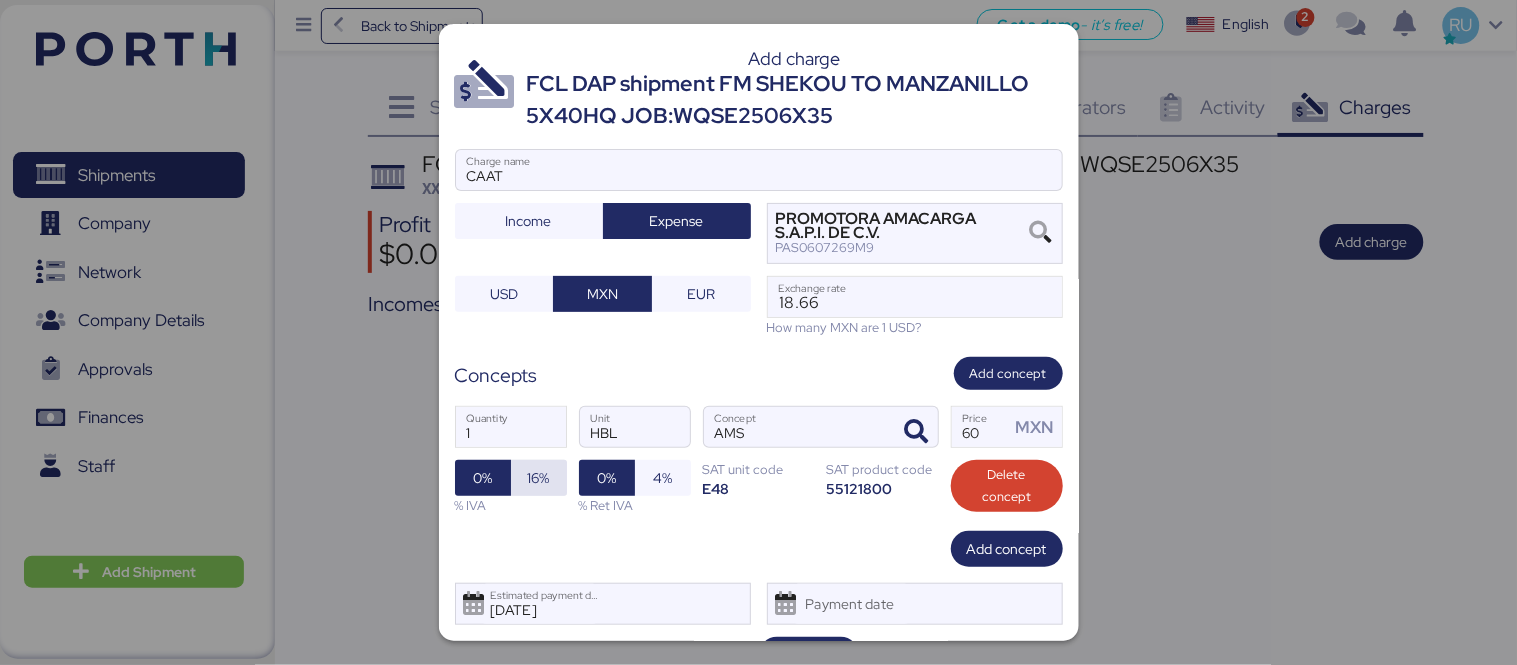 click on "16%" at bounding box center (539, 478) 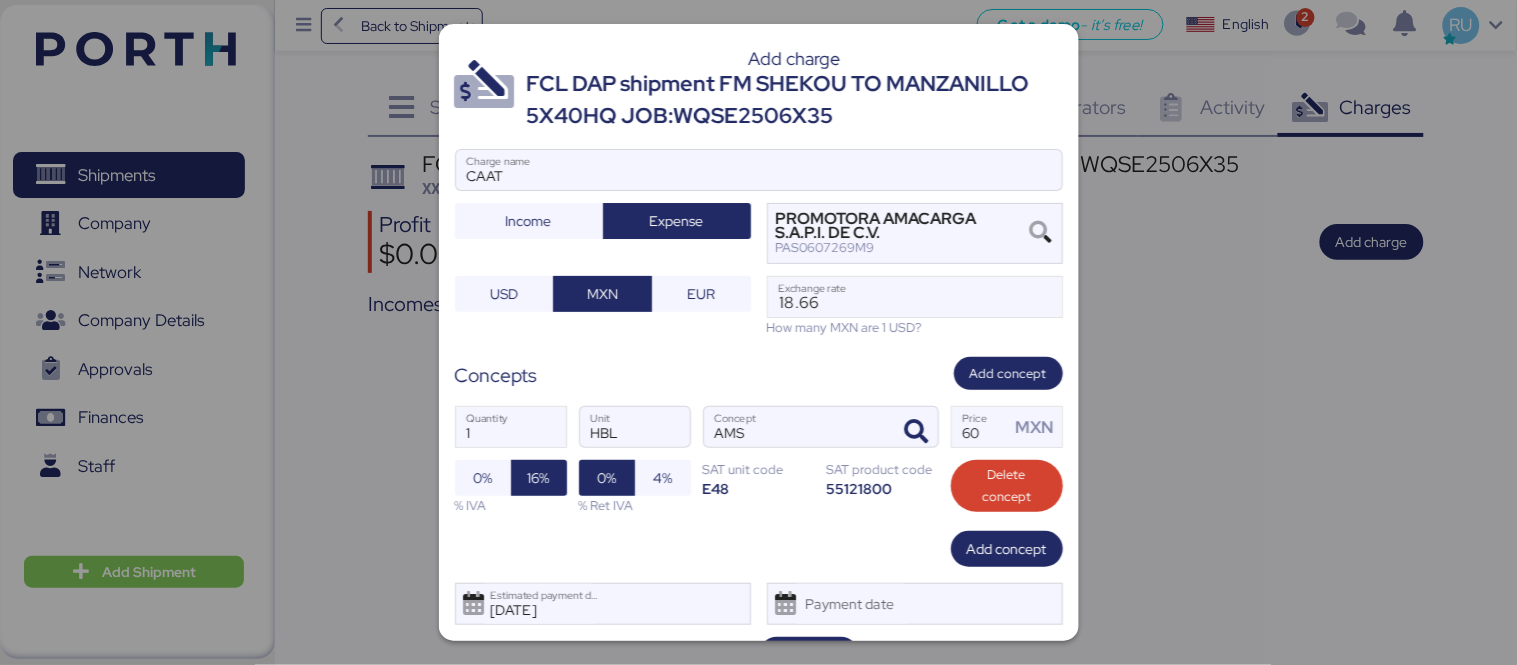 scroll, scrollTop: 48, scrollLeft: 0, axis: vertical 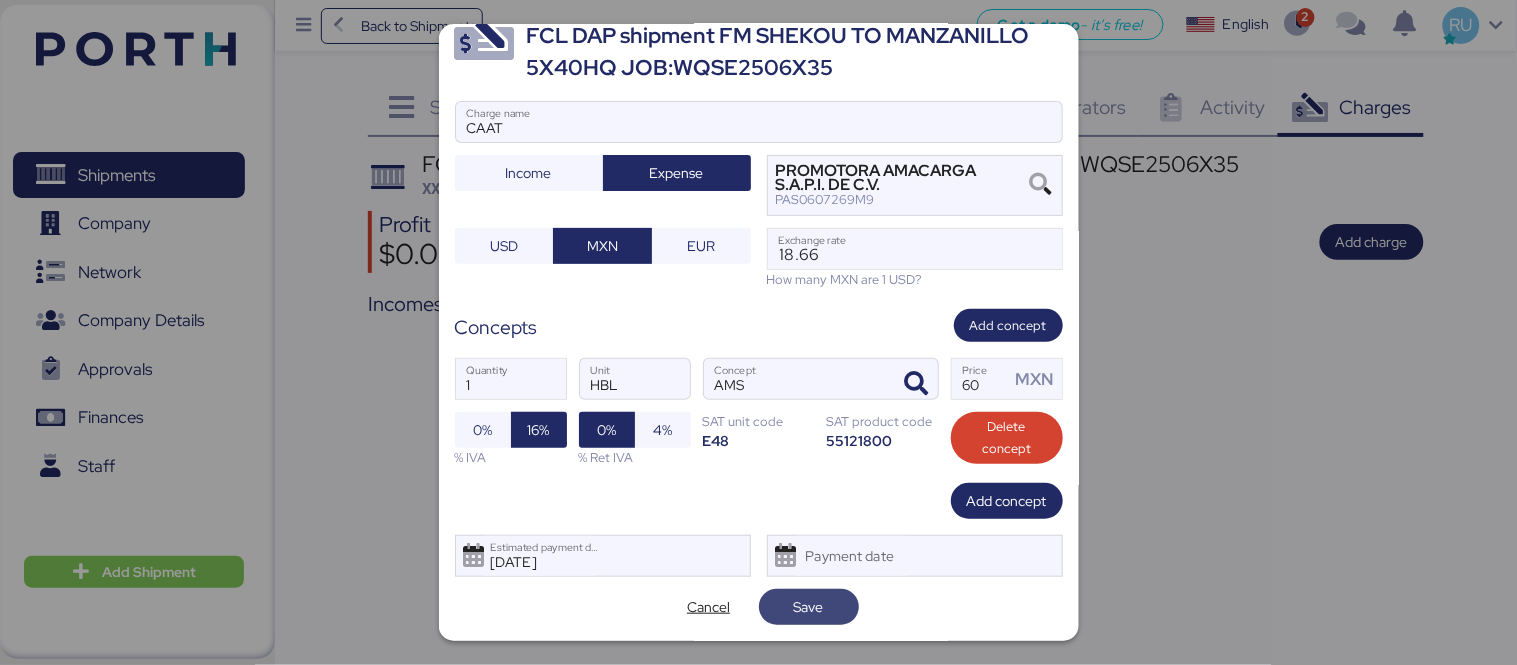 click on "Save" at bounding box center [809, 607] 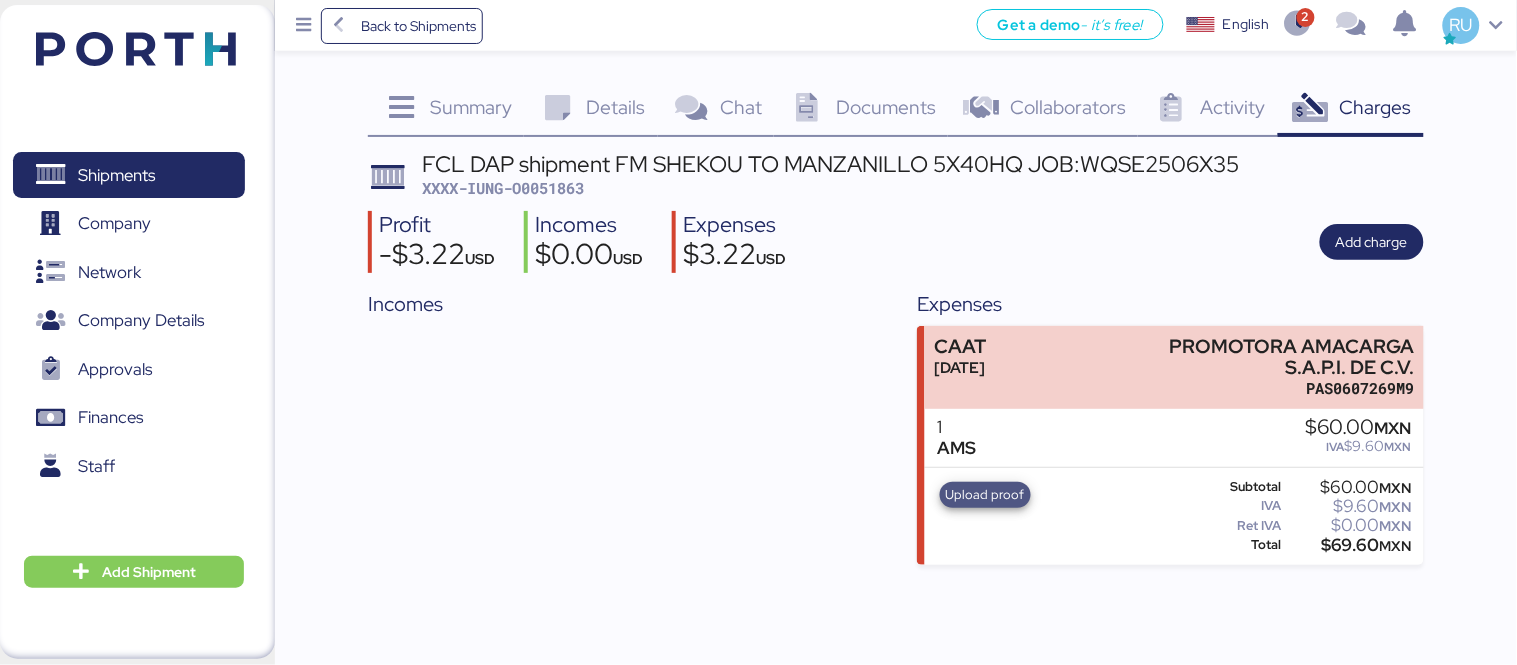 click on "Upload proof" at bounding box center (985, 495) 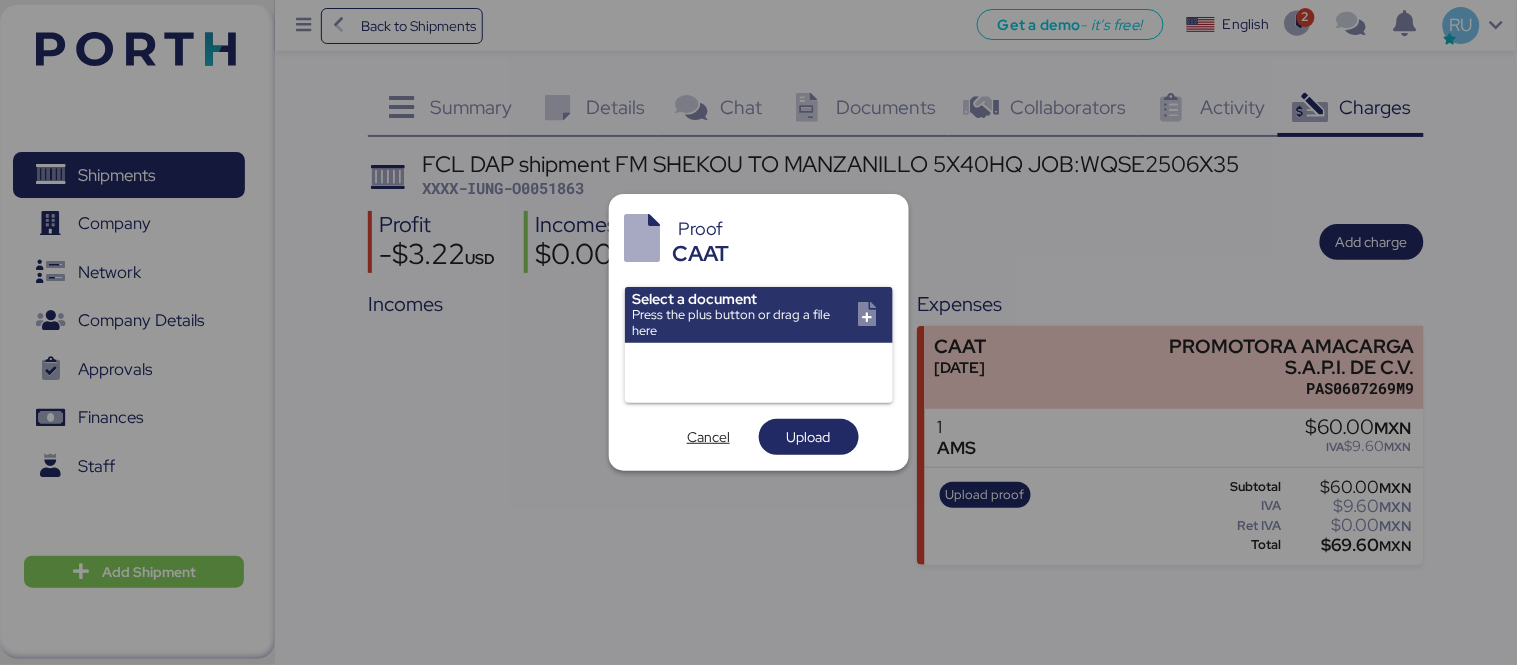 click at bounding box center [758, 332] 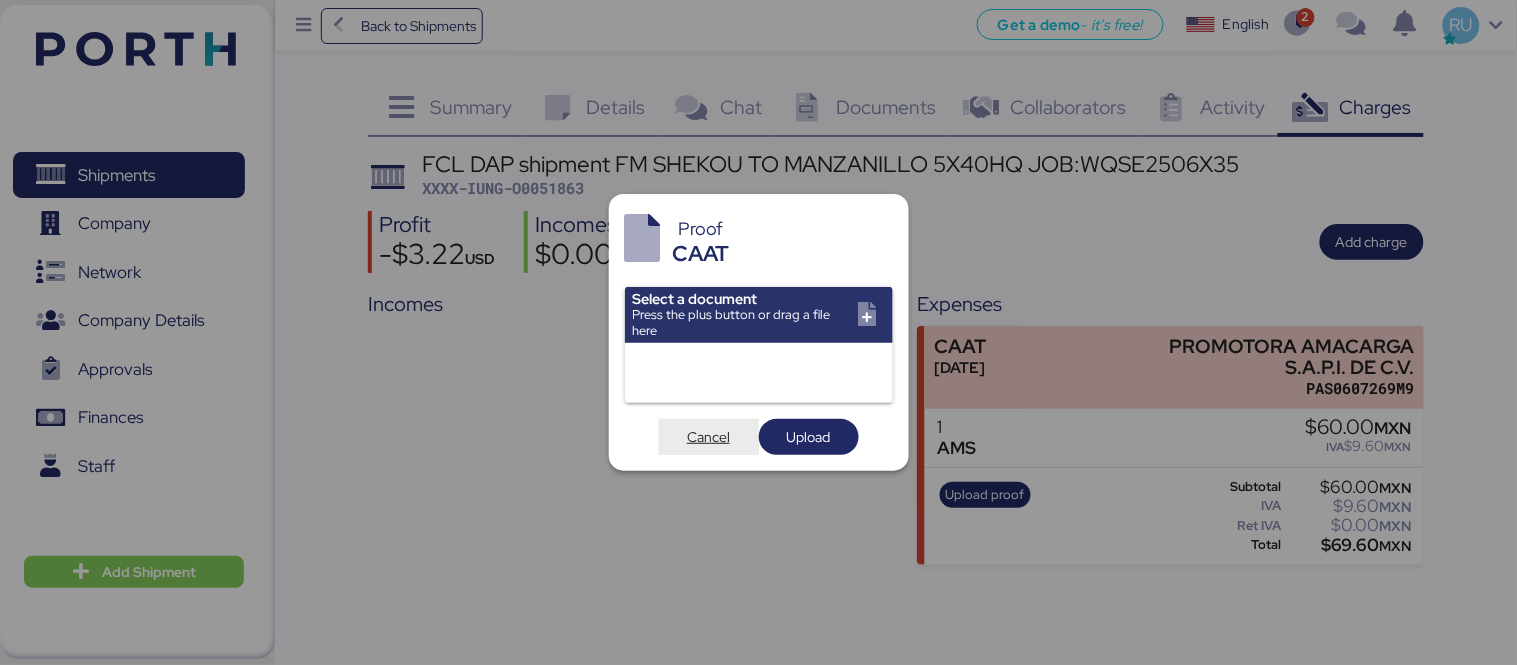 click on "Cancel" at bounding box center (709, 437) 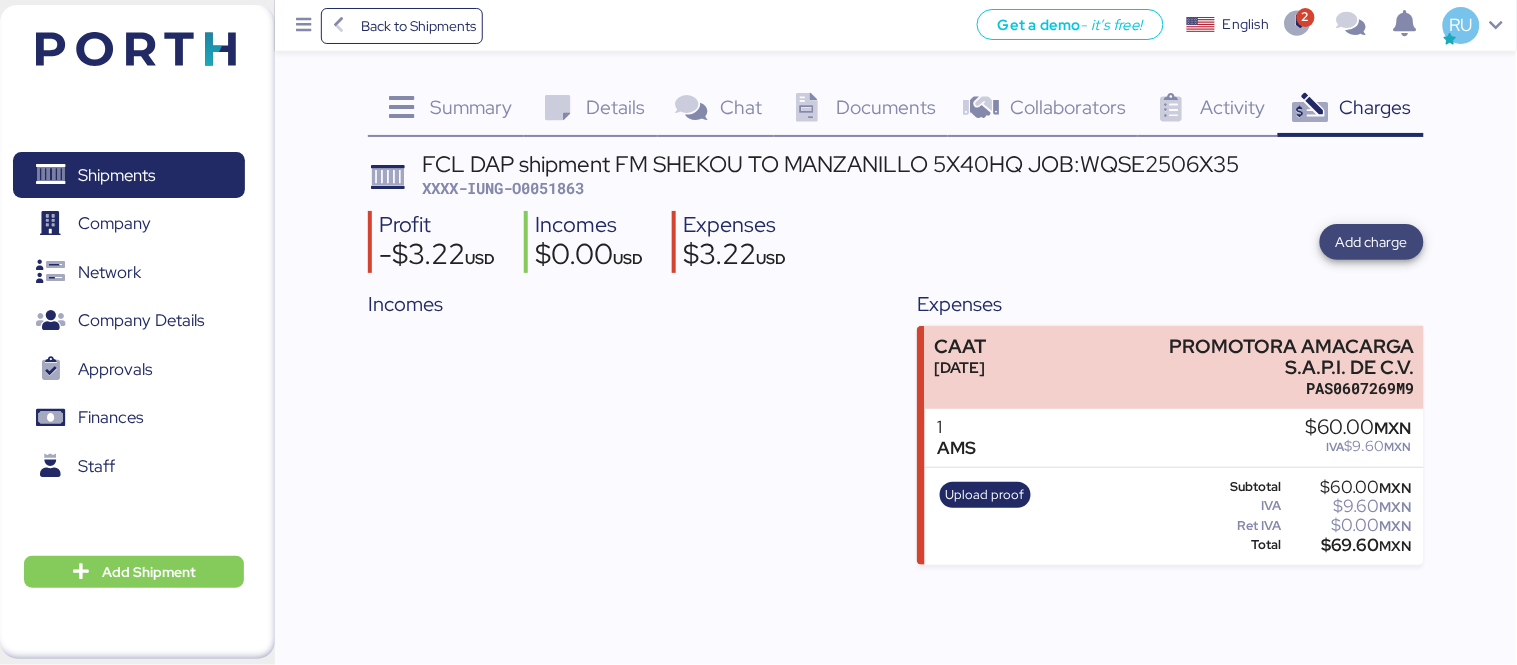 click on "Add charge" at bounding box center [1372, 242] 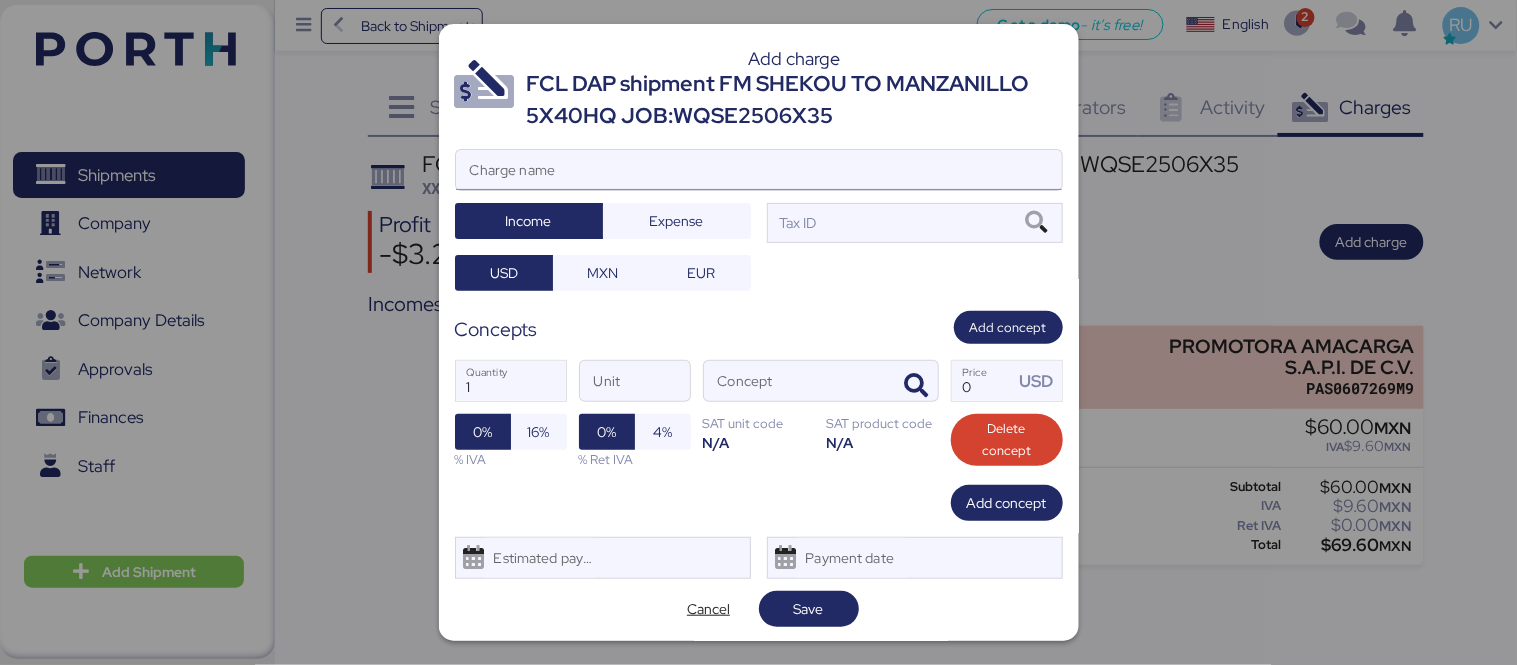 click on "Charge name" at bounding box center [759, 170] 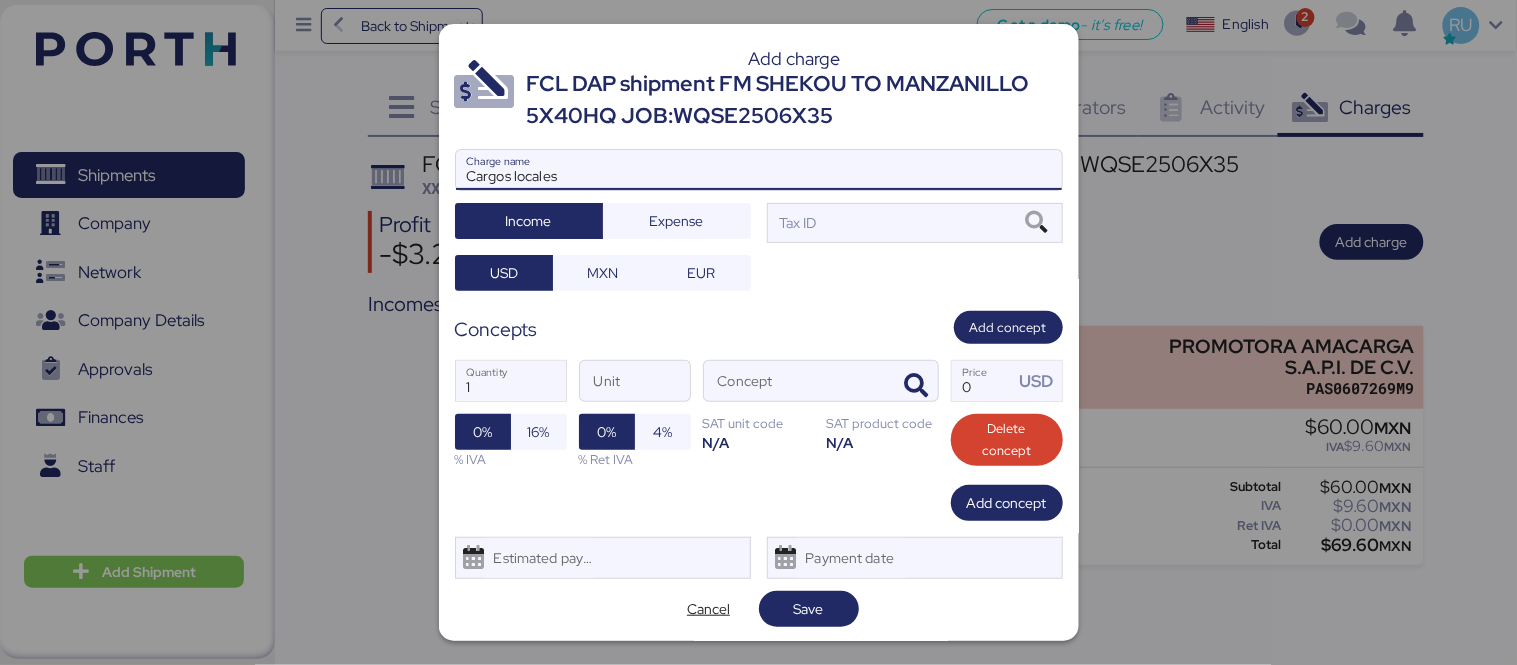 type on "Cargos locales" 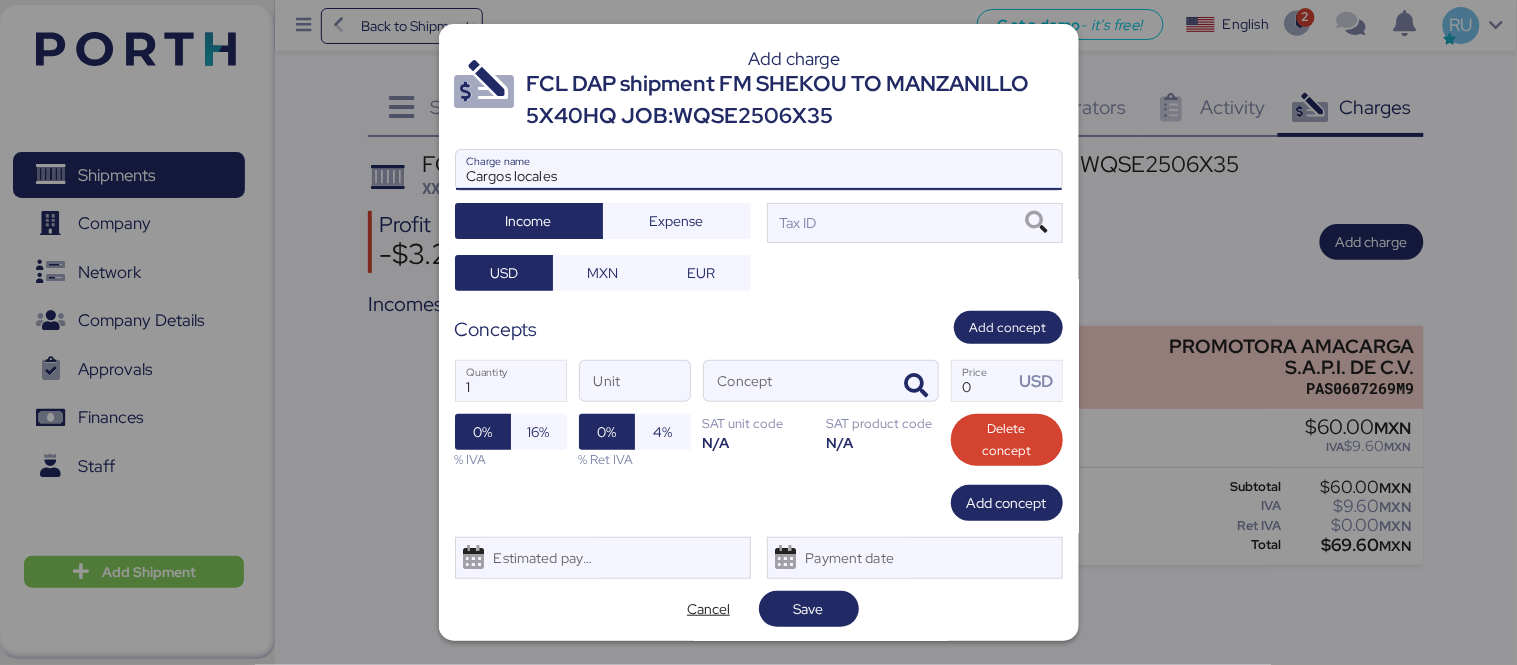 click at bounding box center [759, 200] 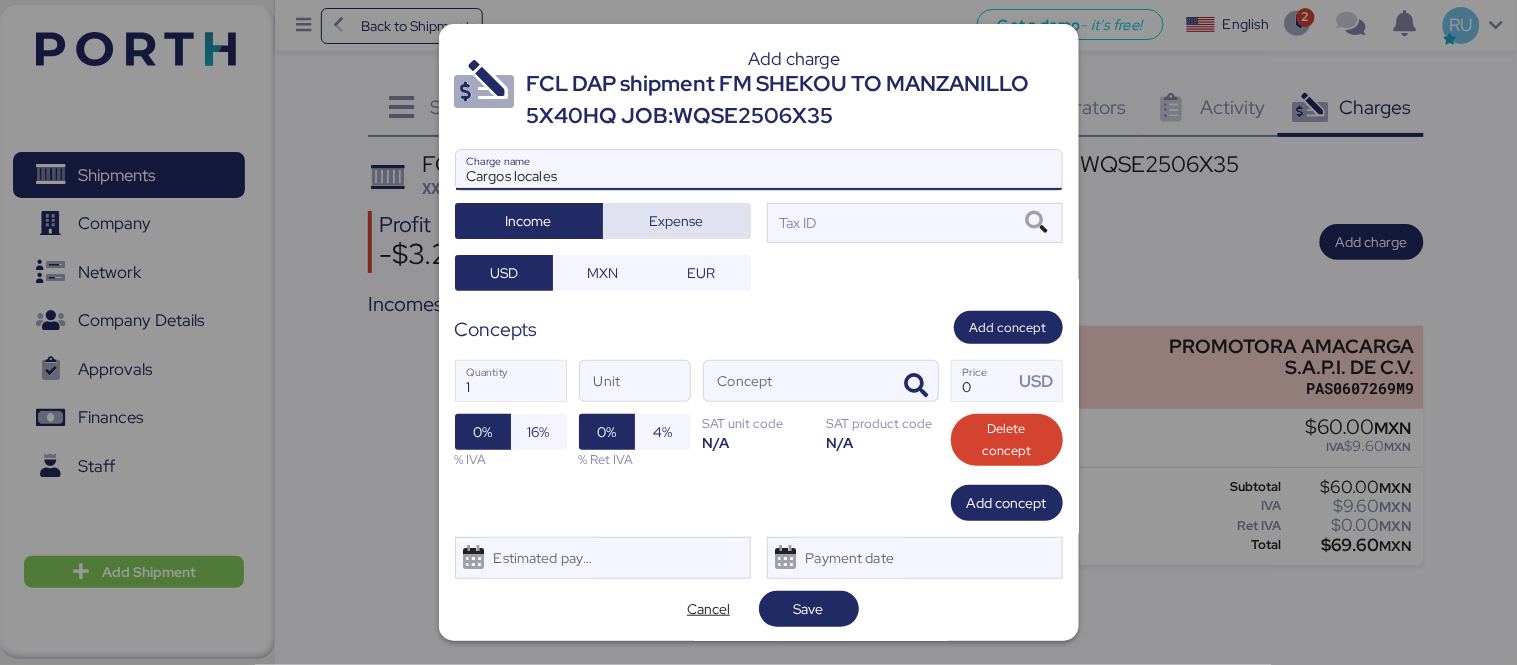 click on "Expense" at bounding box center [677, 221] 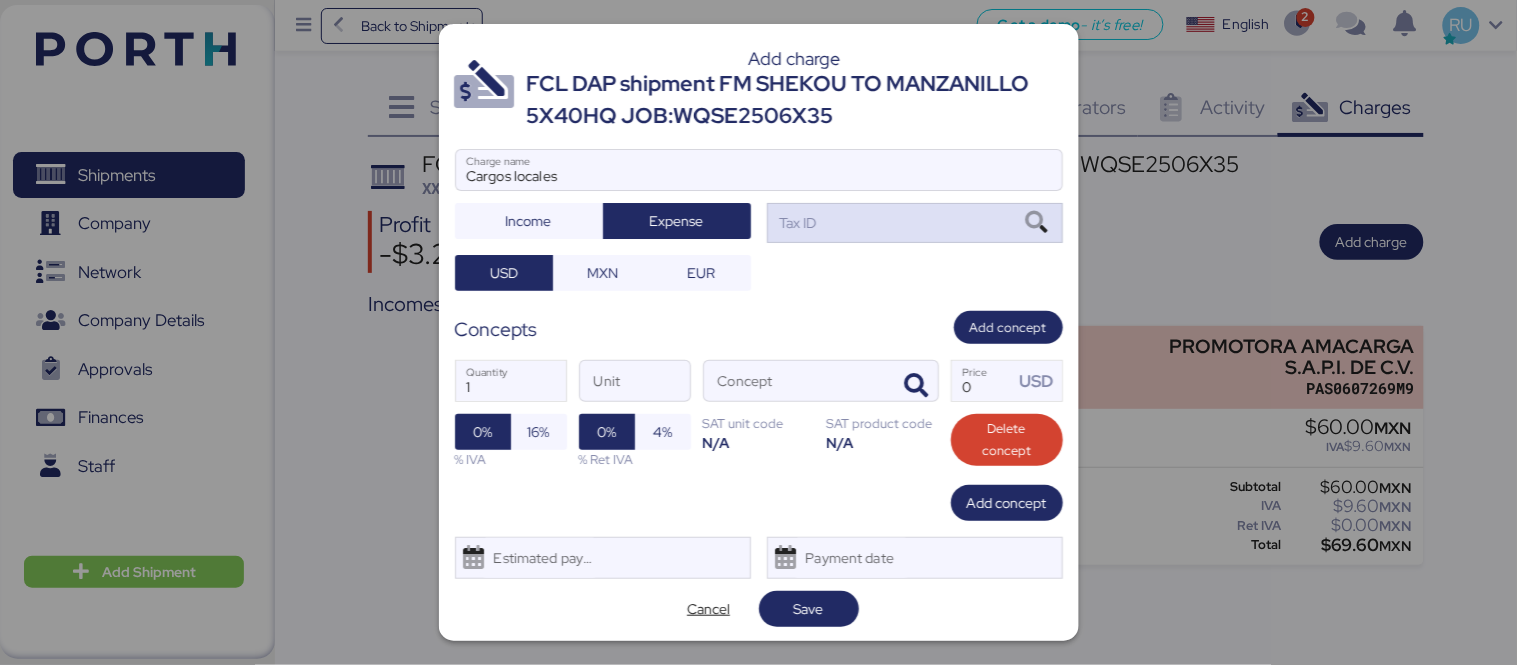click on "Tax ID" at bounding box center (915, 223) 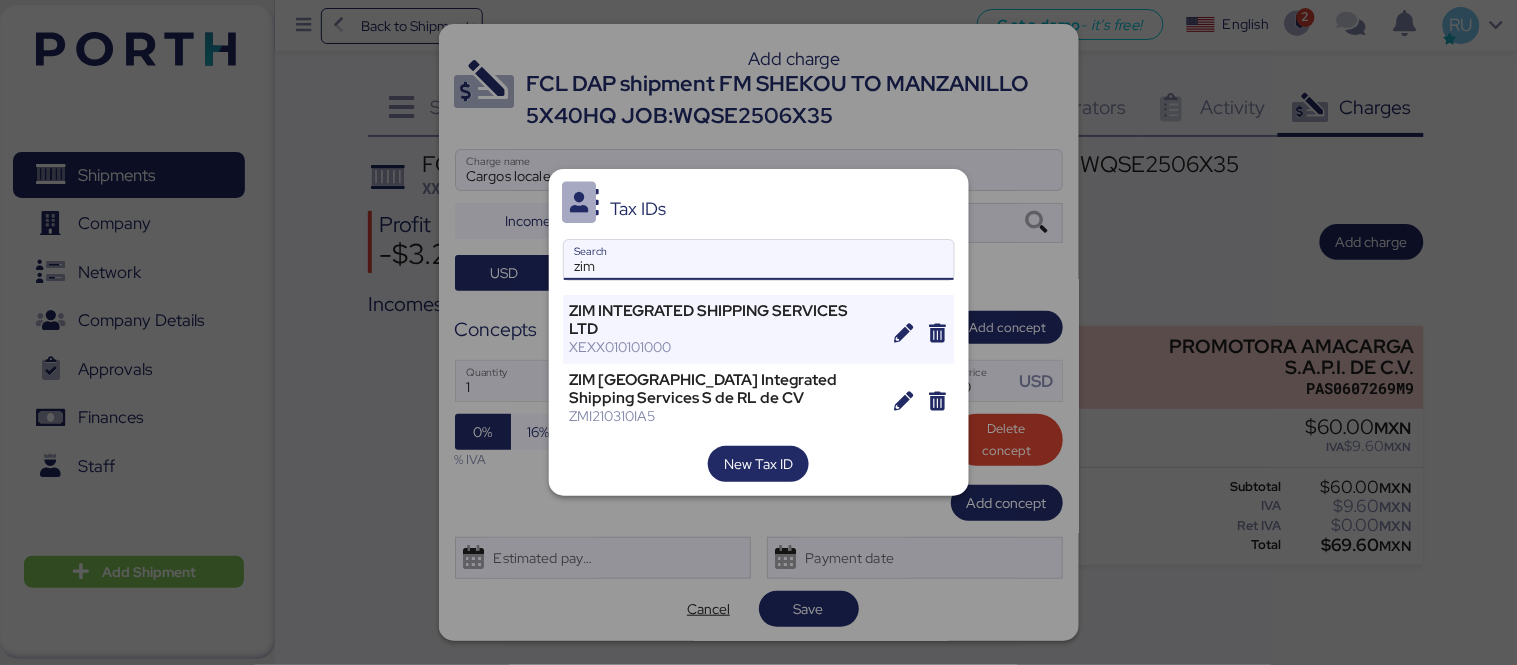 type on "zim" 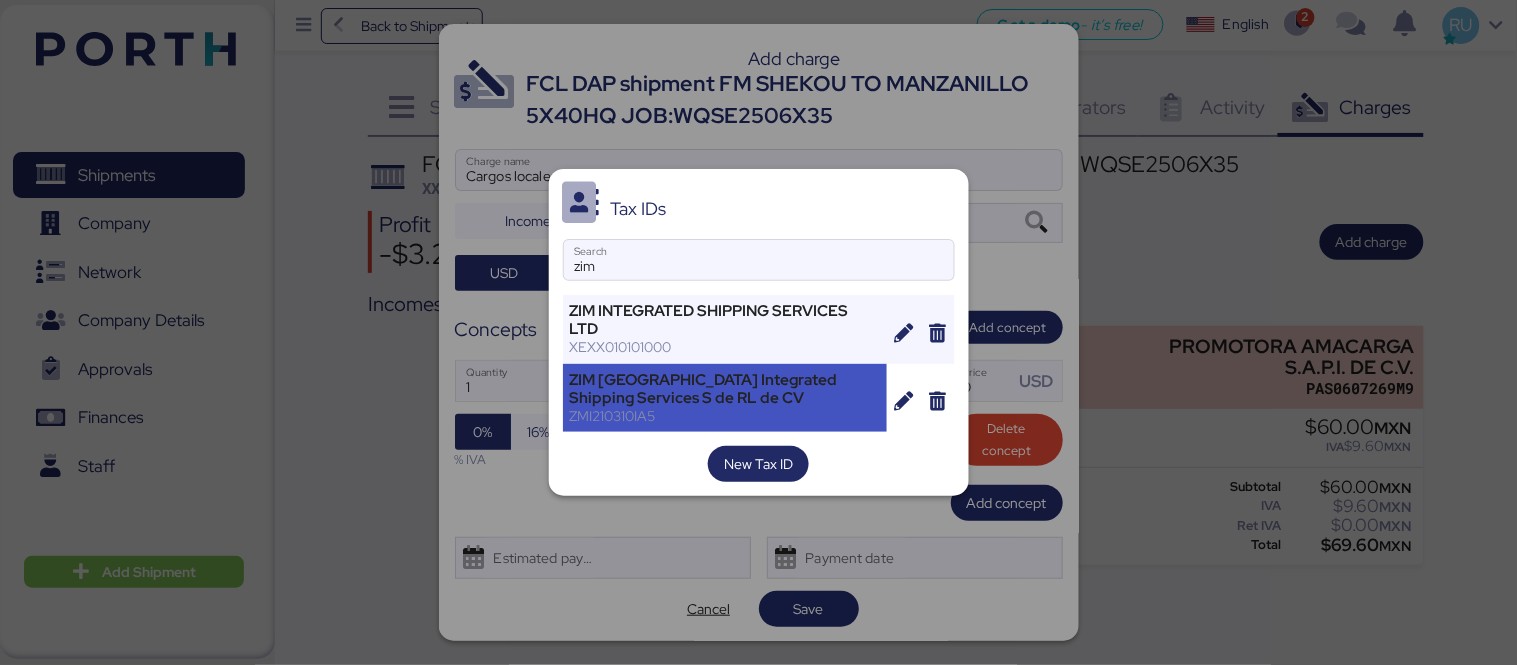 click on "ZMI210310IA5" at bounding box center (725, 416) 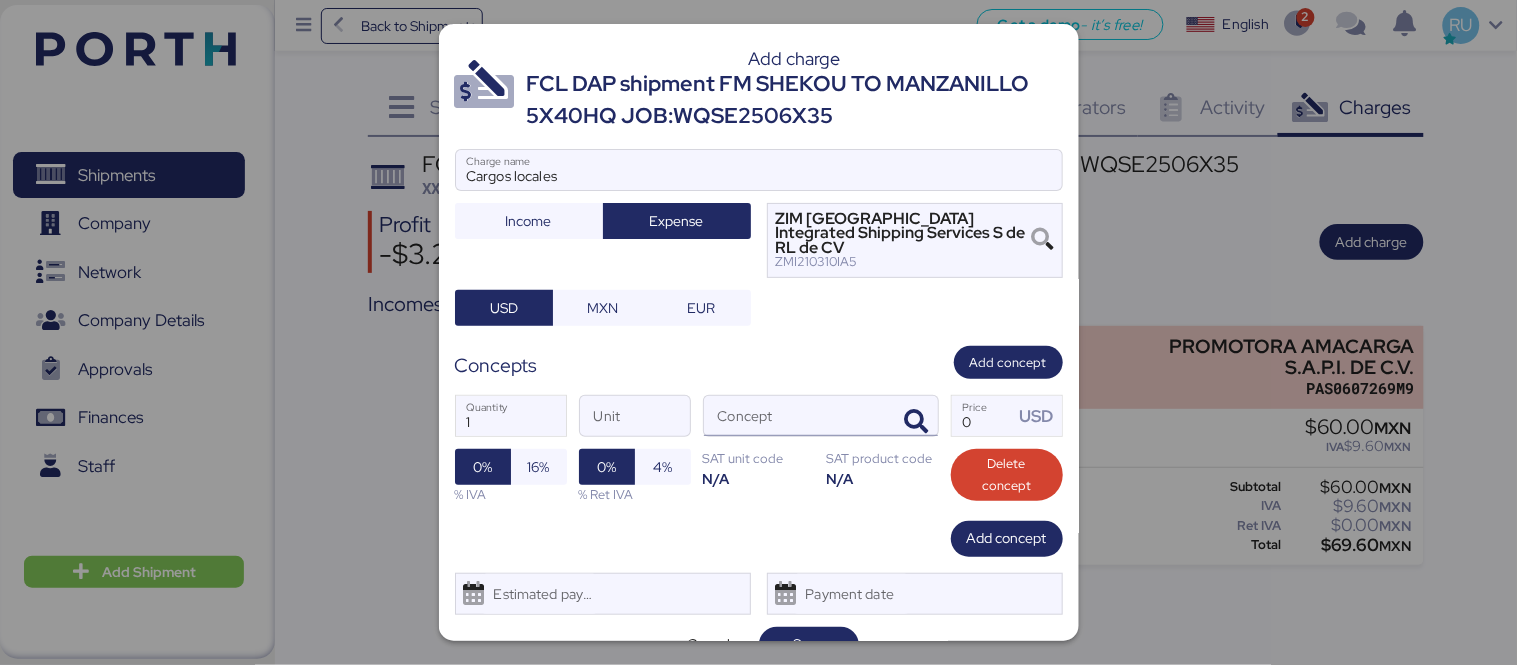 click at bounding box center (914, 416) 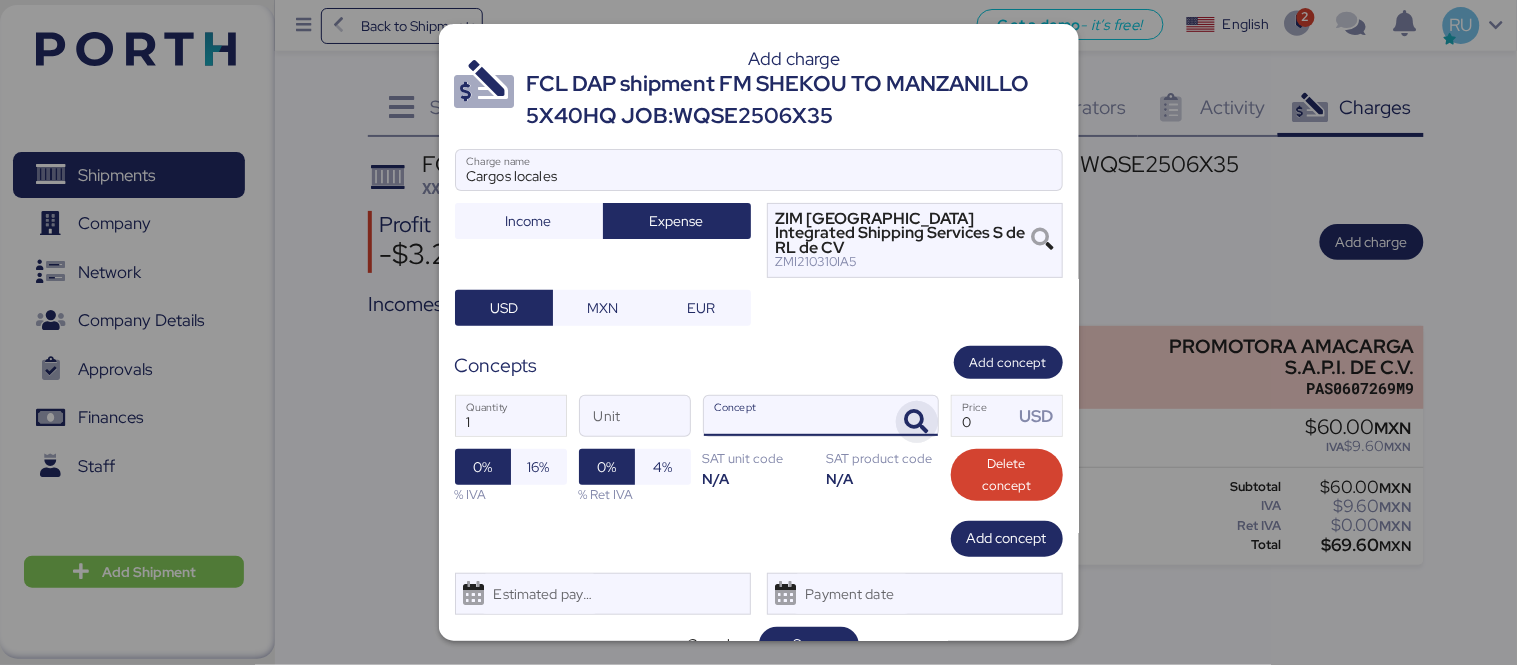 click at bounding box center [917, 422] 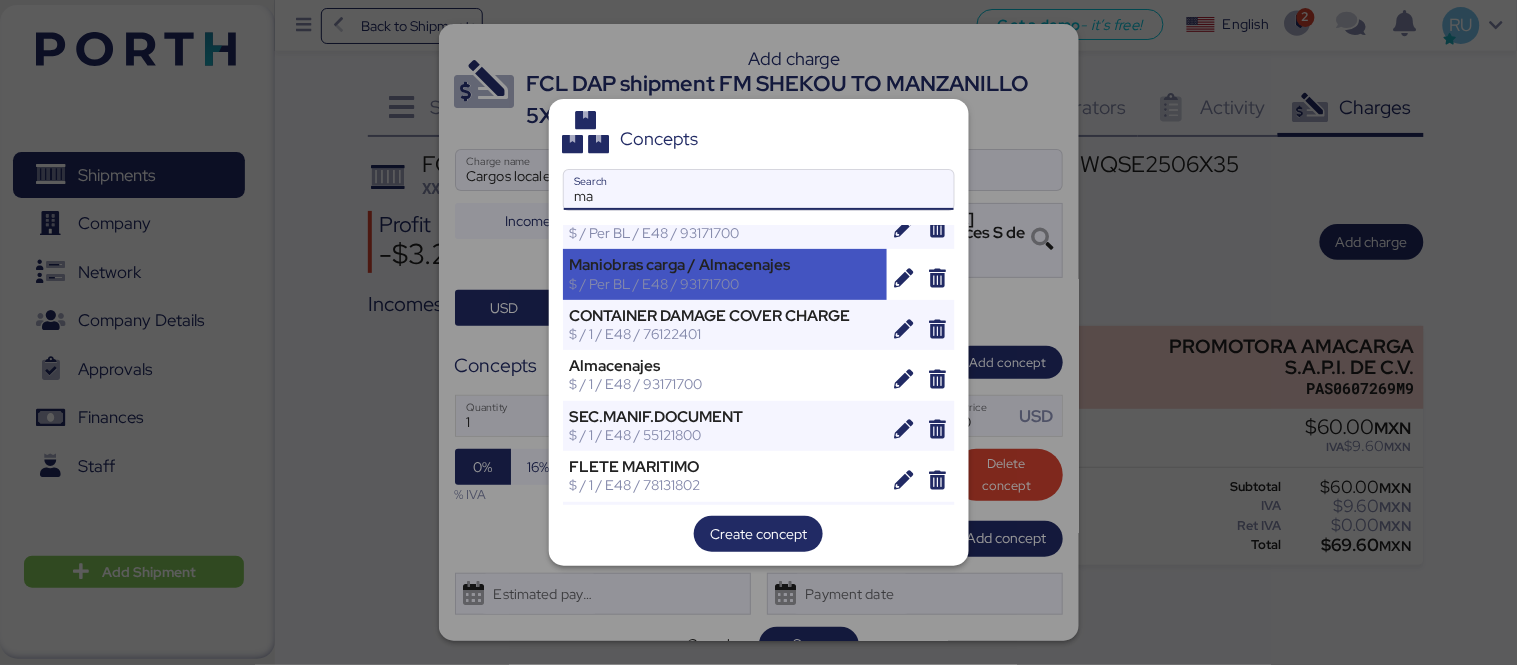 scroll, scrollTop: 223, scrollLeft: 0, axis: vertical 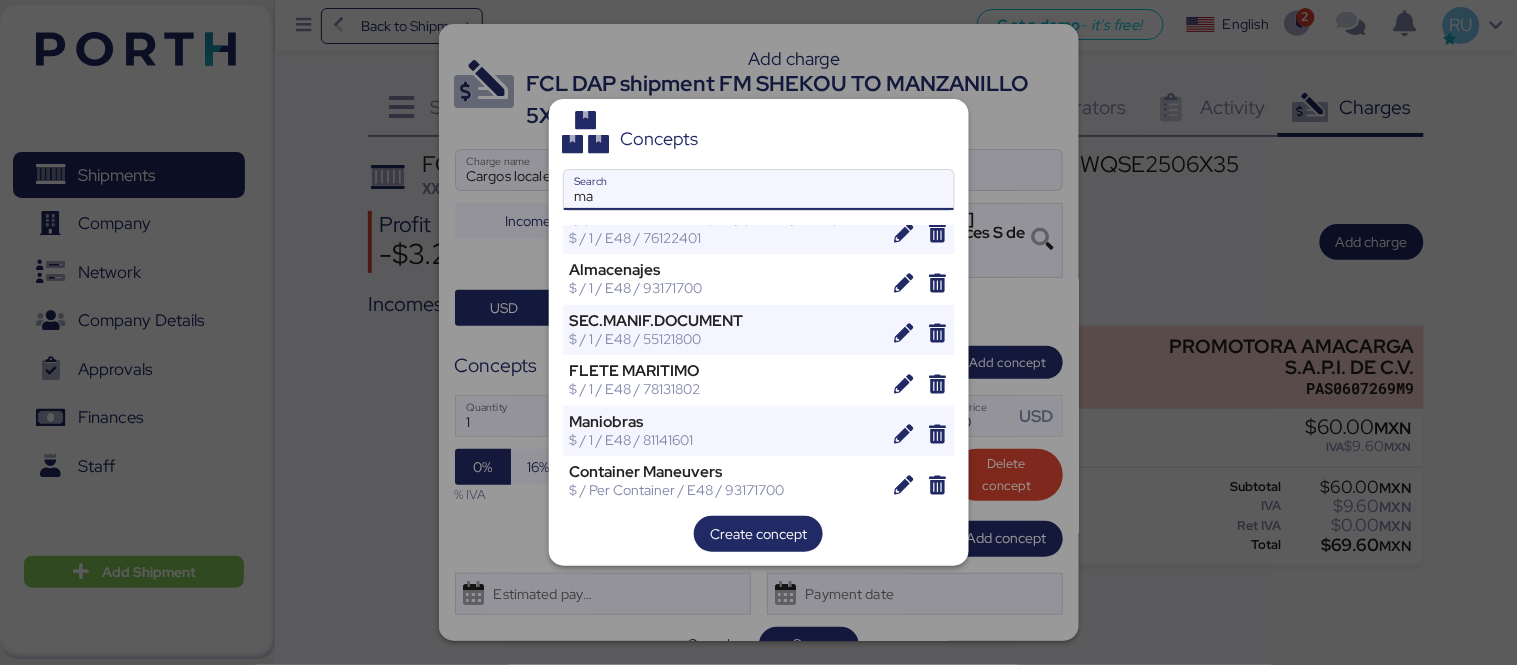 type on "m" 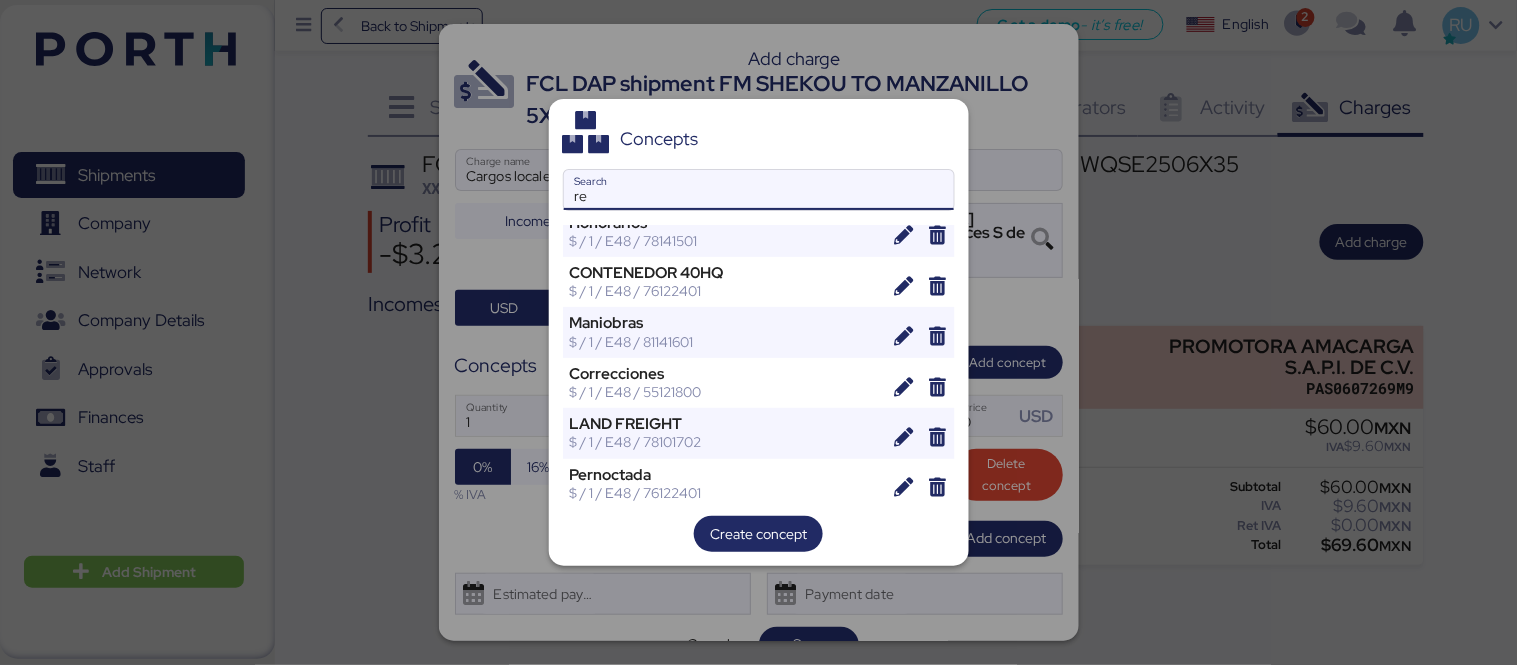 scroll, scrollTop: 0, scrollLeft: 0, axis: both 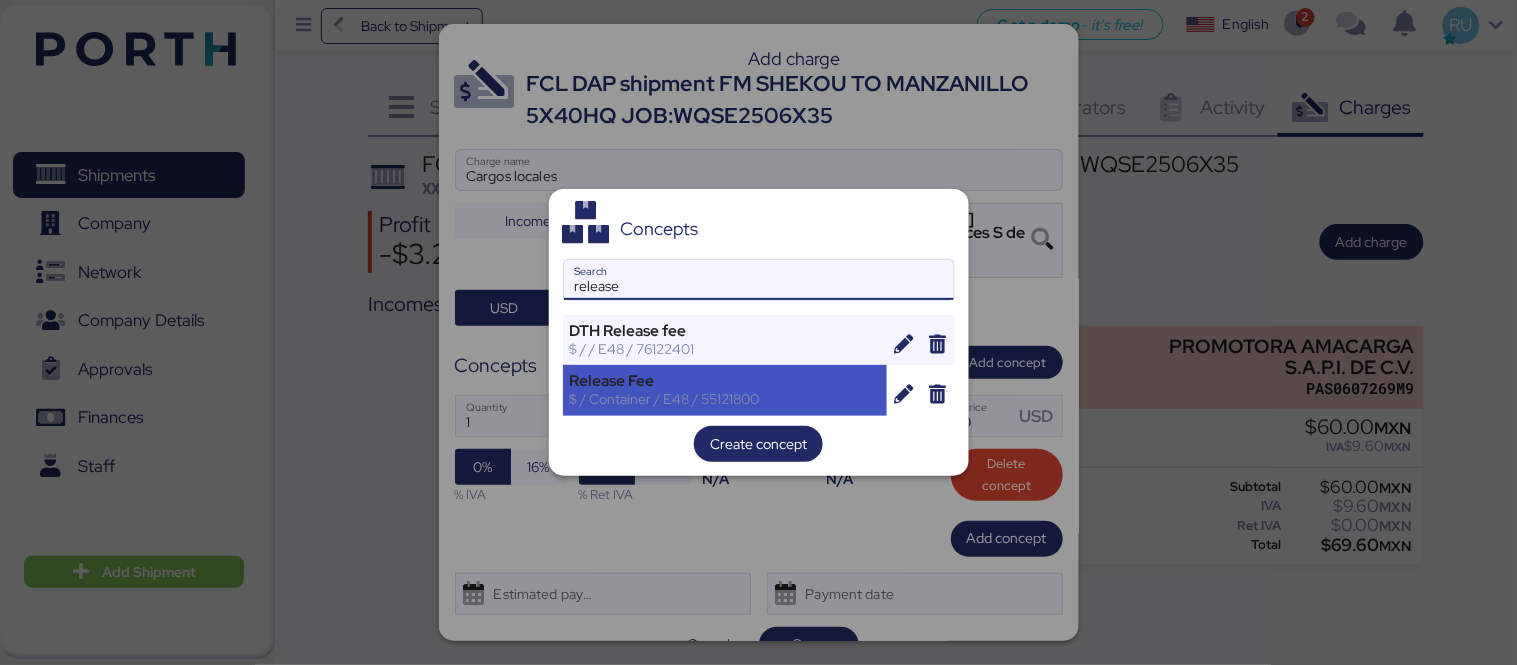 type on "release" 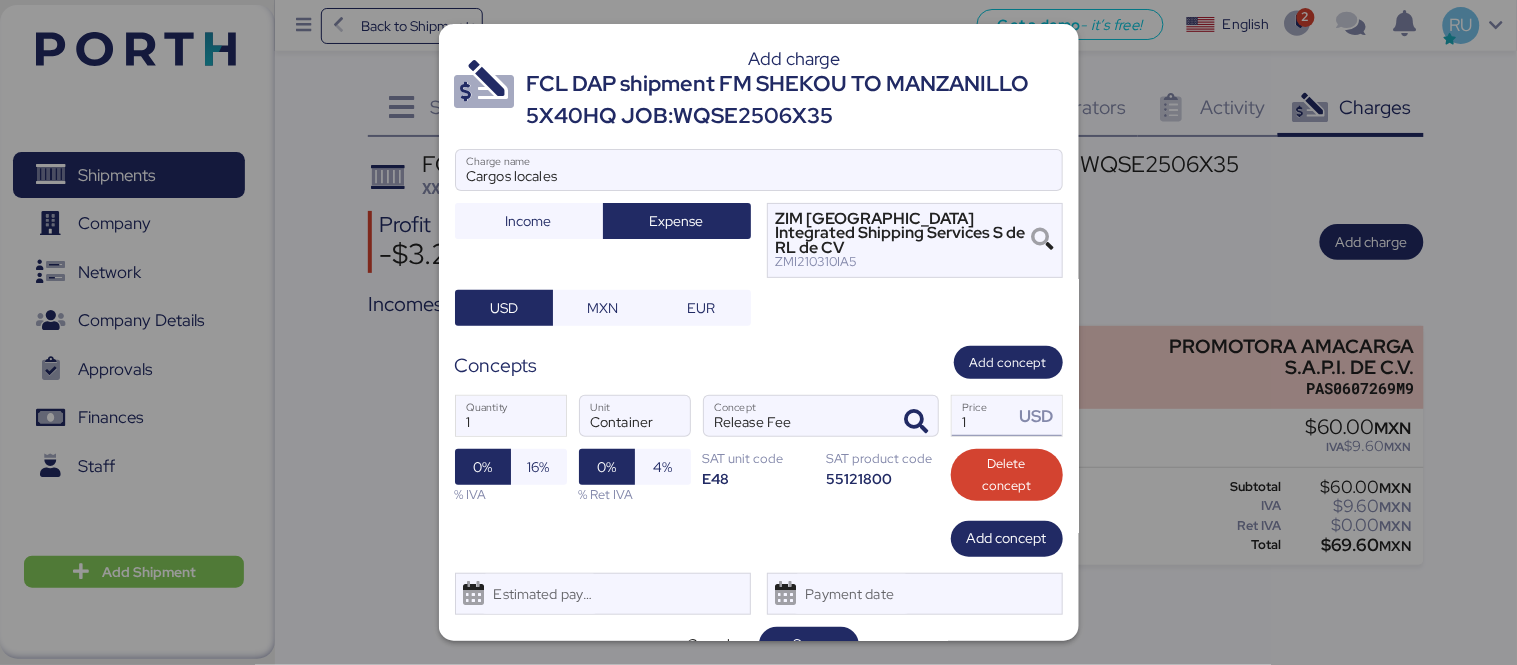 click on "USD" at bounding box center (1037, 416) 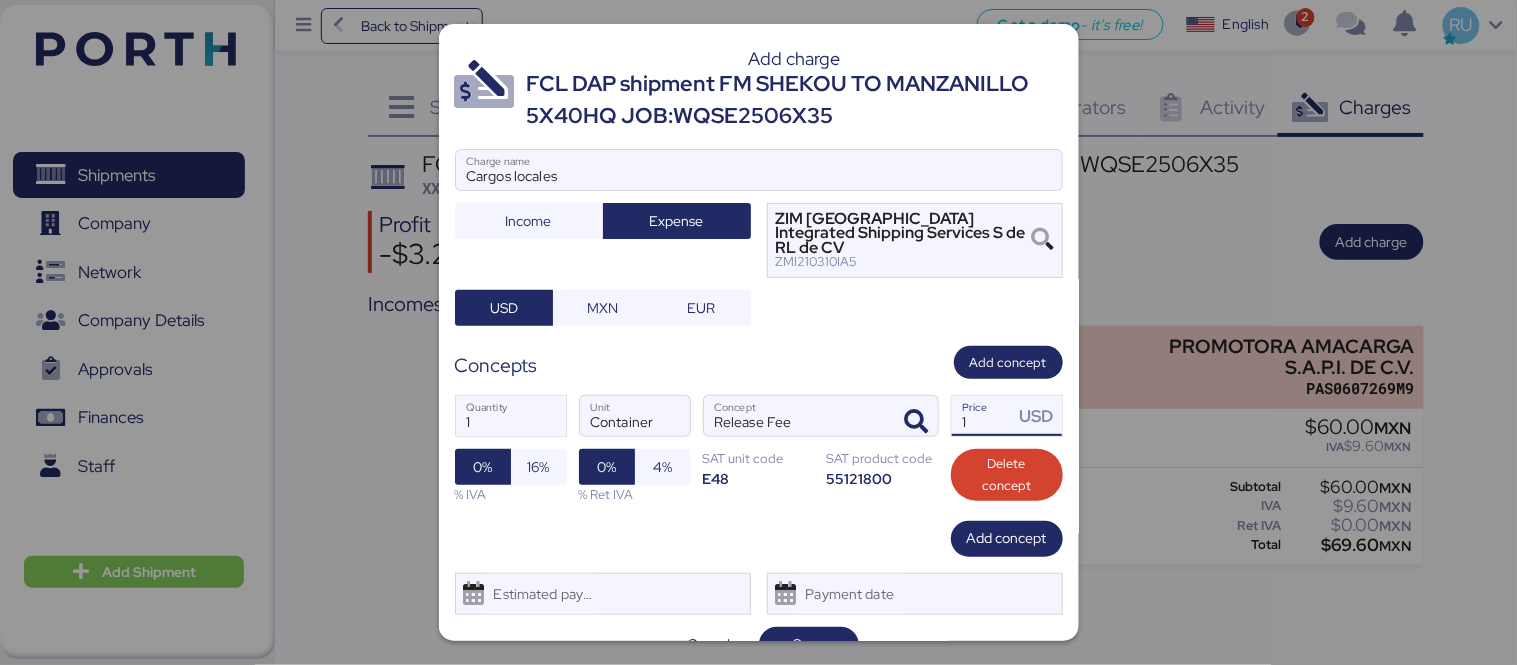 click on "1" at bounding box center (983, 416) 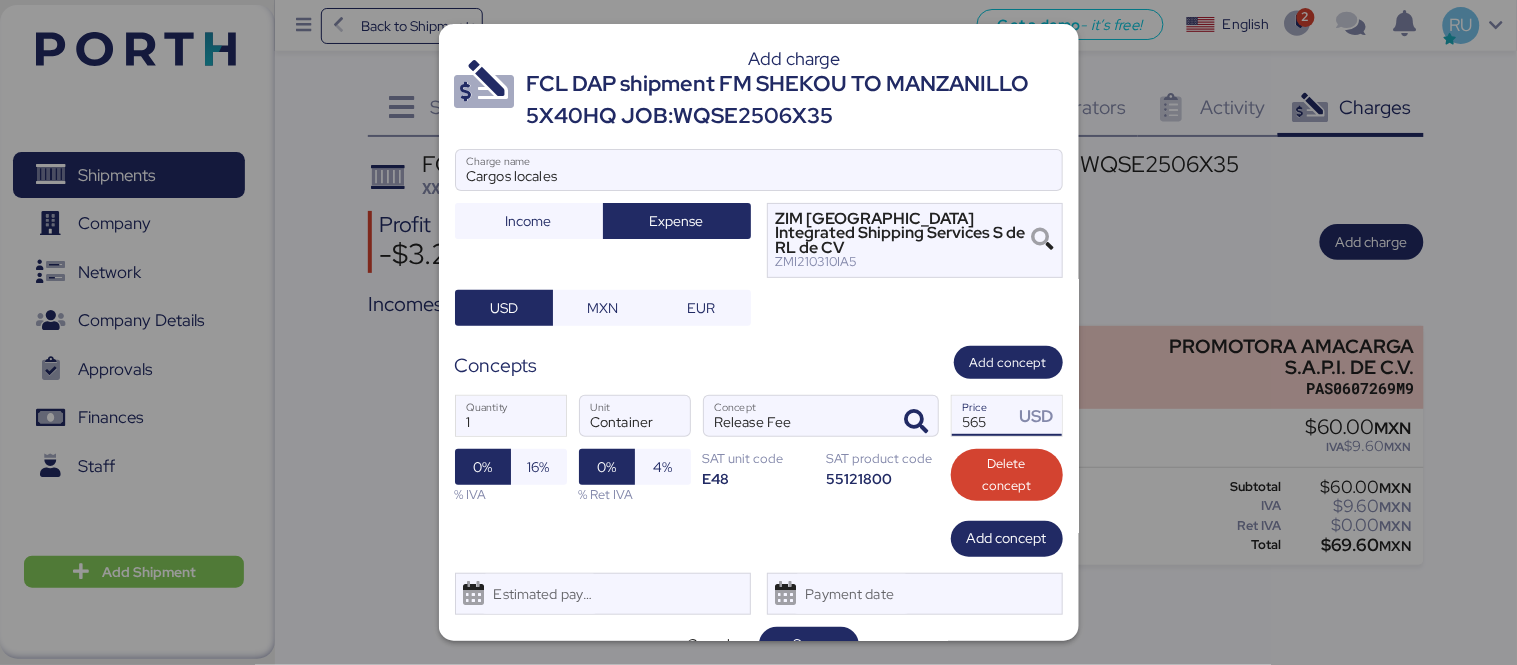 type on "565" 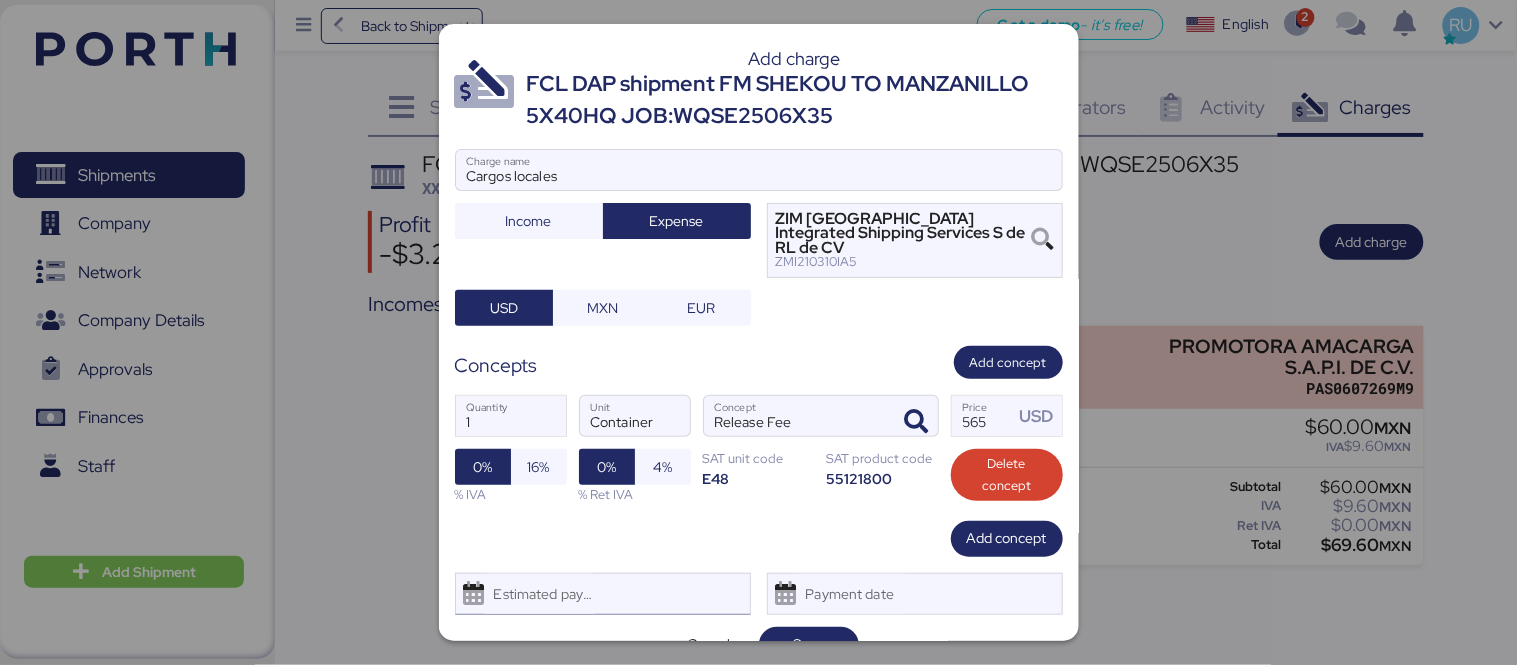 click on "Estimated payment date" at bounding box center (603, 594) 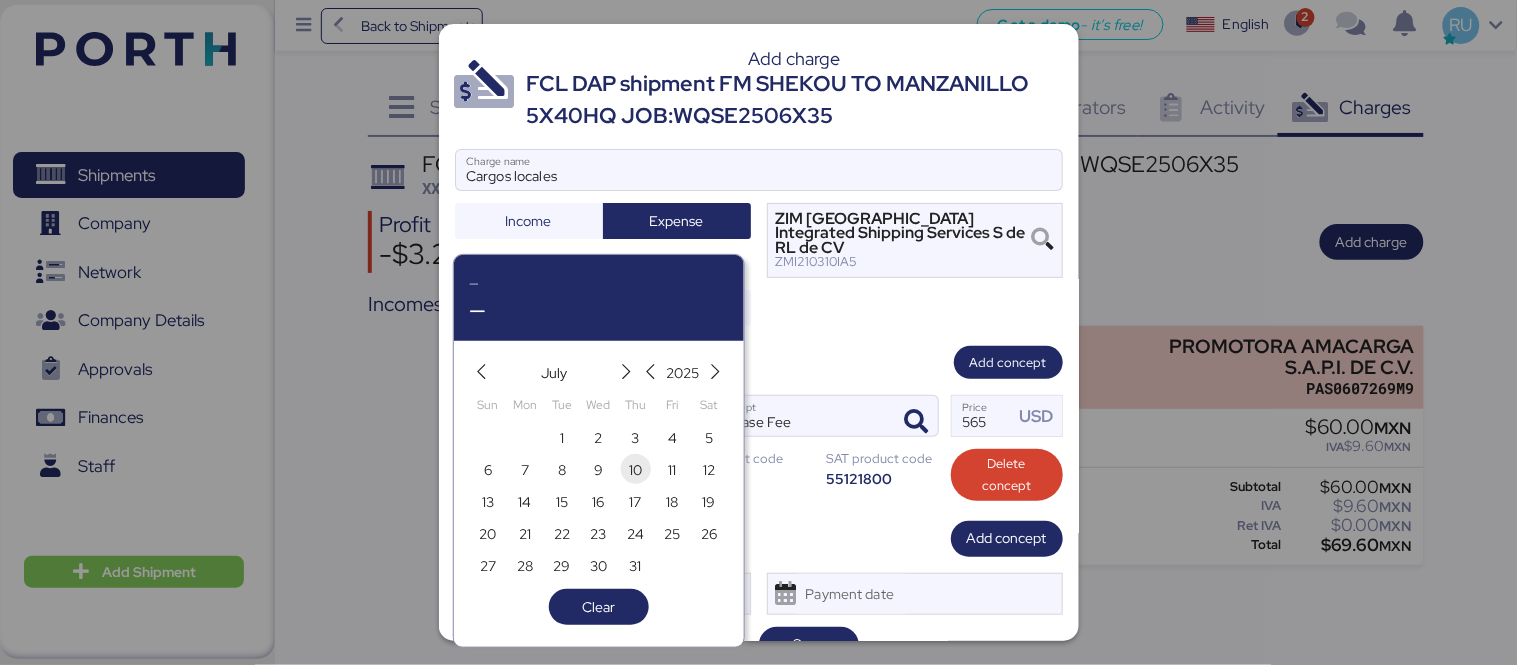 click on "10" at bounding box center [635, 470] 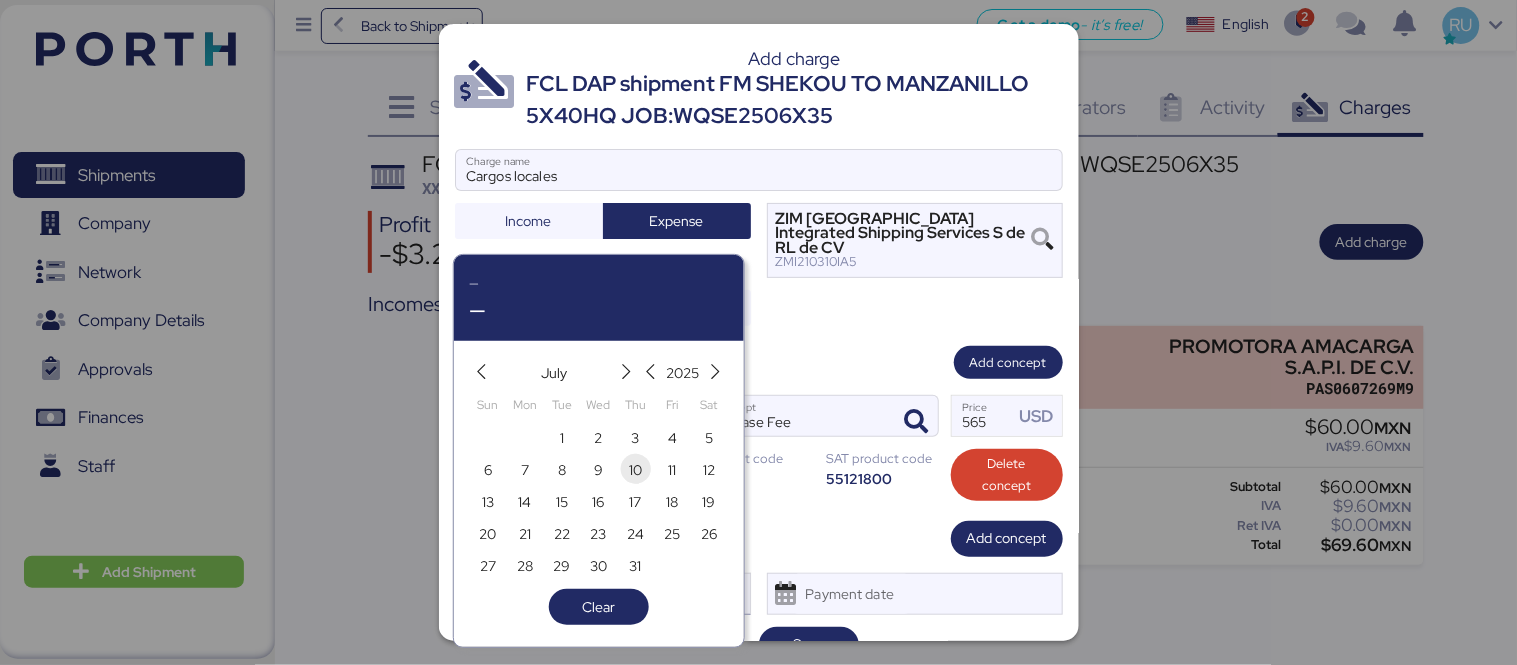 type on "[DATE]" 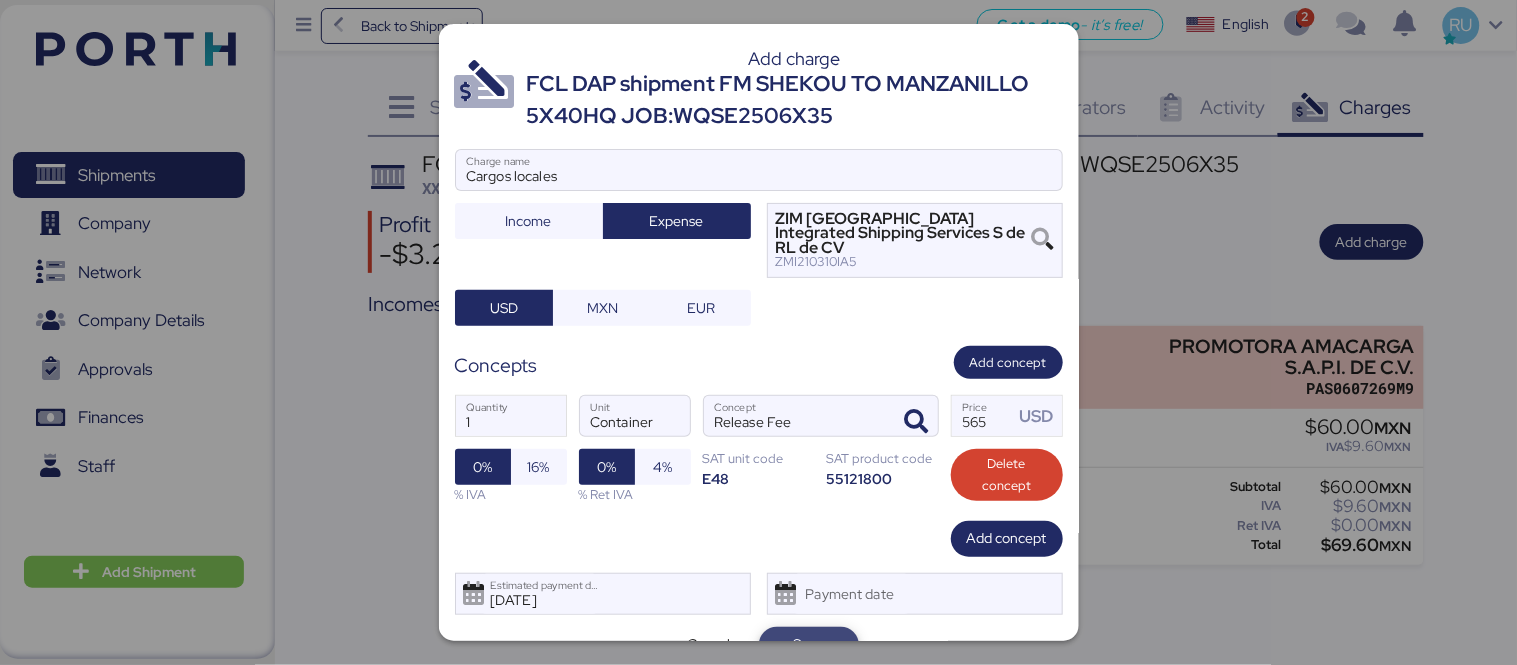 click on "Save" at bounding box center (809, 645) 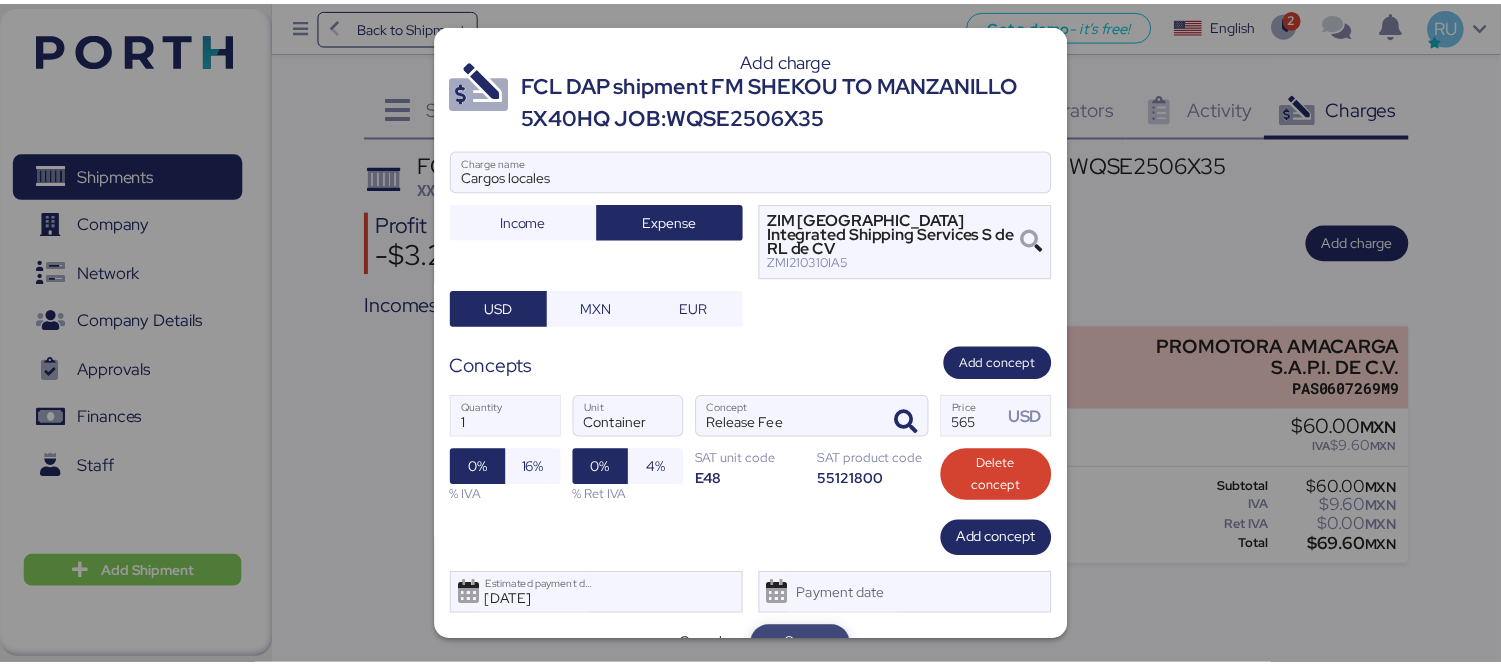 scroll, scrollTop: 7, scrollLeft: 0, axis: vertical 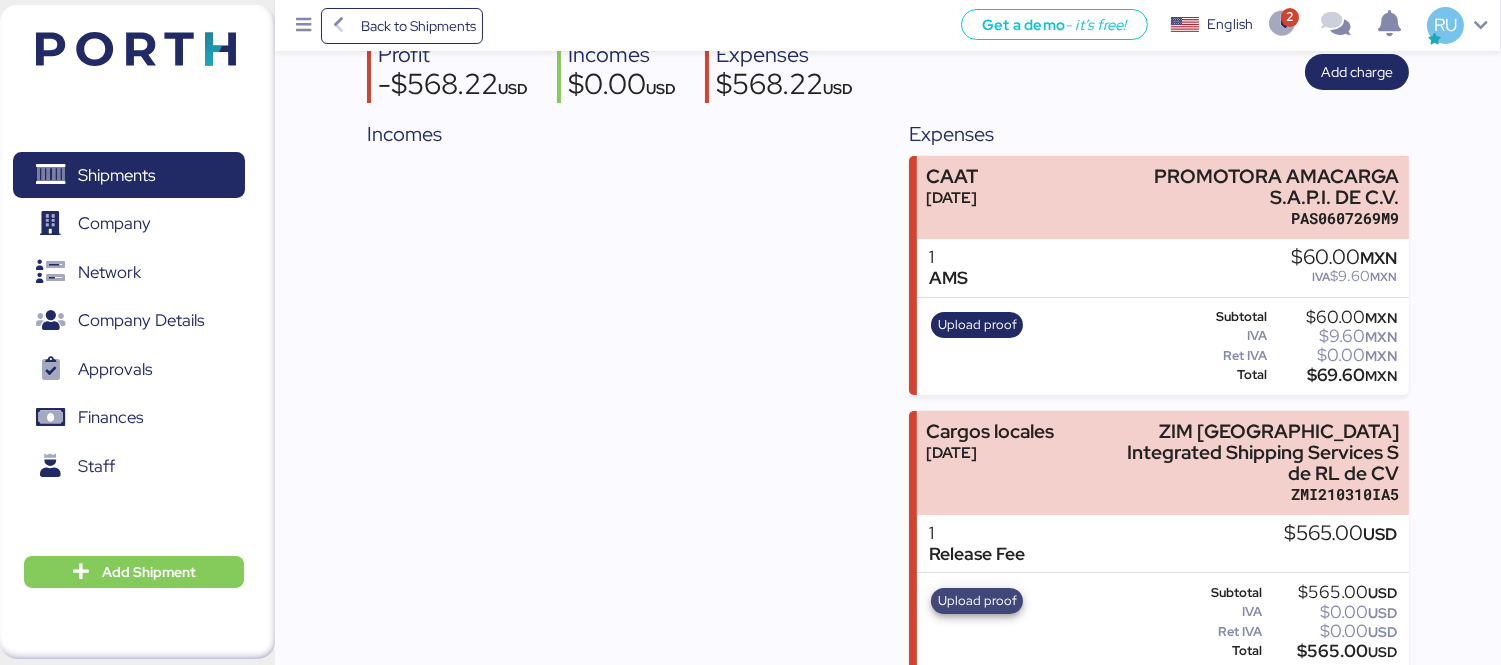 click on "Upload proof" at bounding box center [977, 601] 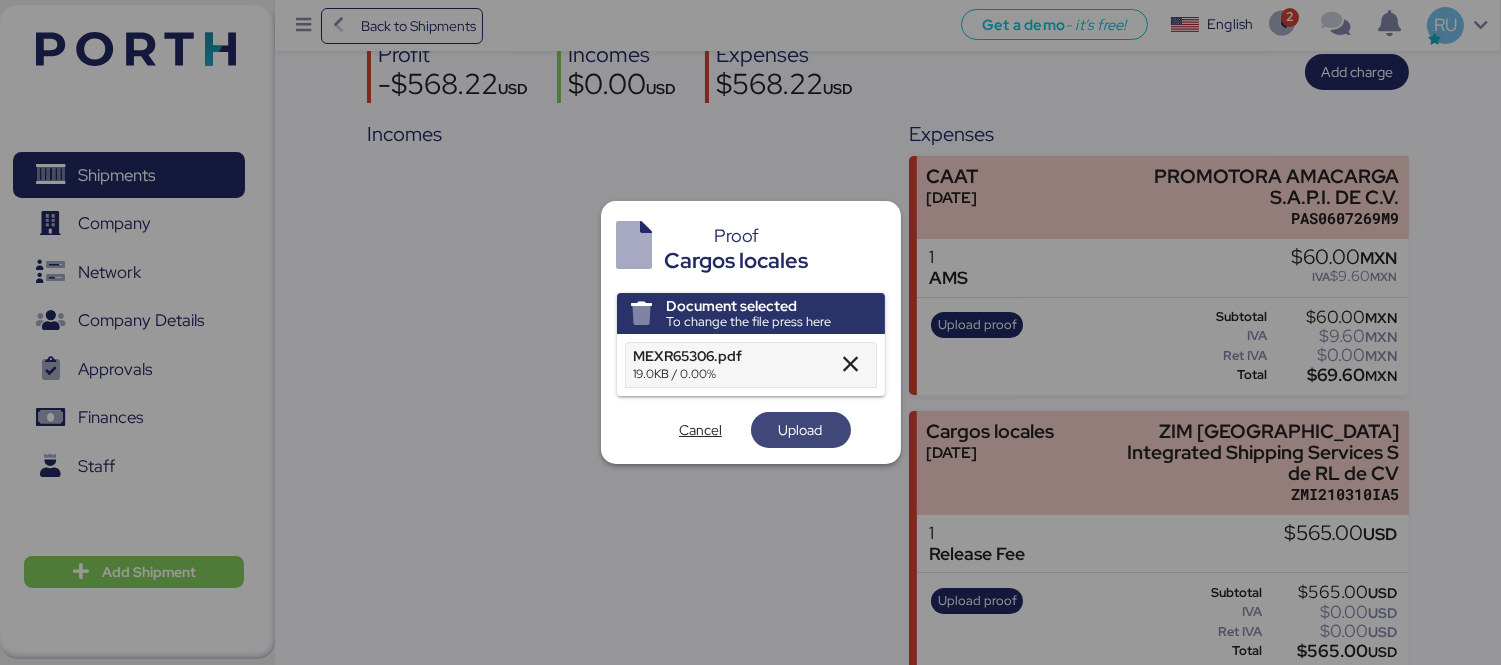 click on "Upload" at bounding box center [801, 430] 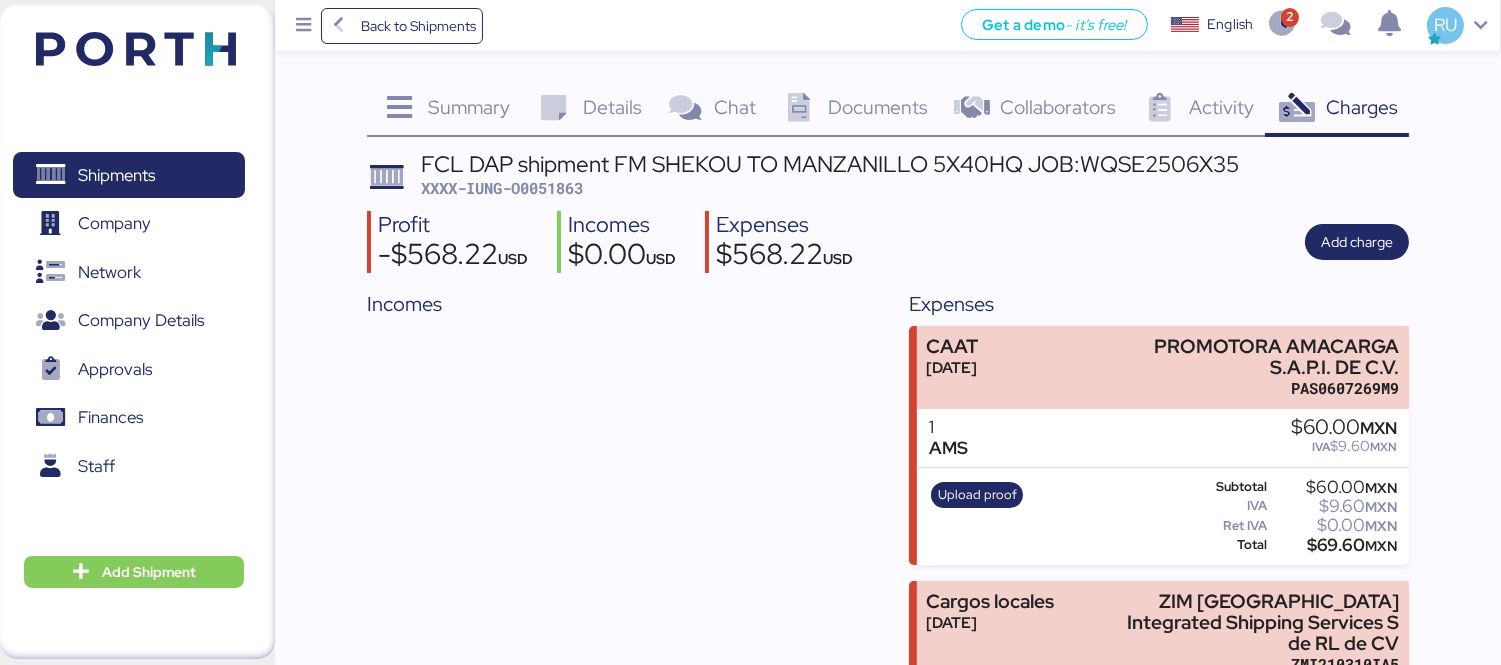 click on "XXXX-IUNG-O0051863" at bounding box center (502, 188) 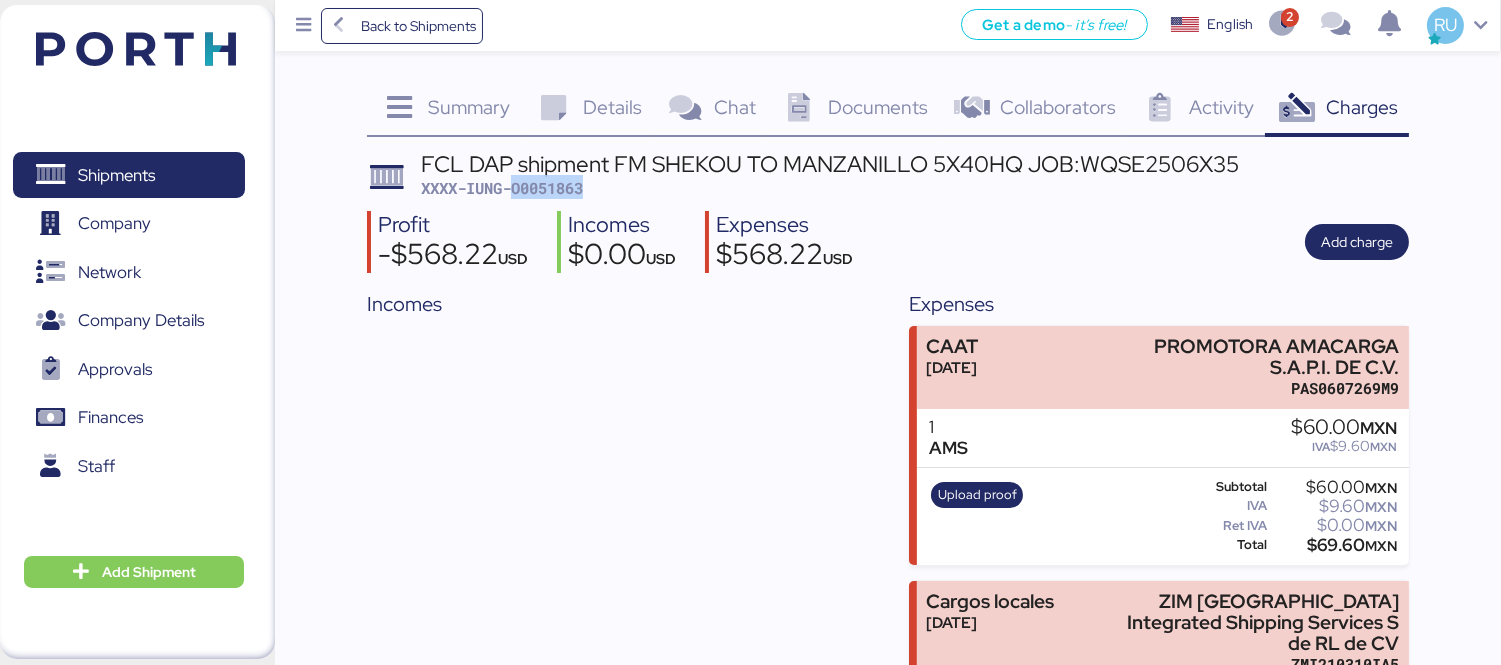 click on "XXXX-IUNG-O0051863" at bounding box center (502, 188) 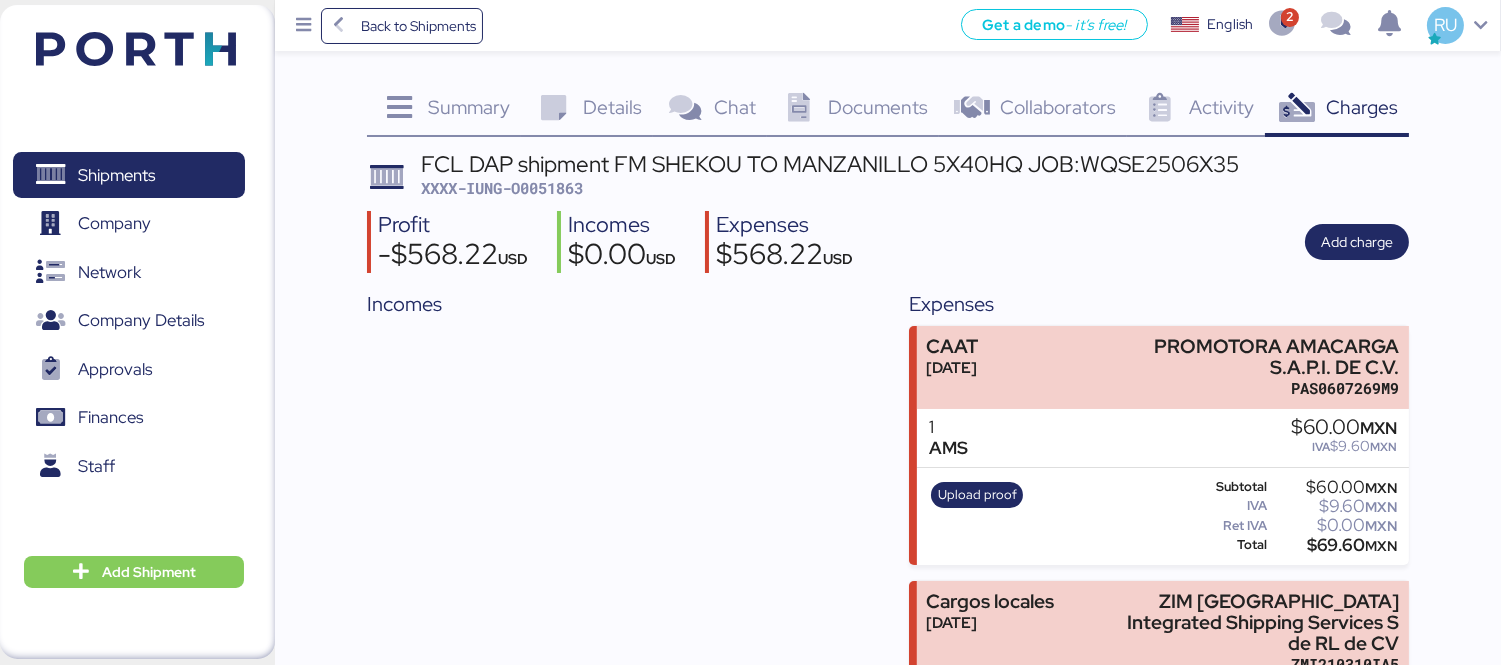 click on "Shipments 0   Company 0   Network 0   Company Details 0   Approvals 0   Finances 0   Staff 0   Add Shipment" at bounding box center (137, 332) 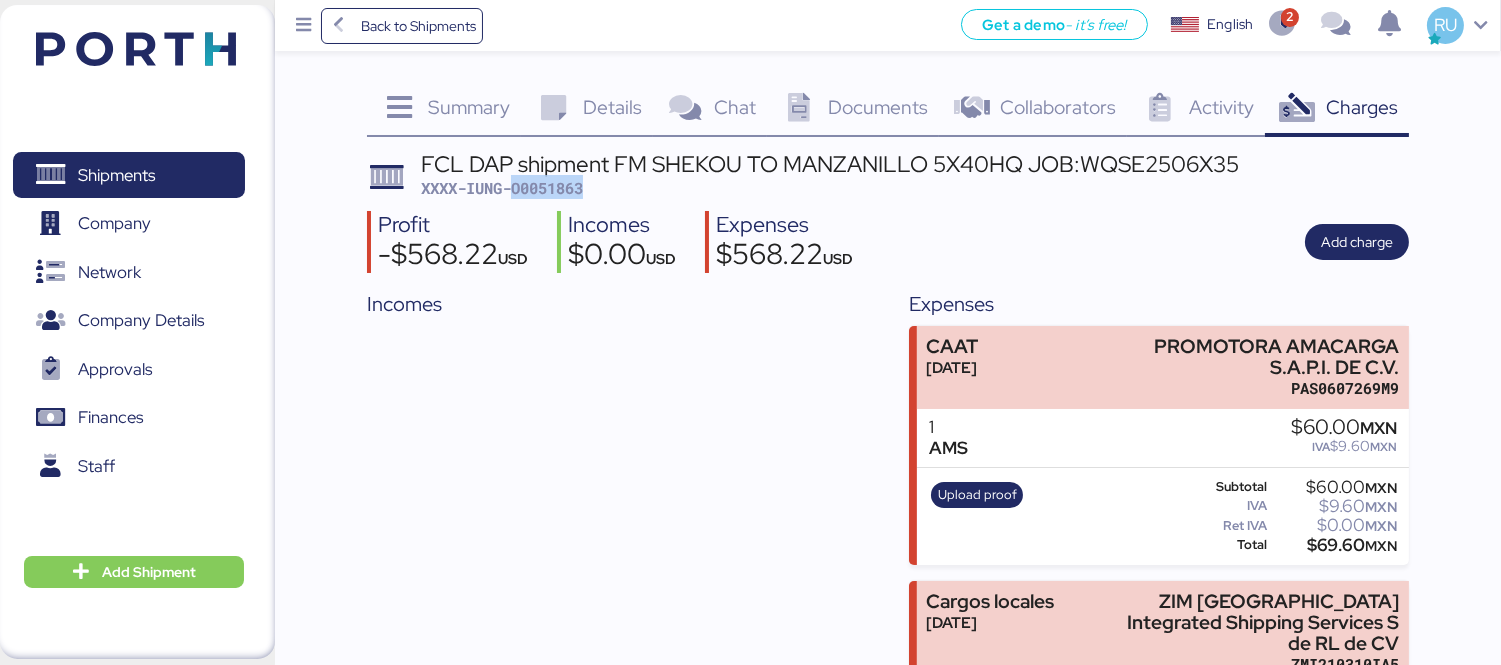 click on "XXXX-IUNG-O0051863" at bounding box center (502, 188) 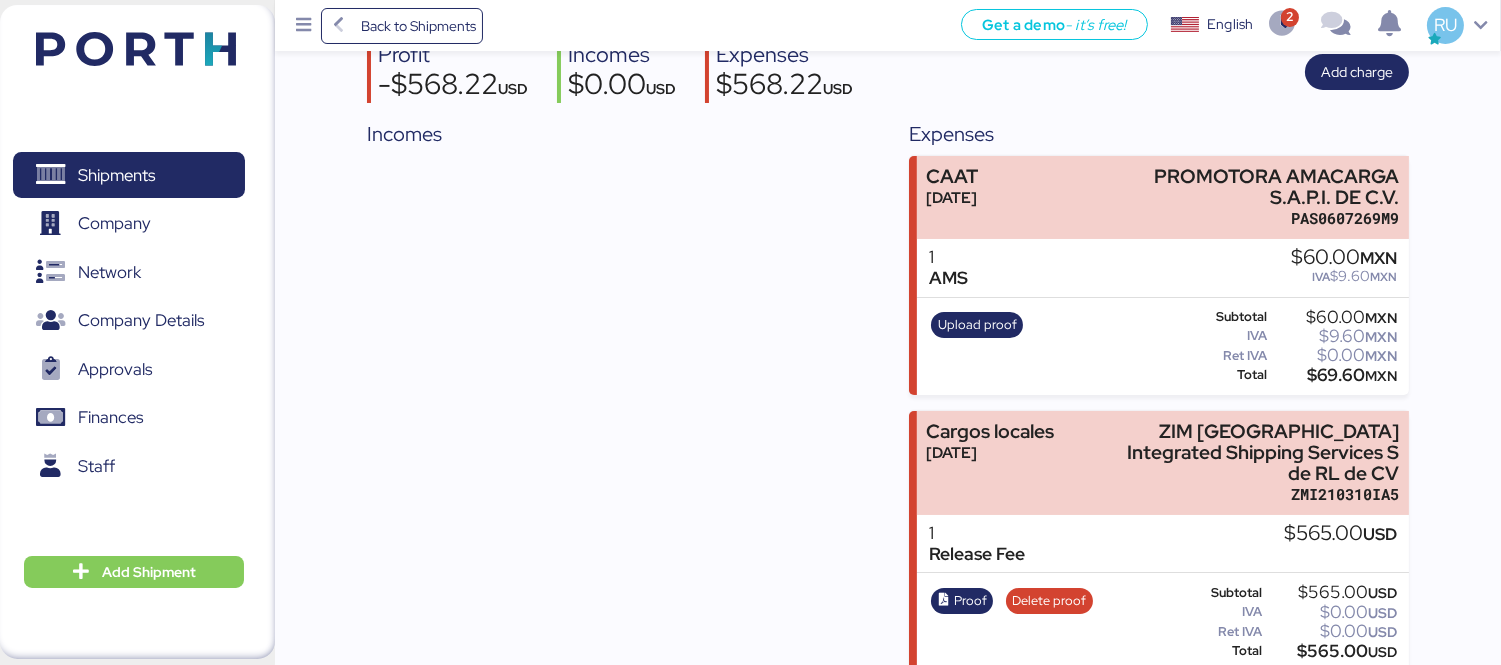 scroll, scrollTop: 0, scrollLeft: 0, axis: both 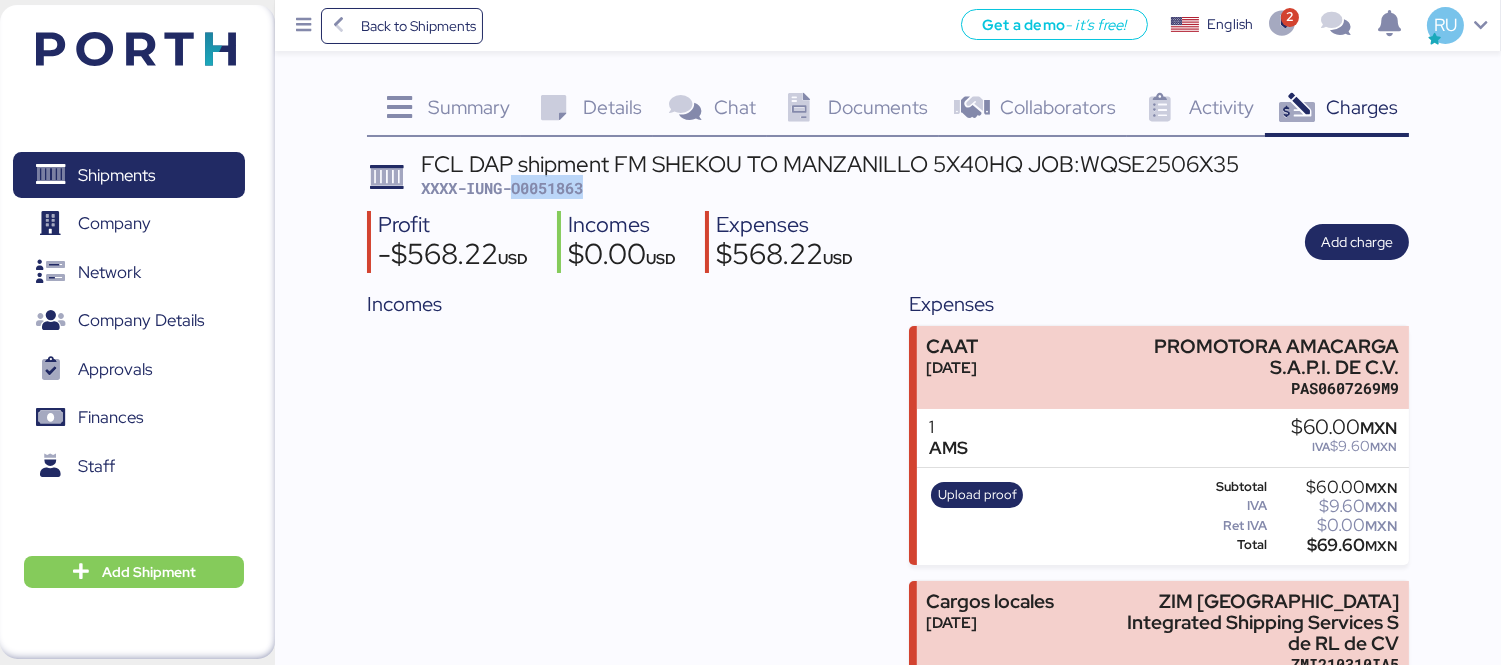 click at bounding box center [136, 49] 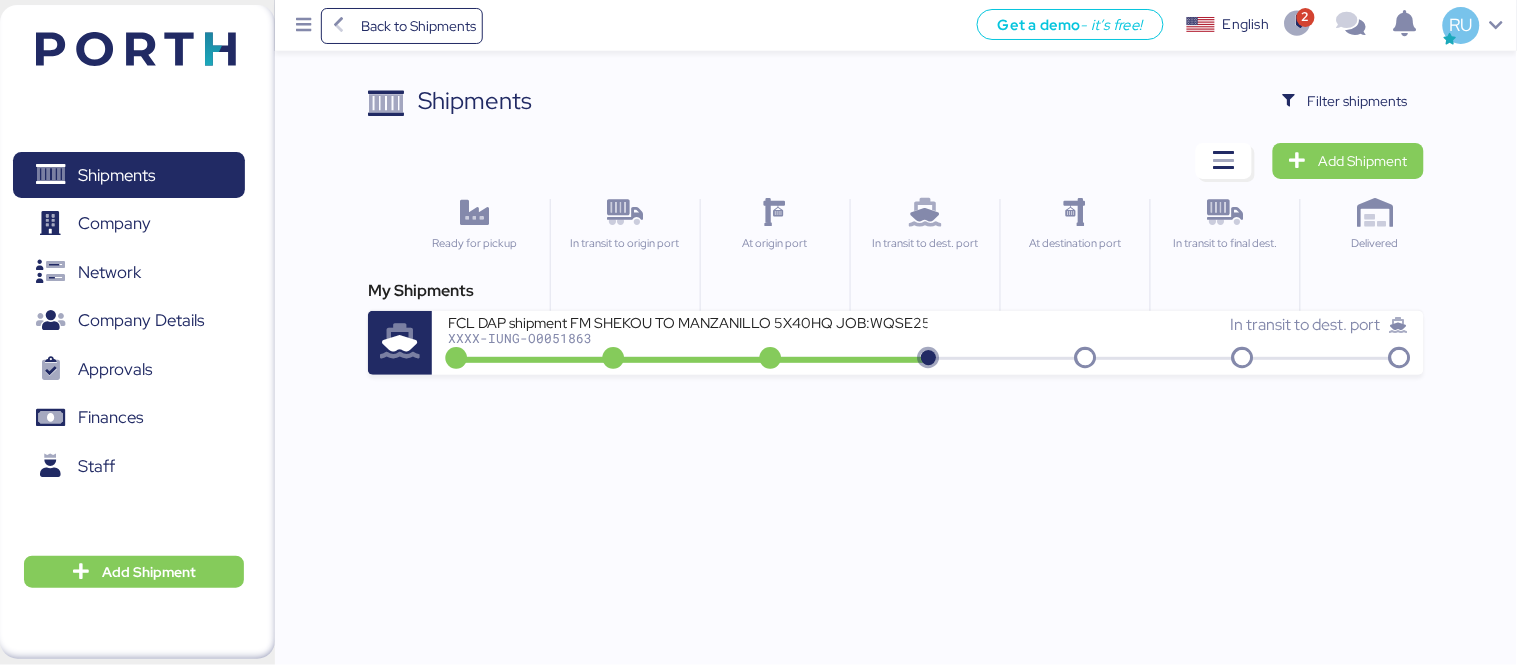 click on "Shipments   Clear Filters   Filter shipments     Add Shipment Ready for pickup In transit to origin port At origin port In transit to dest. port At destination port In transit to final dest. Delivered My Shipments  FCL DAP shipment FM SHEKOU TO MANZANILLO 5X40HQ JOB:WQSE2506X35 XXXX-IUNG-O0051863 In transit to dest. port" at bounding box center (896, 229) 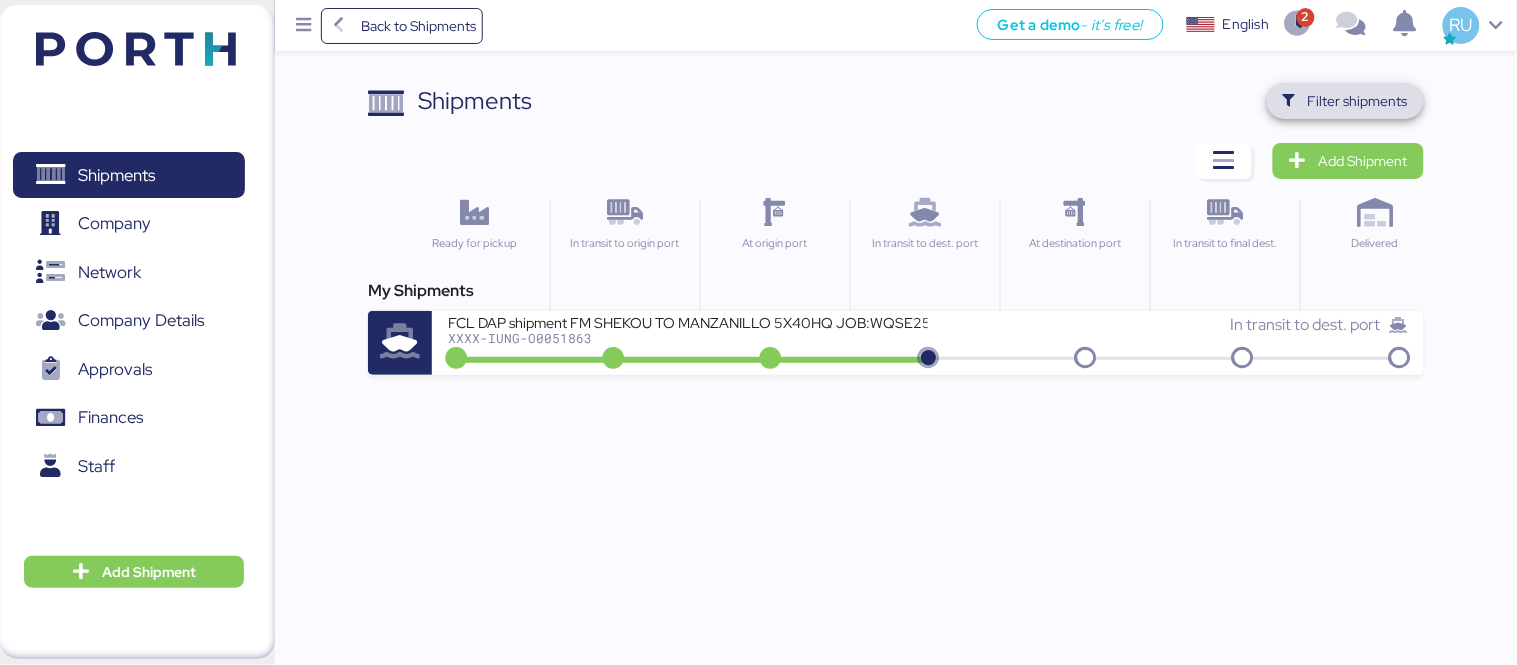 click on "Filter shipments" at bounding box center [1358, 101] 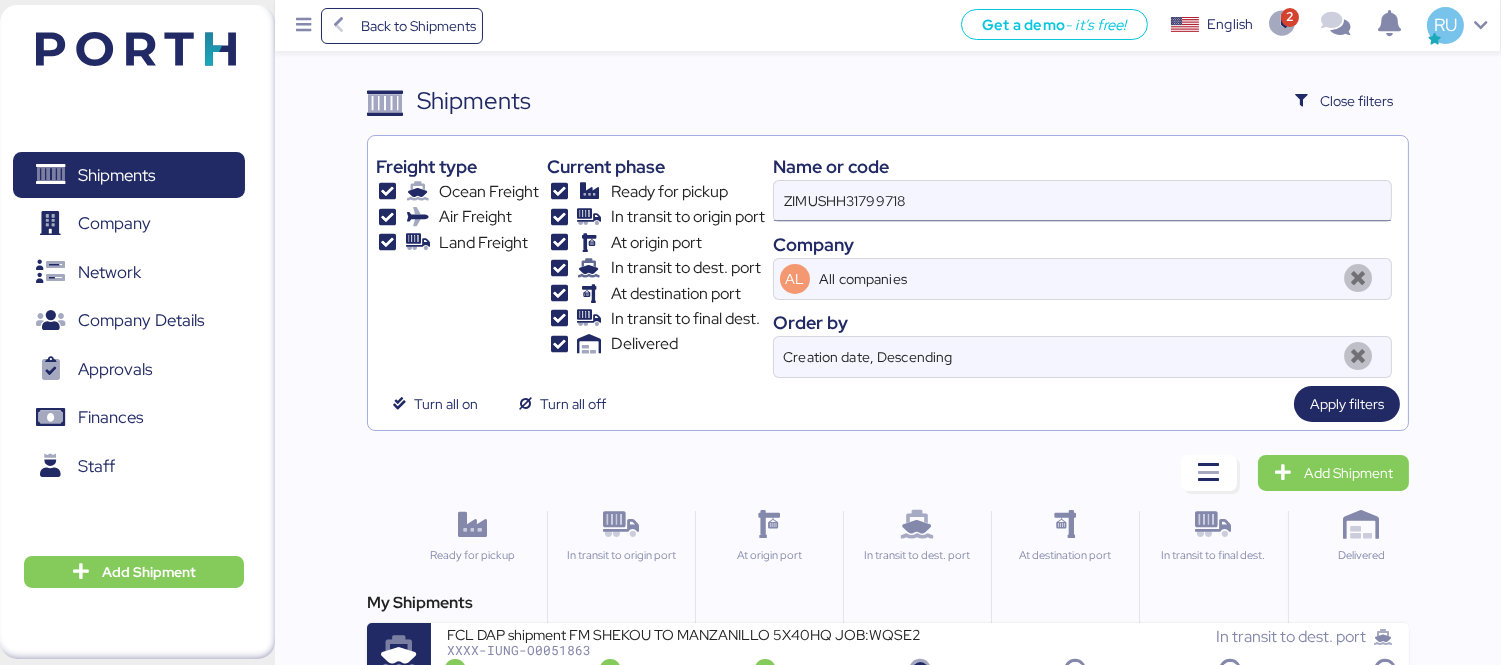 click on "ZIMUSHH31799718" at bounding box center (1082, 201) 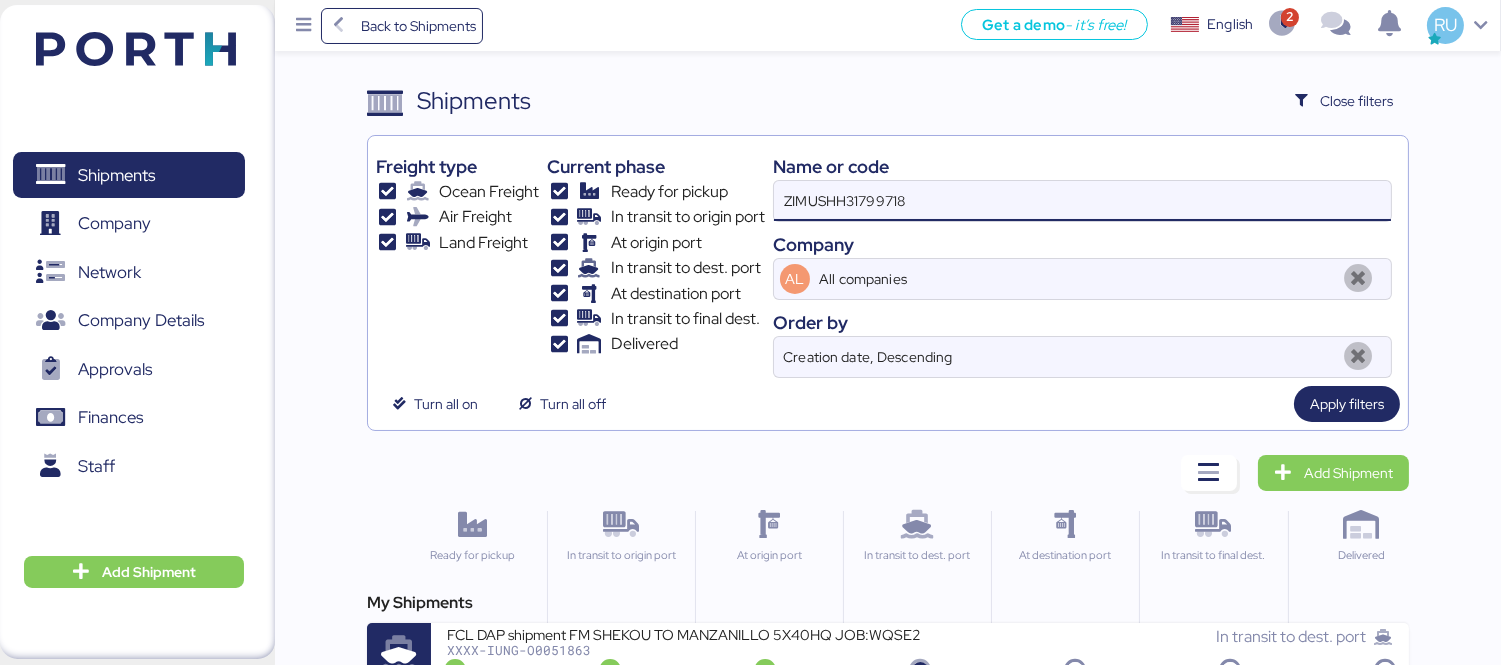click on "ZIMUSHH31799718" at bounding box center [1082, 201] 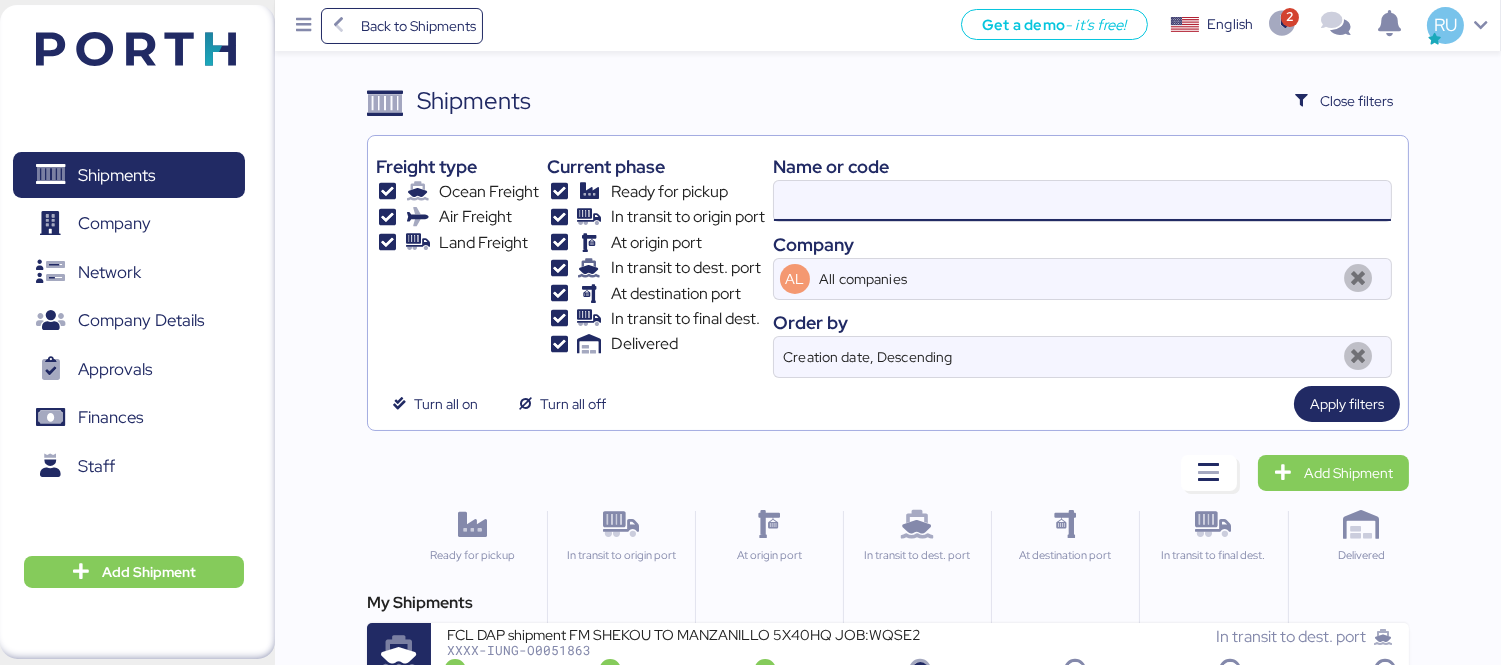 paste on "WQSE2505X17" 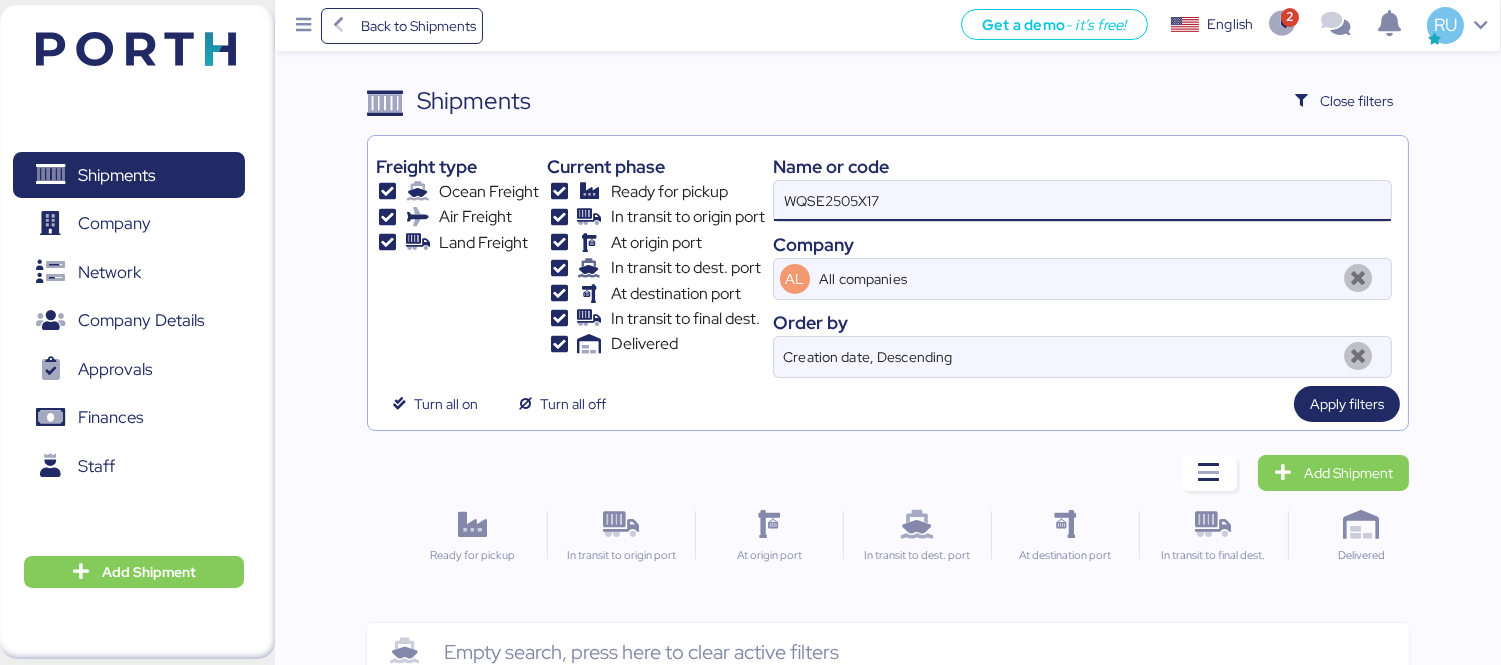 type on "WQSE2505X17" 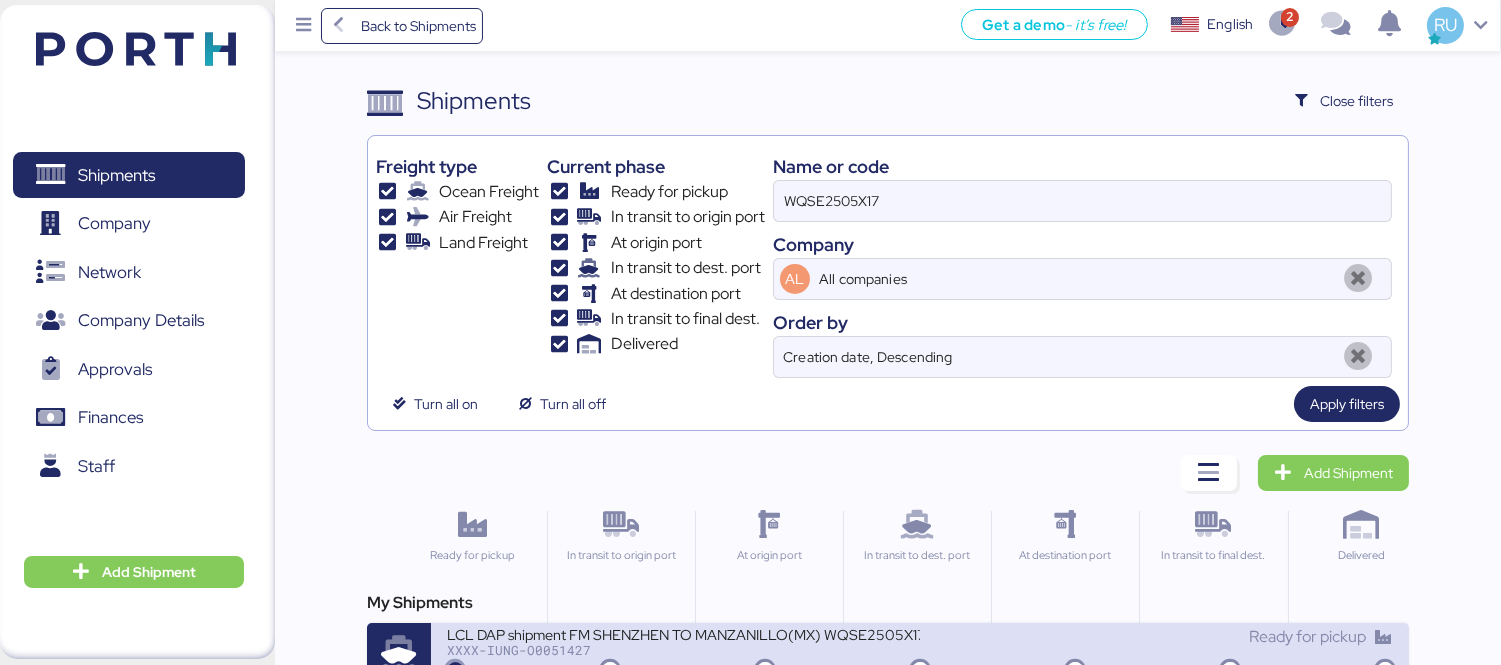 click on "LCL DAP shipment FM SHENZHEN TO MANZANILLO(MX) WQSE2505X17 XXXX-IUNG-O0051427 Ready for pickup" at bounding box center [920, 655] 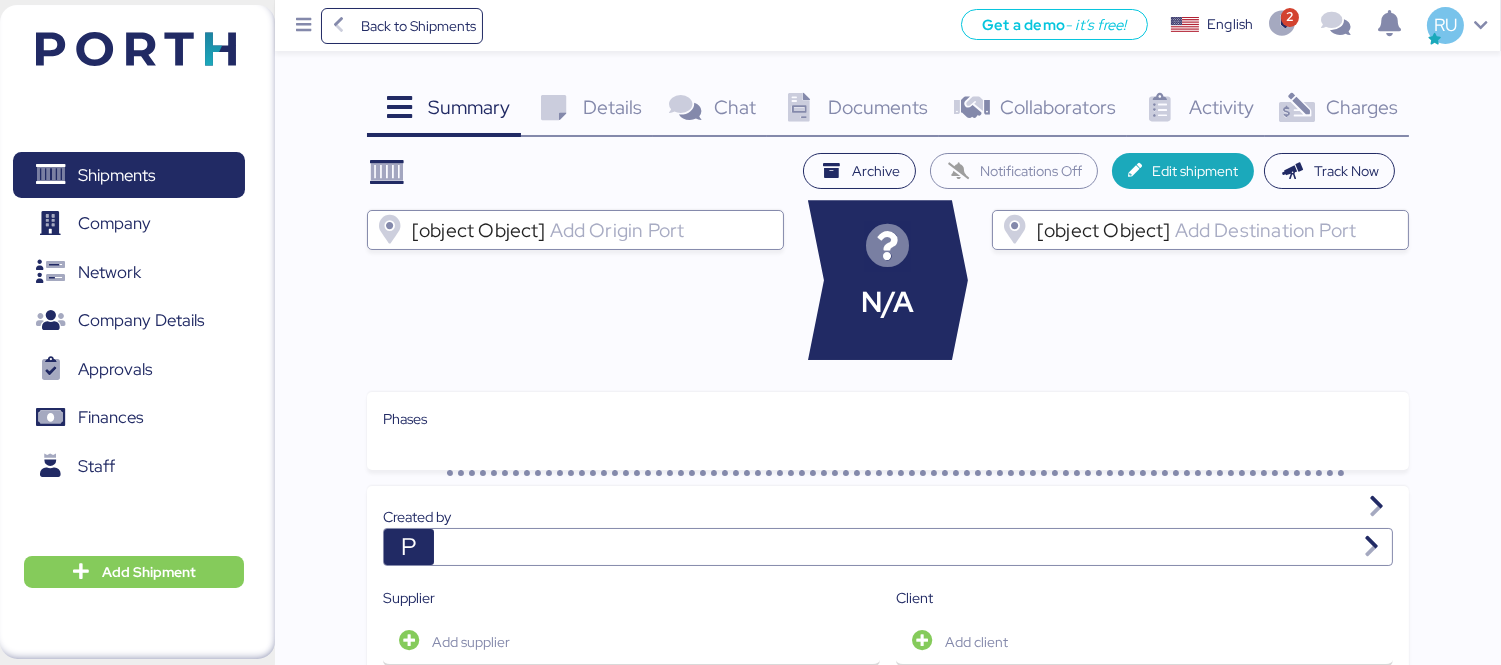 click on "Charges 0" at bounding box center (1337, 110) 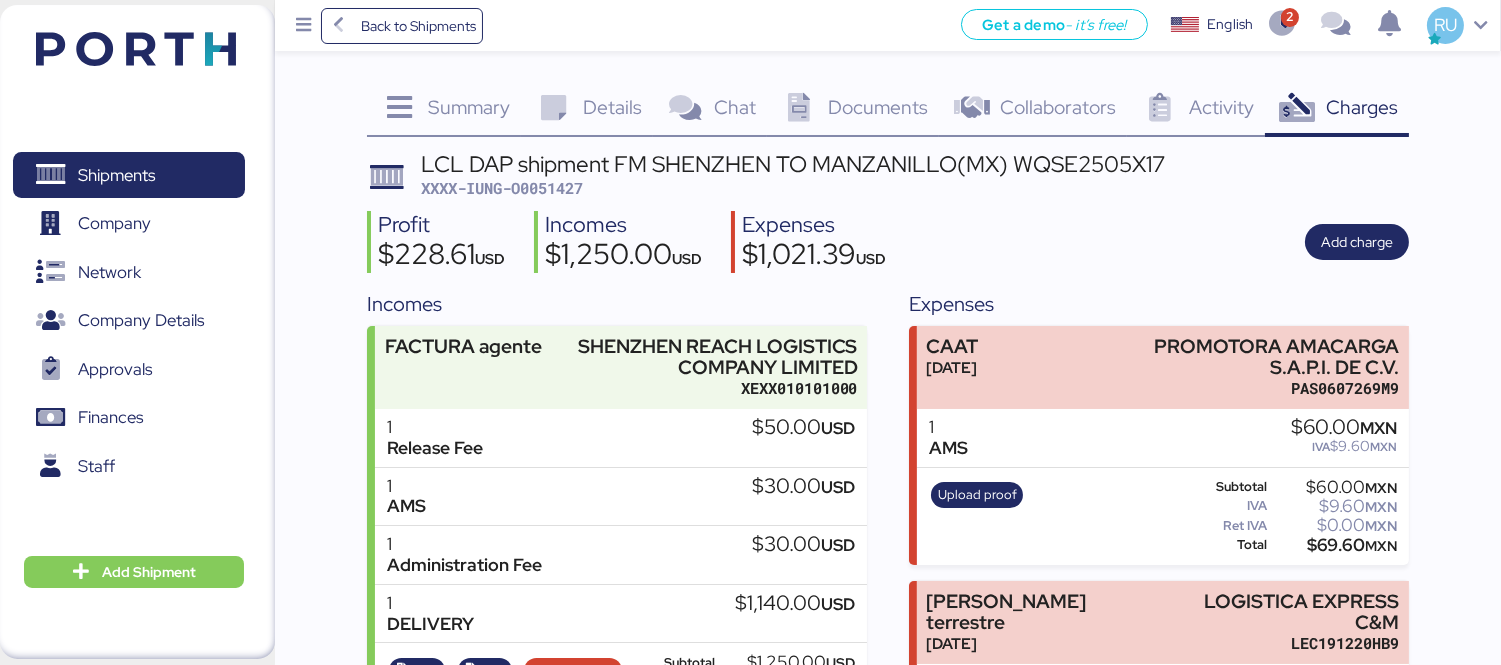 scroll, scrollTop: 157, scrollLeft: 0, axis: vertical 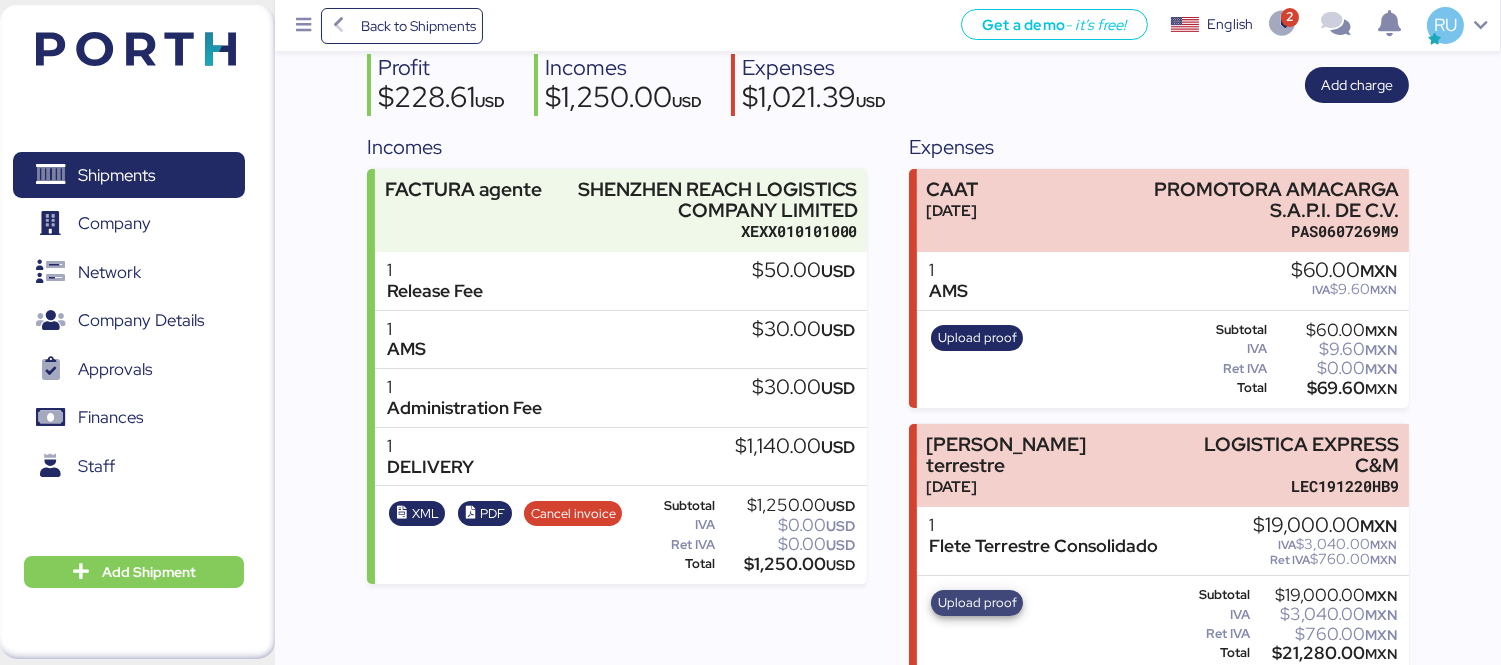click on "Upload proof" at bounding box center [977, 603] 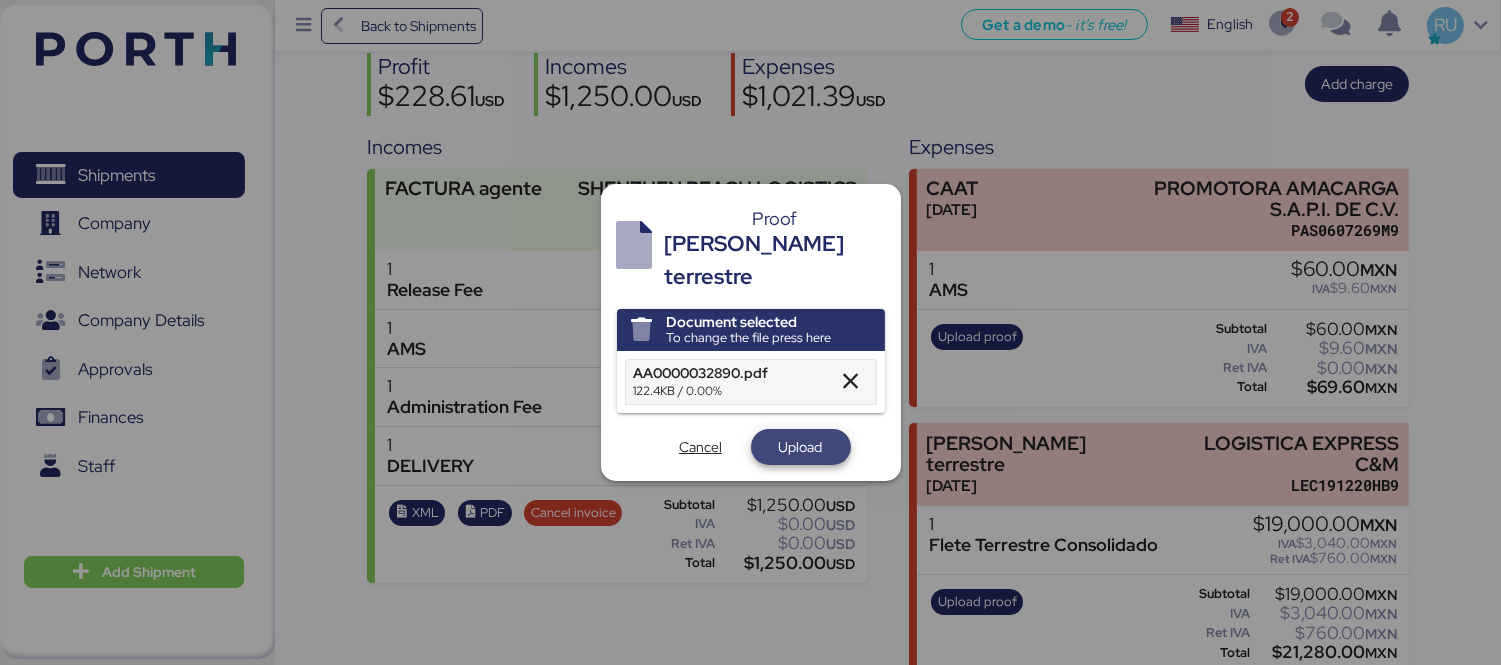click on "Upload" at bounding box center (801, 447) 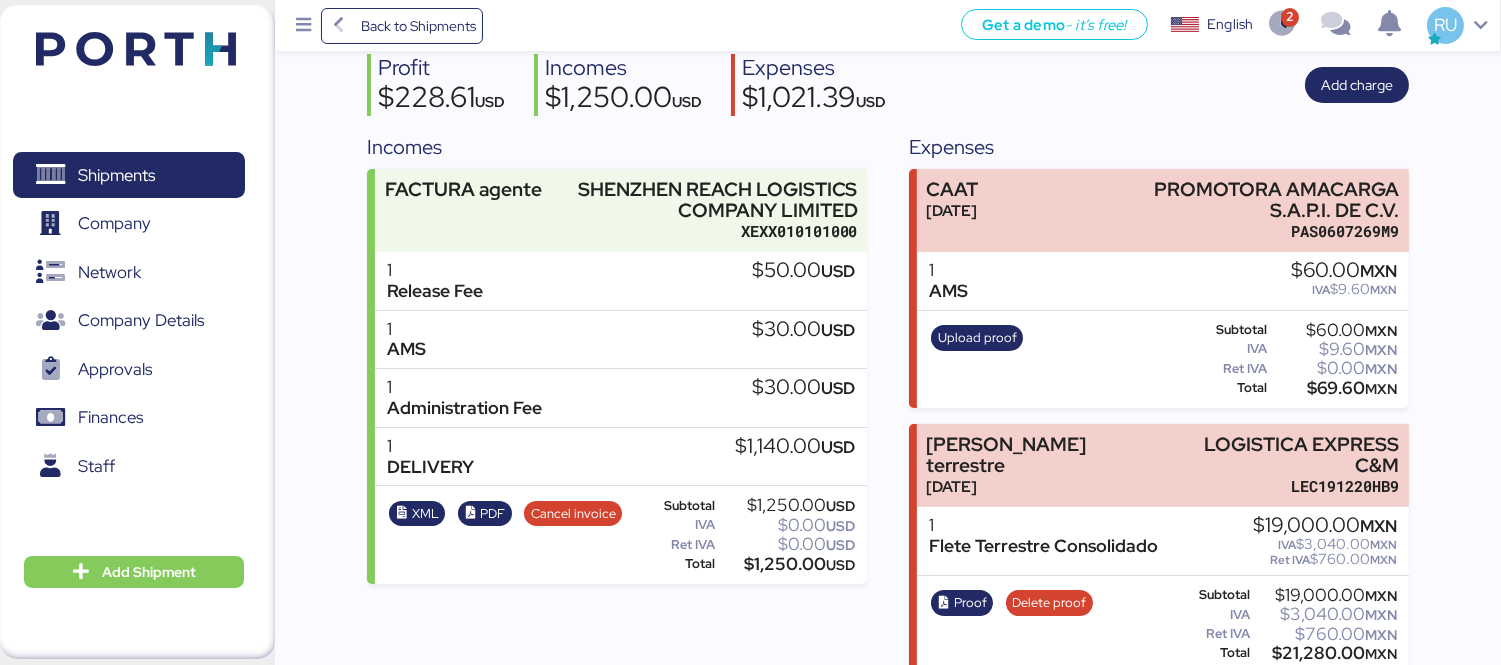 scroll, scrollTop: 0, scrollLeft: 0, axis: both 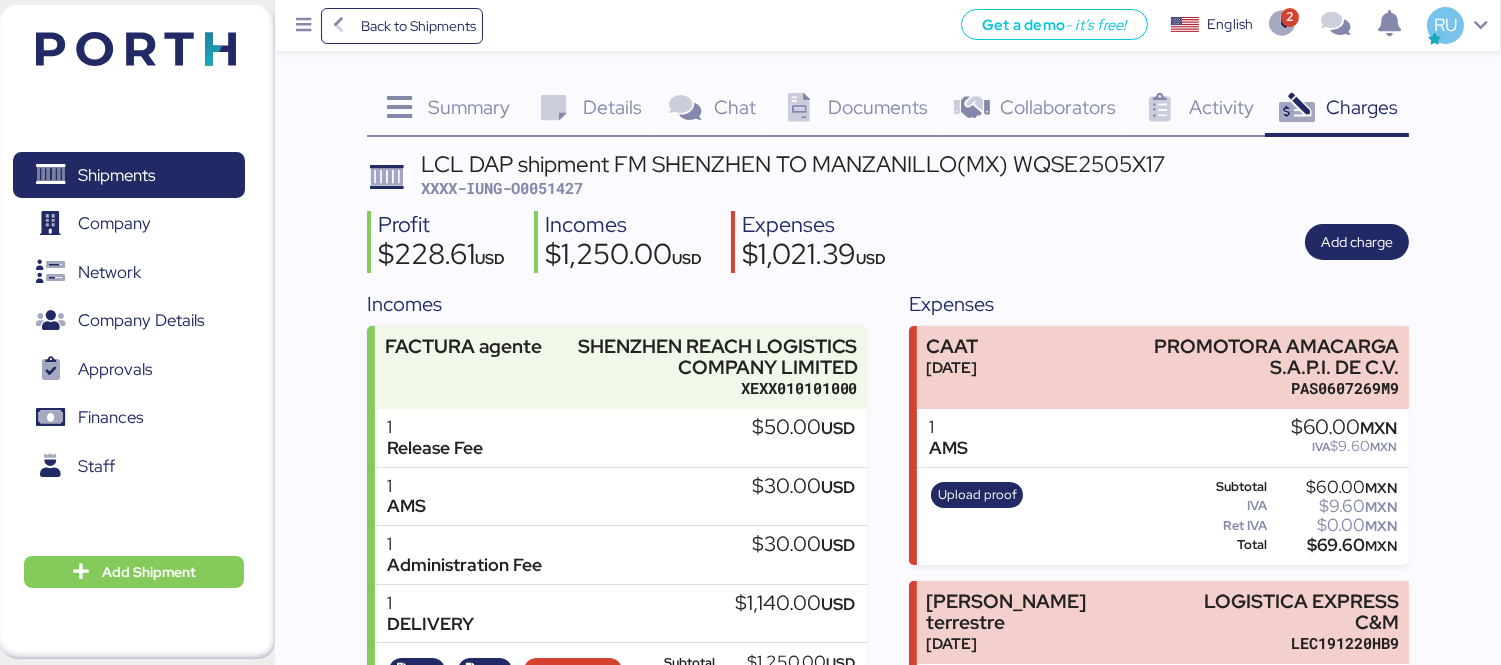 click on "XXXX-IUNG-O0051427" at bounding box center (502, 188) 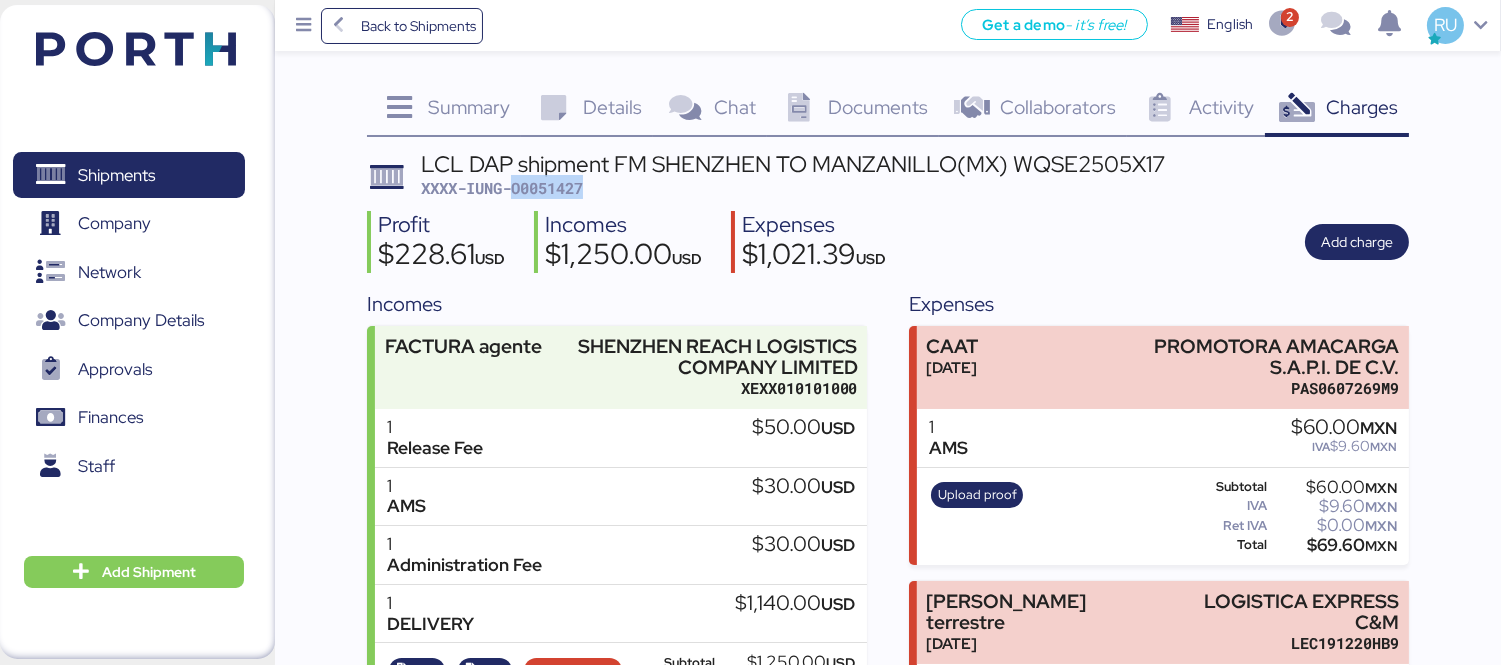 click on "XXXX-IUNG-O0051427" at bounding box center (502, 188) 